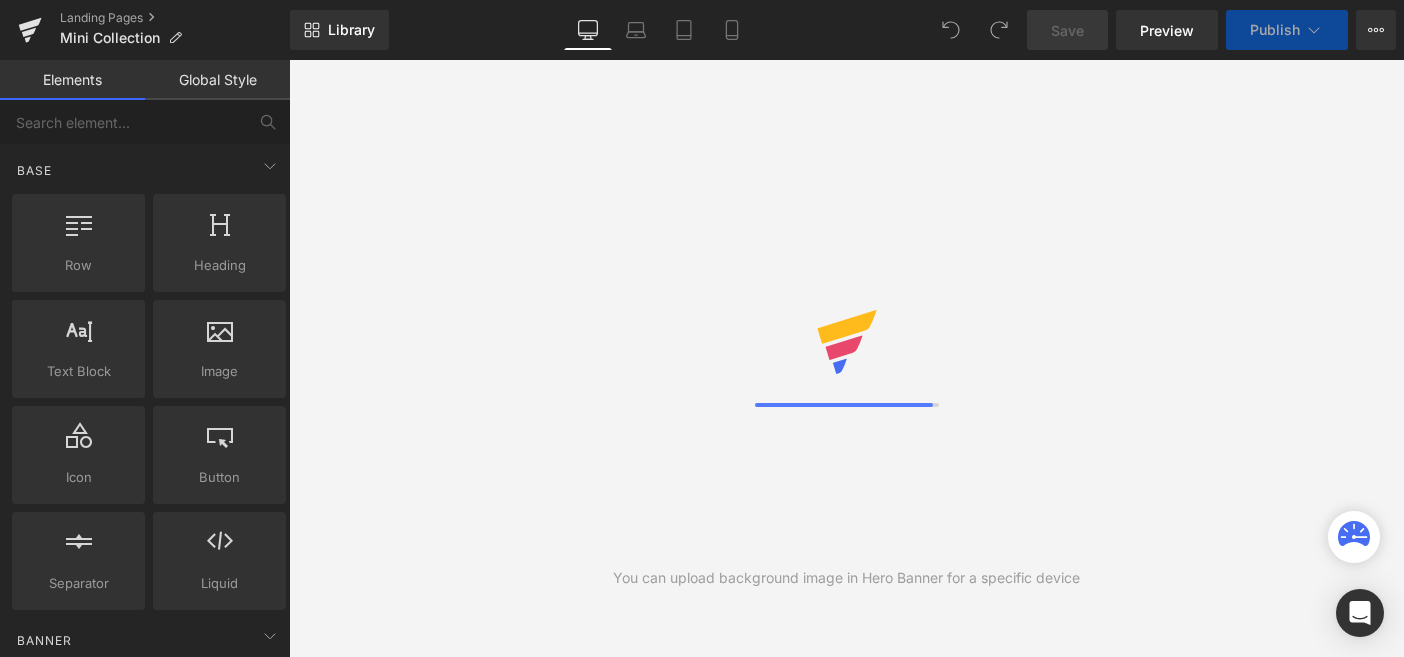 scroll, scrollTop: 0, scrollLeft: 0, axis: both 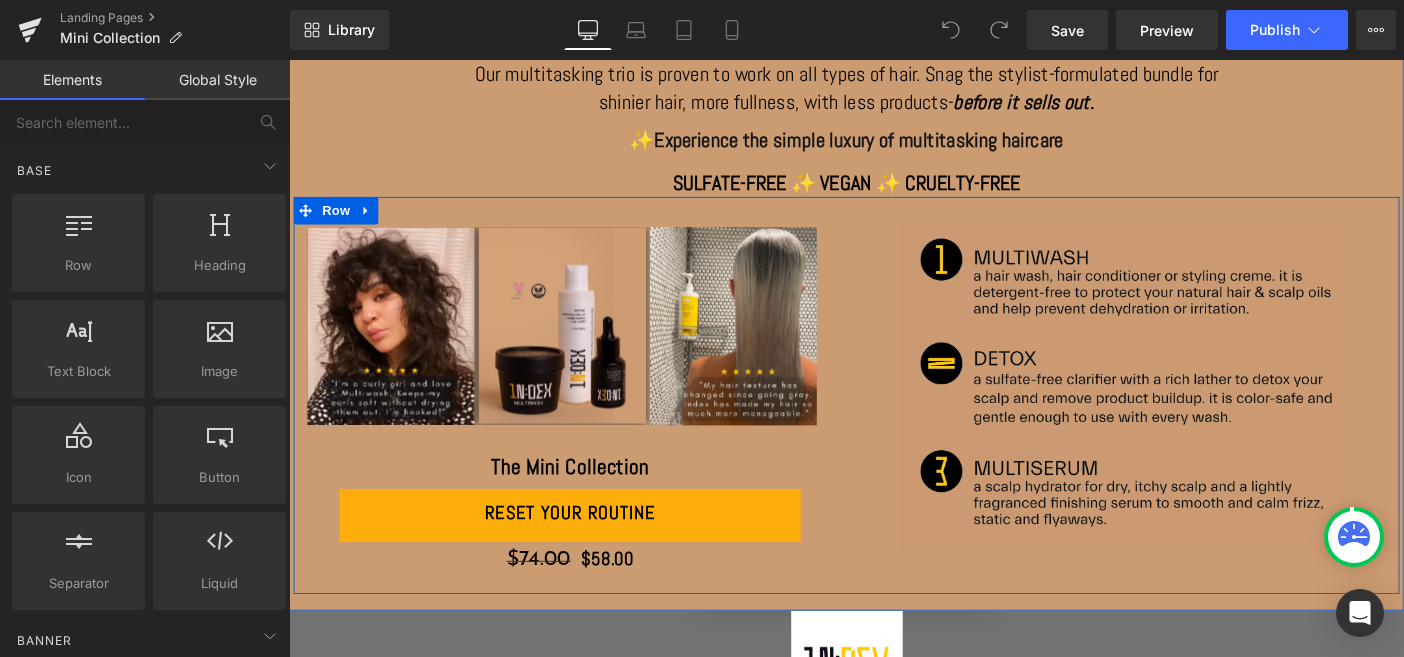 click on "reset your routine
(P) Cart Button" at bounding box center (594, 553) 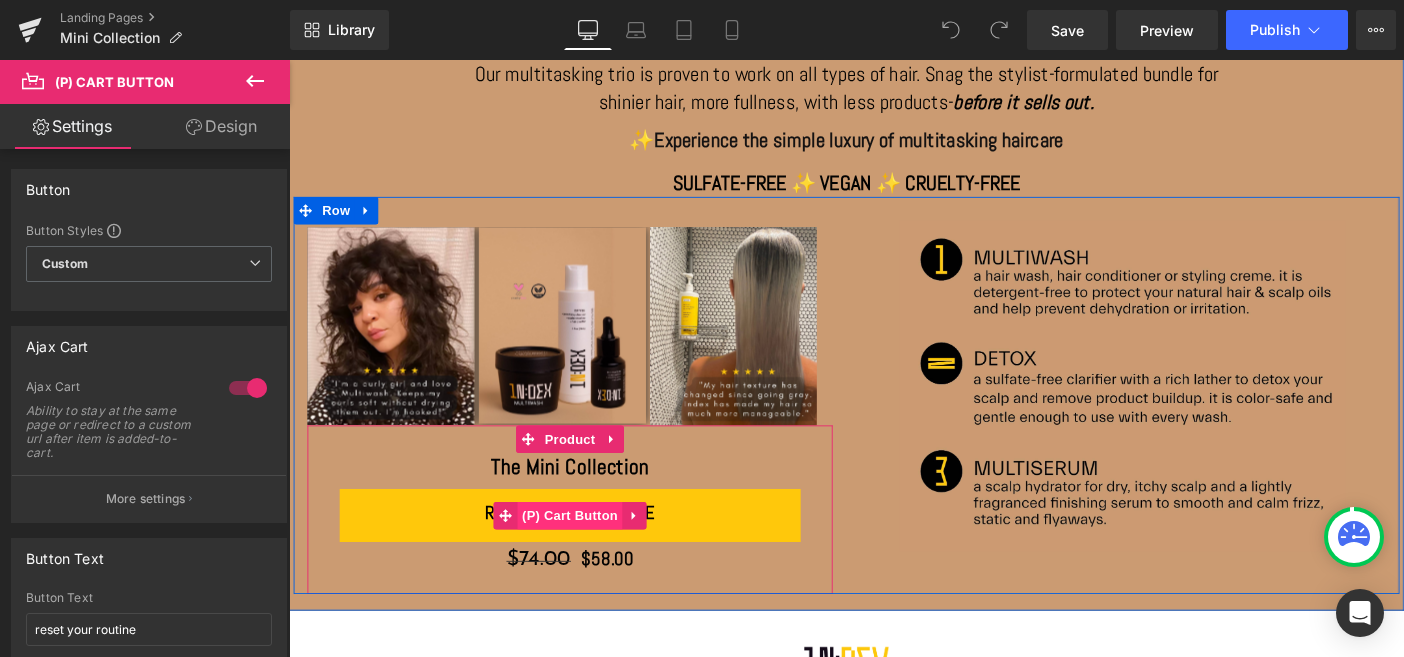 click on "(P) Cart Button" at bounding box center (594, 554) 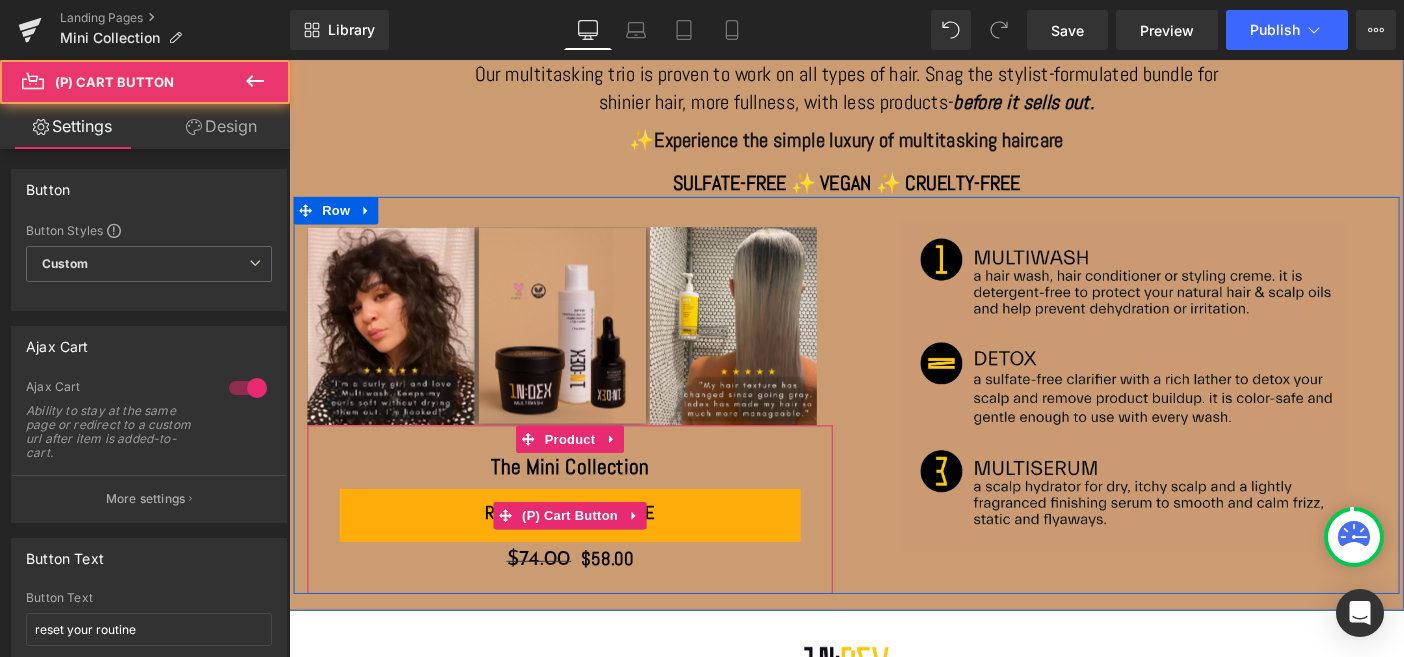 click on "reset your routine" at bounding box center (594, 553) 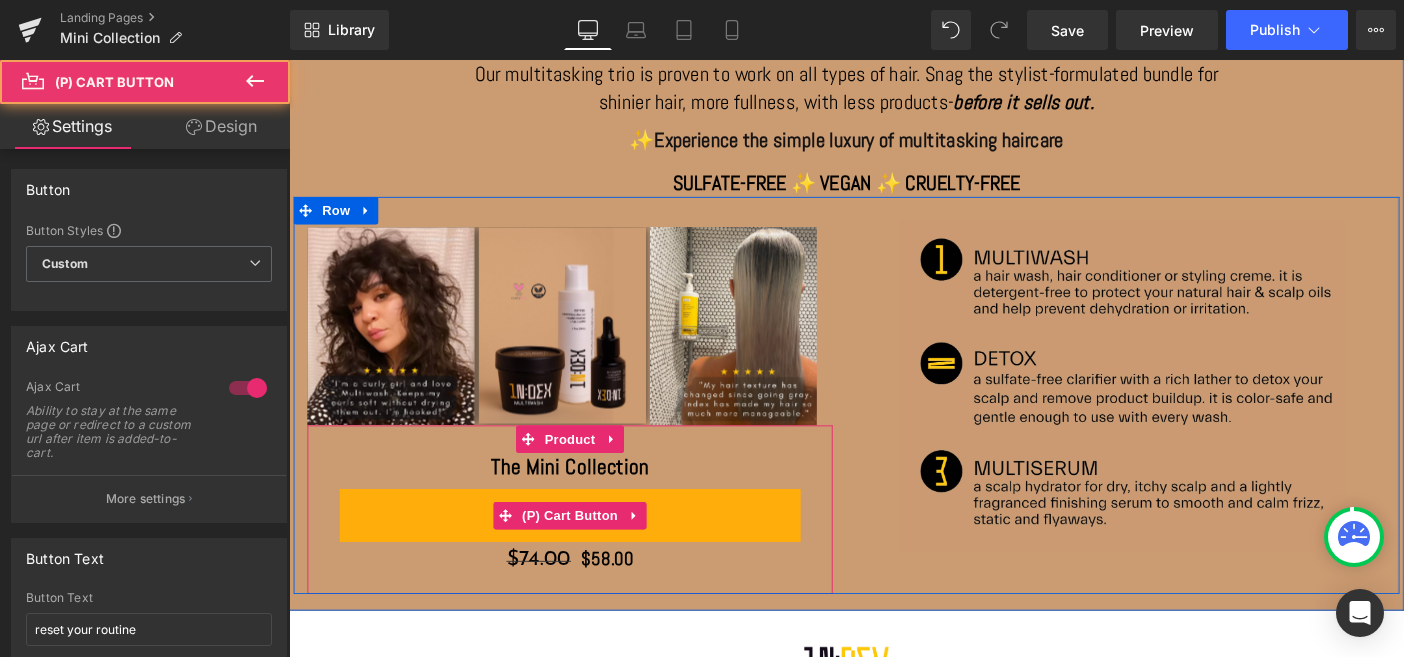 click on "Adding..." at bounding box center [594, 553] 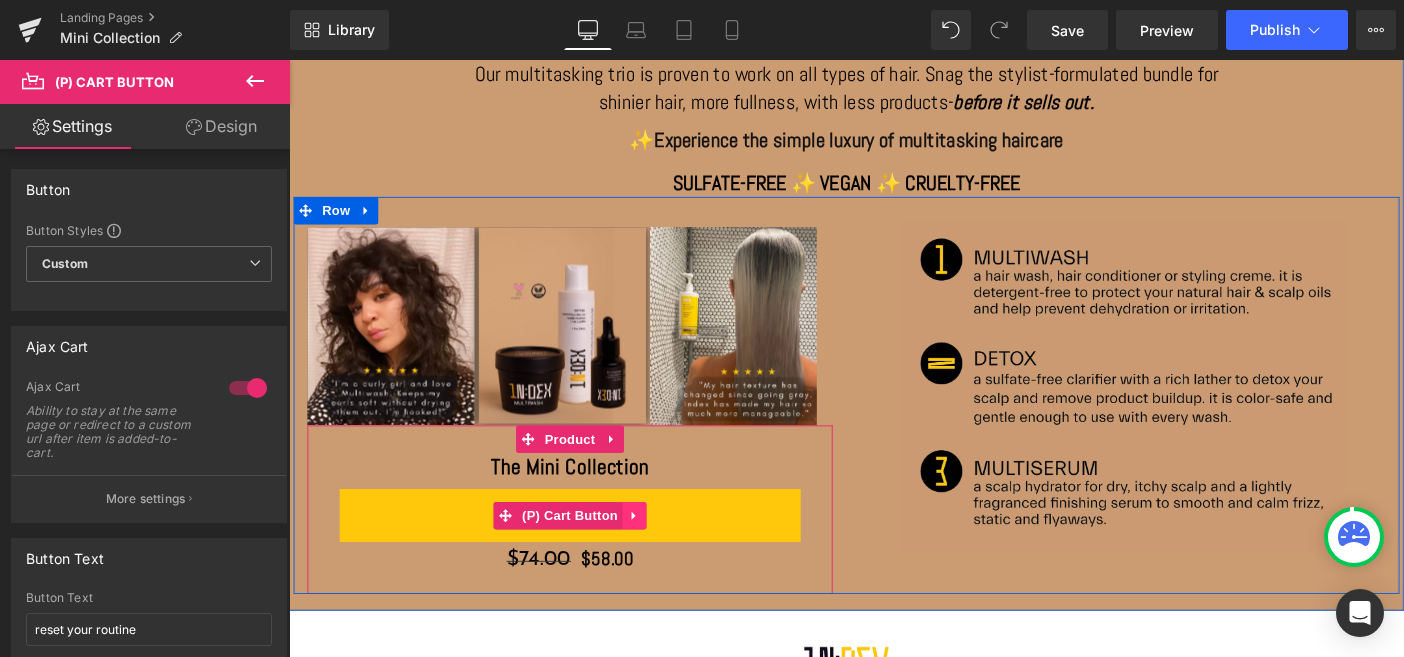 click 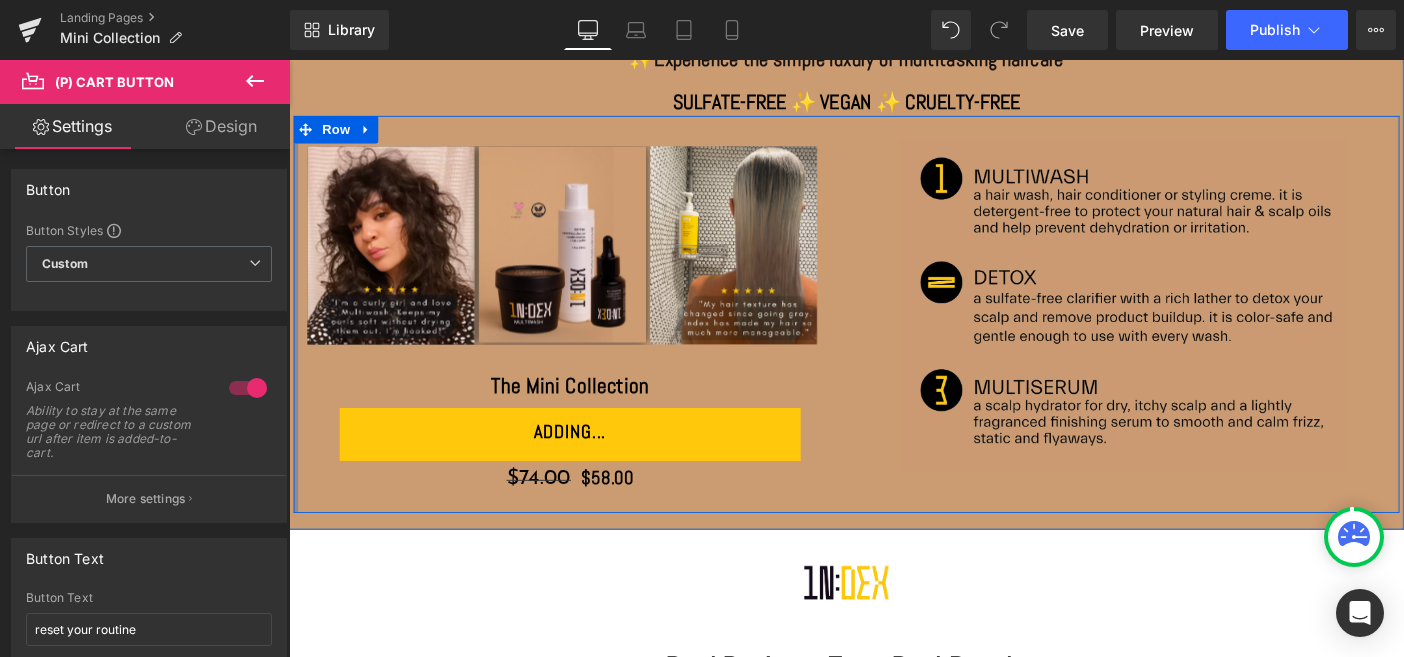 scroll, scrollTop: 335, scrollLeft: 0, axis: vertical 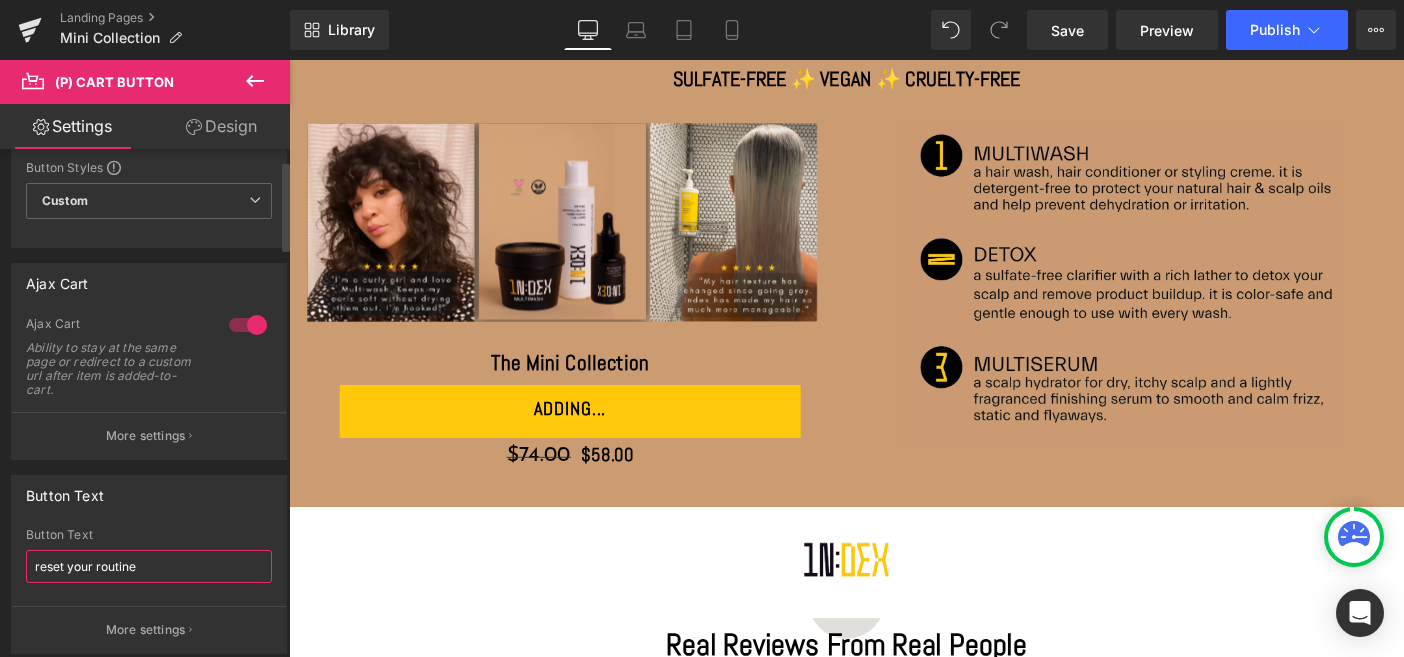 click on "reset your routine" at bounding box center [149, 566] 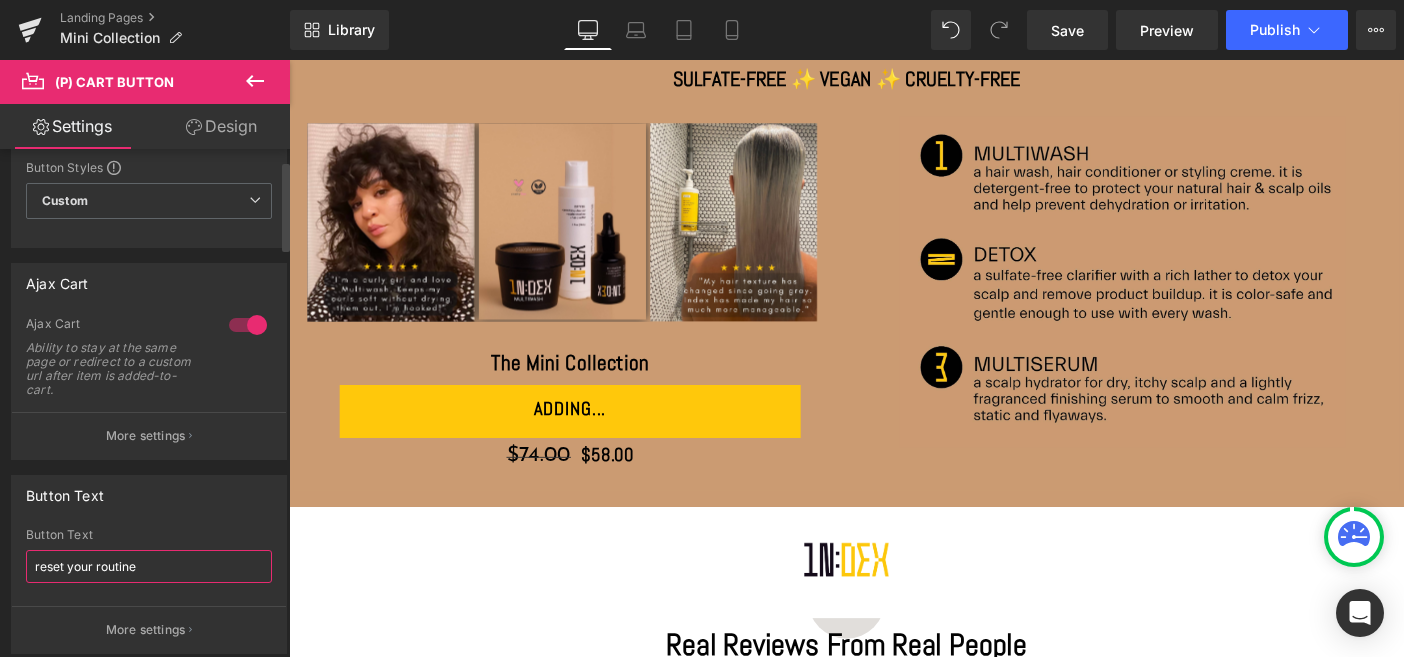 click on "reset your routine" at bounding box center (149, 566) 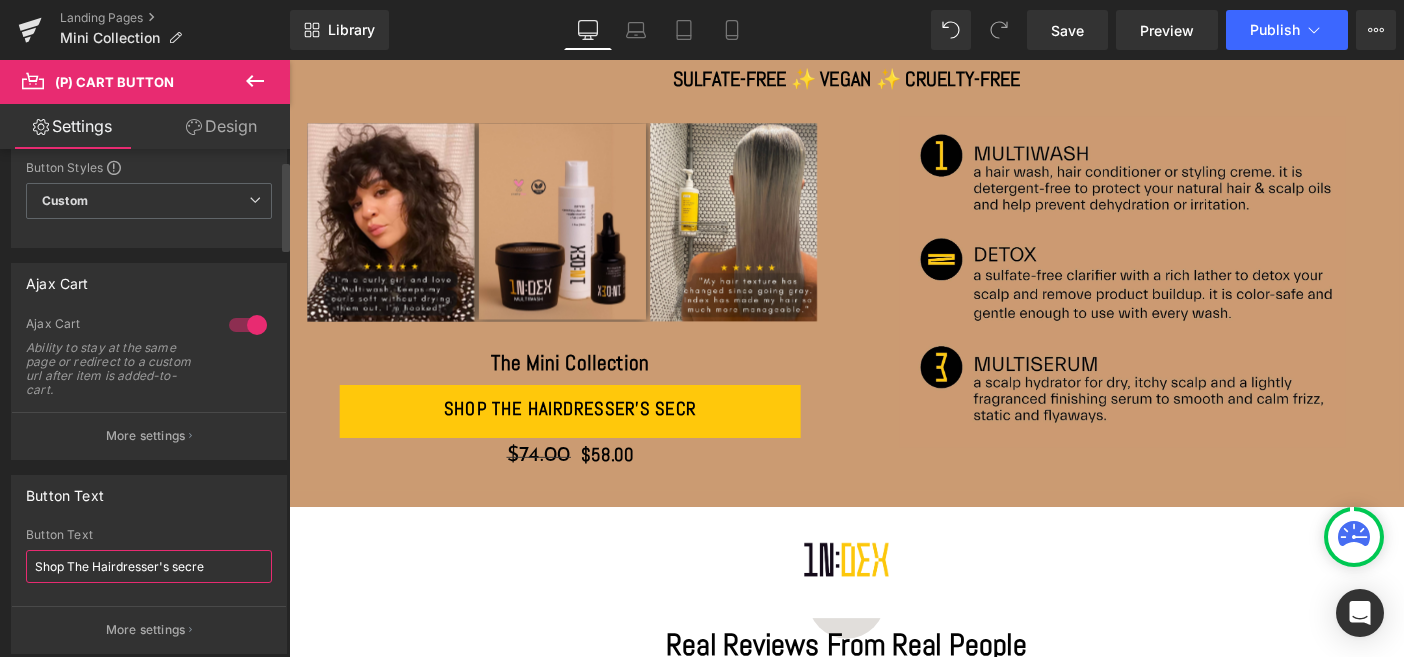 type on "Shop The Hairdresser's secret" 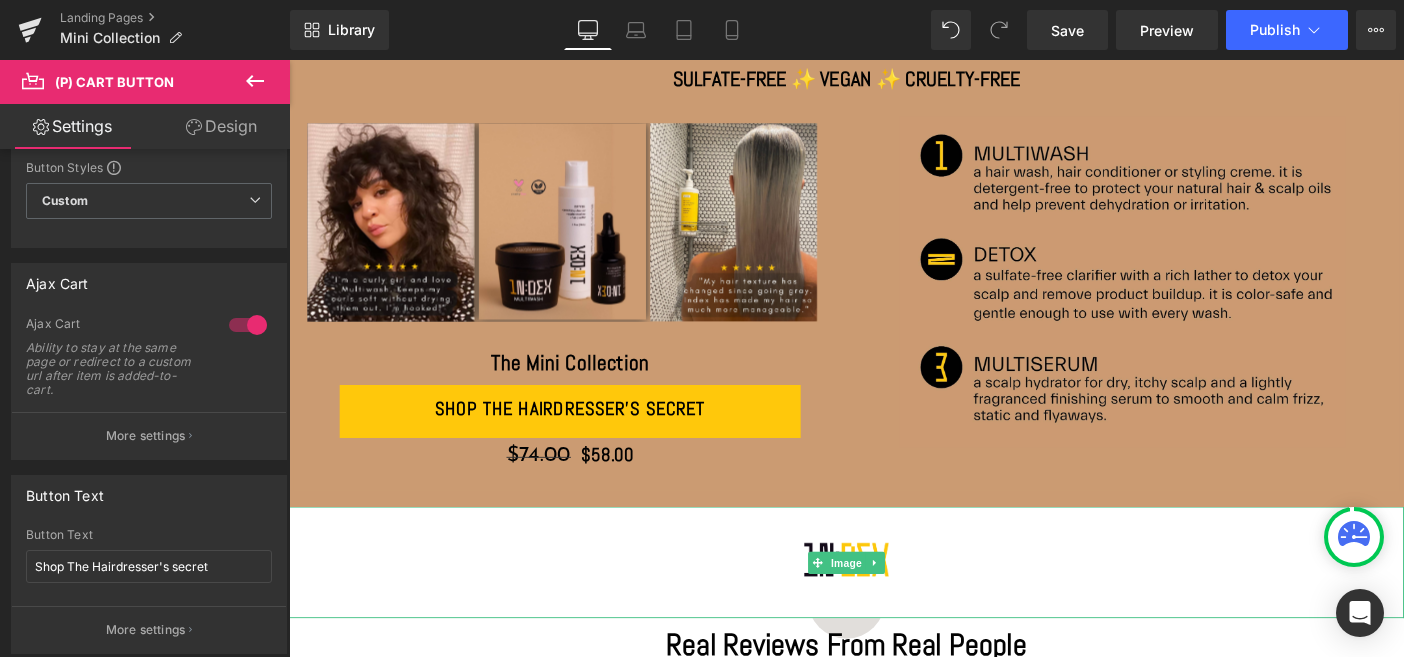 click at bounding box center [894, 605] 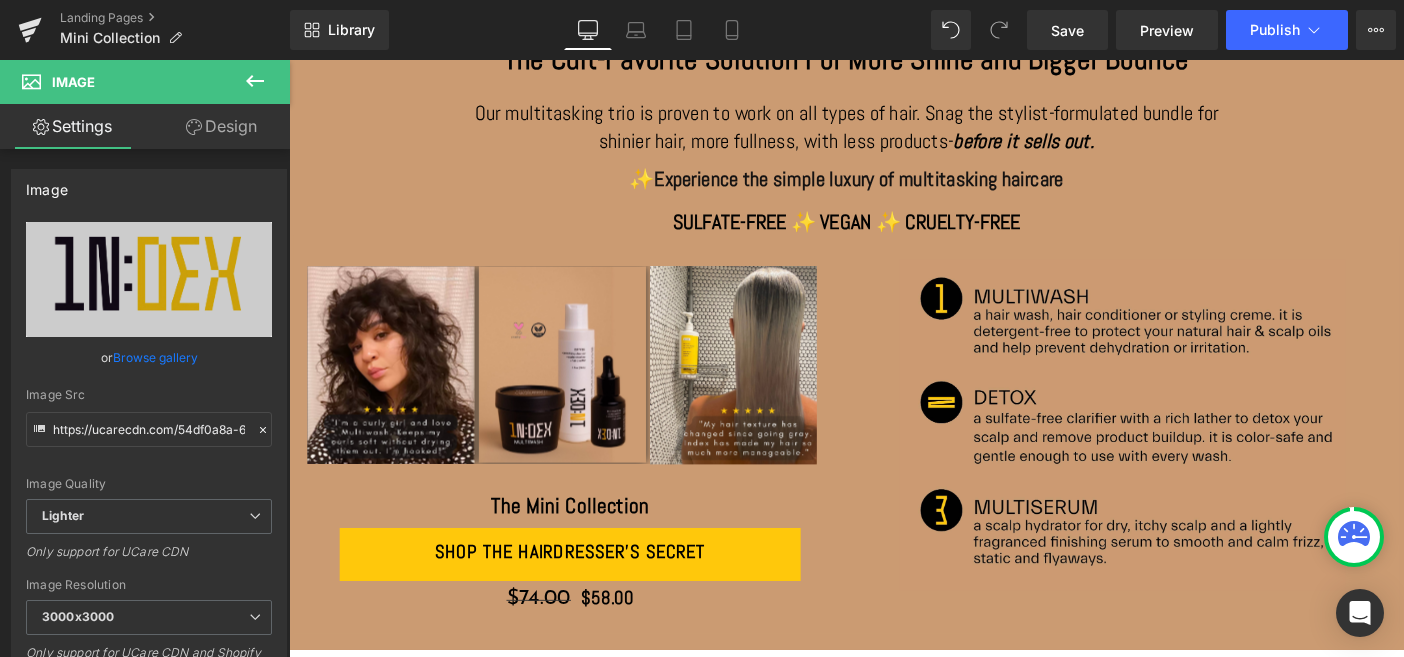 scroll, scrollTop: 194, scrollLeft: 0, axis: vertical 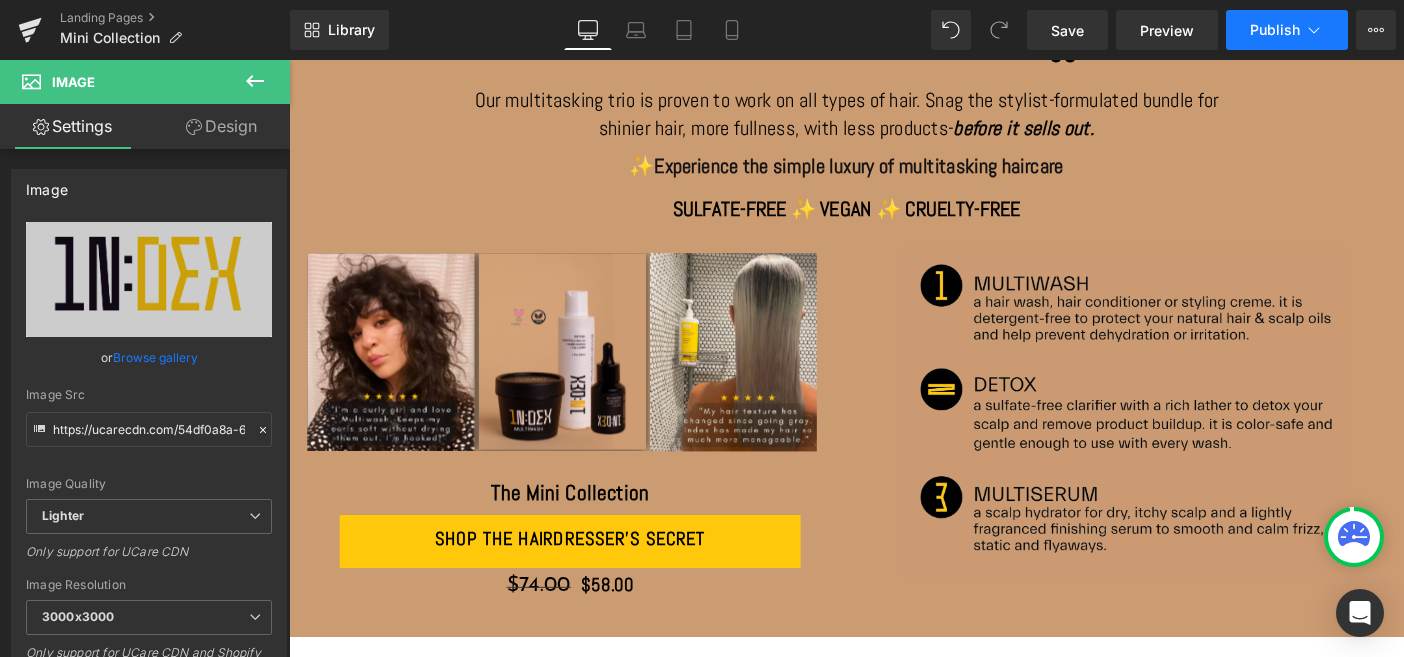 click on "Publish" at bounding box center [1275, 30] 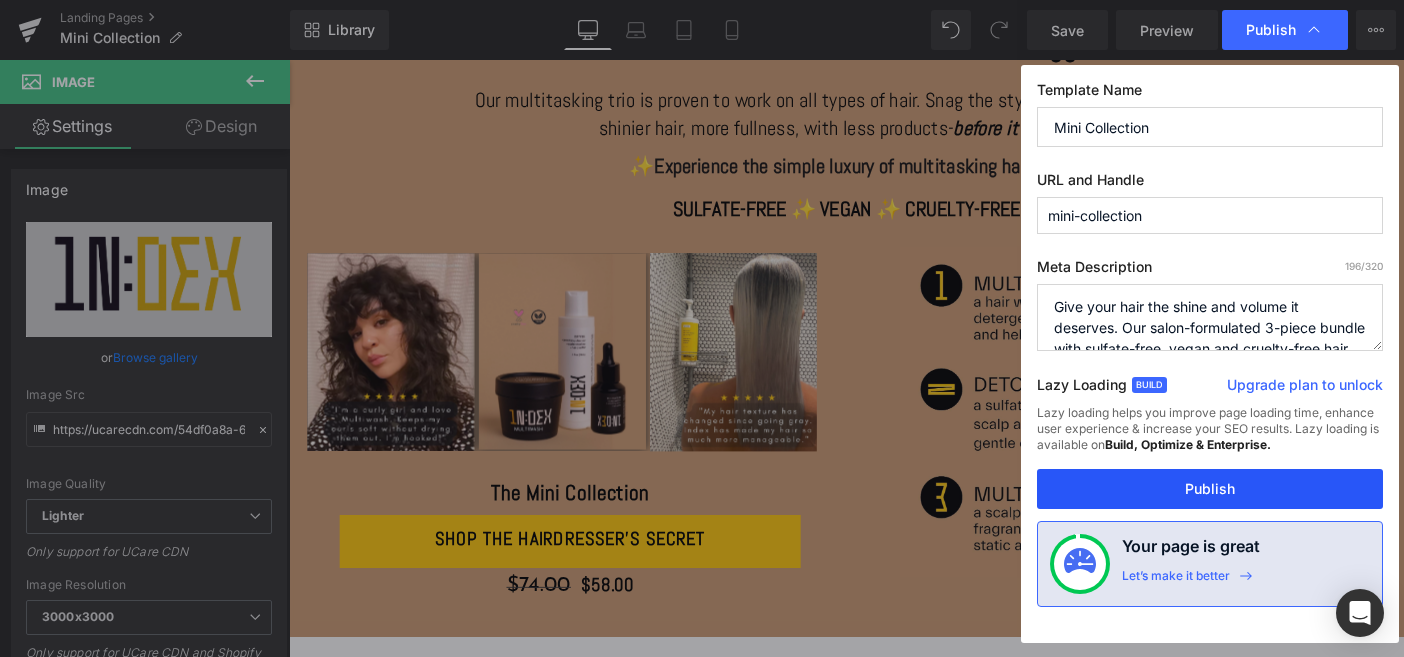click on "Publish" at bounding box center [1210, 489] 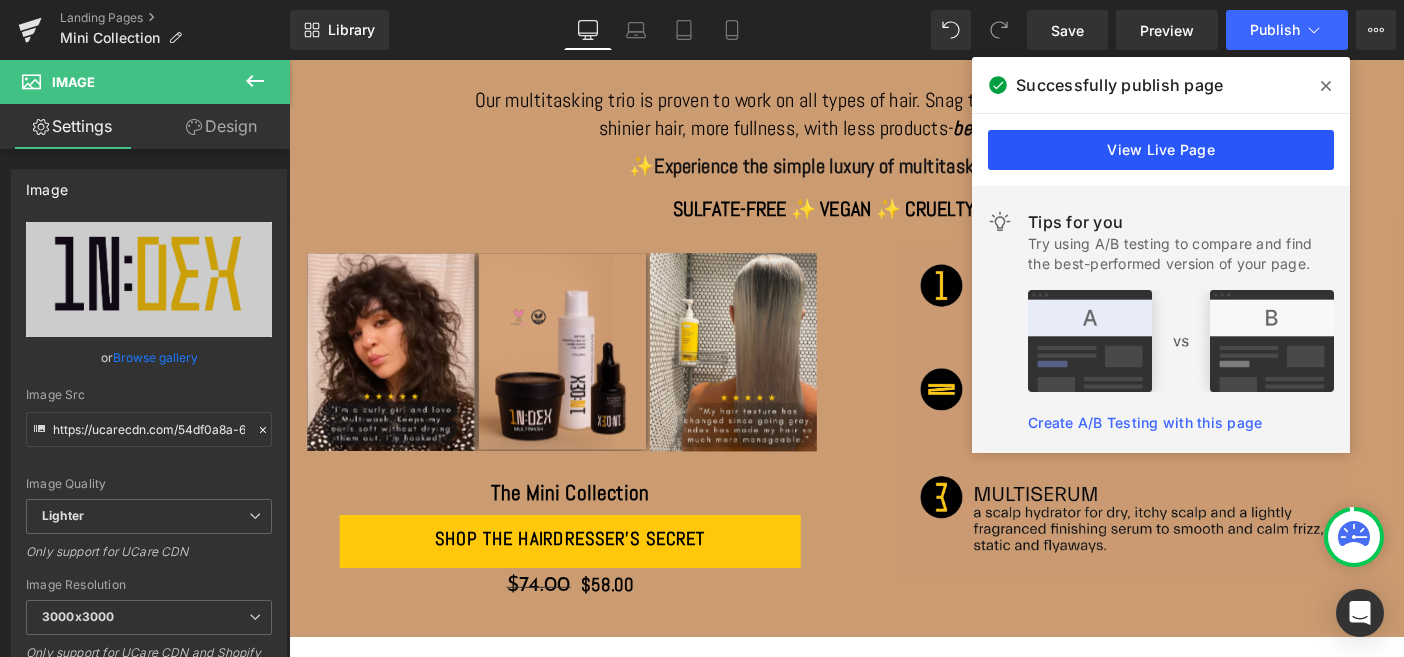 click on "View Live Page" at bounding box center [1161, 150] 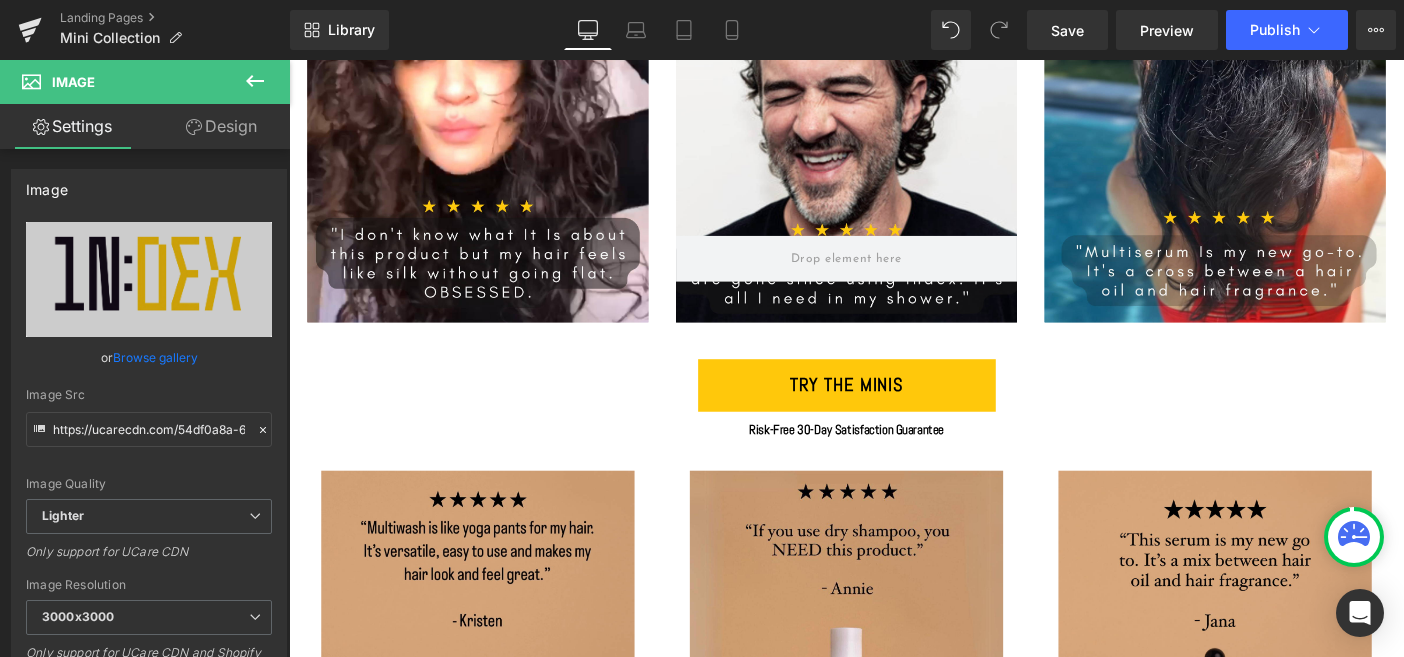 scroll, scrollTop: 2267, scrollLeft: 0, axis: vertical 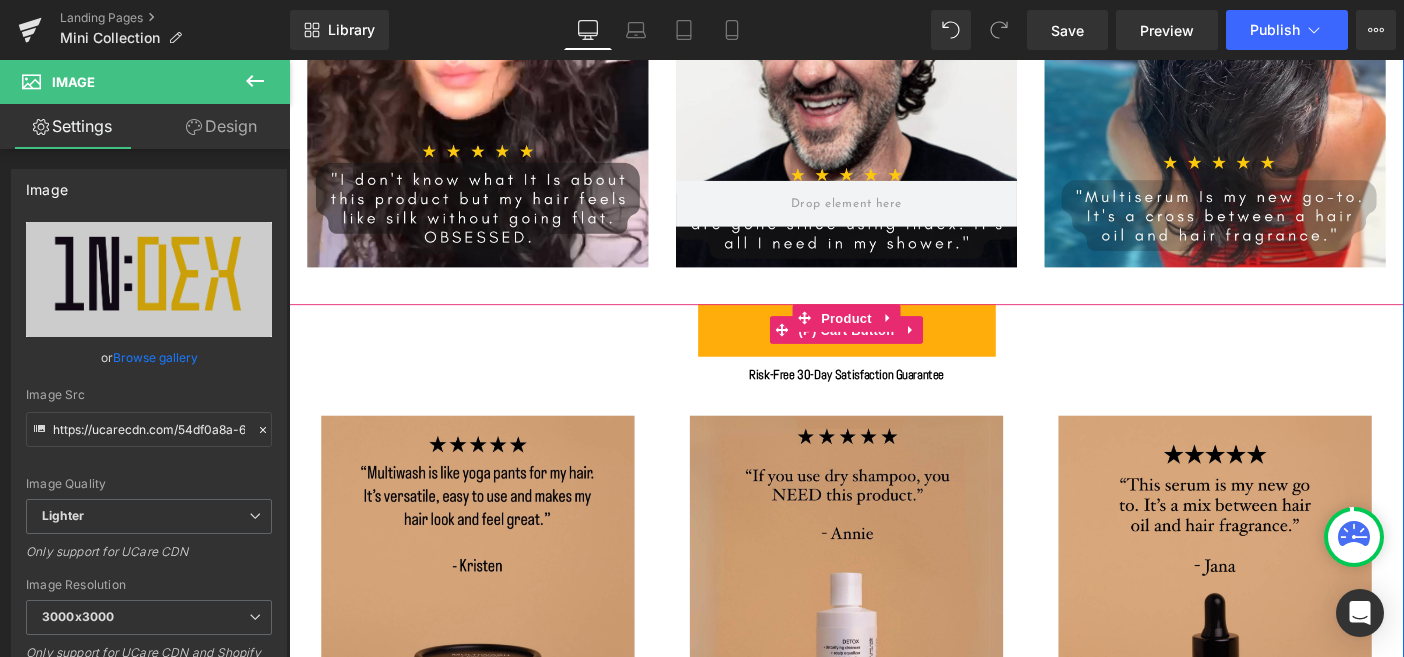 click on "Try the minis" at bounding box center [894, 353] 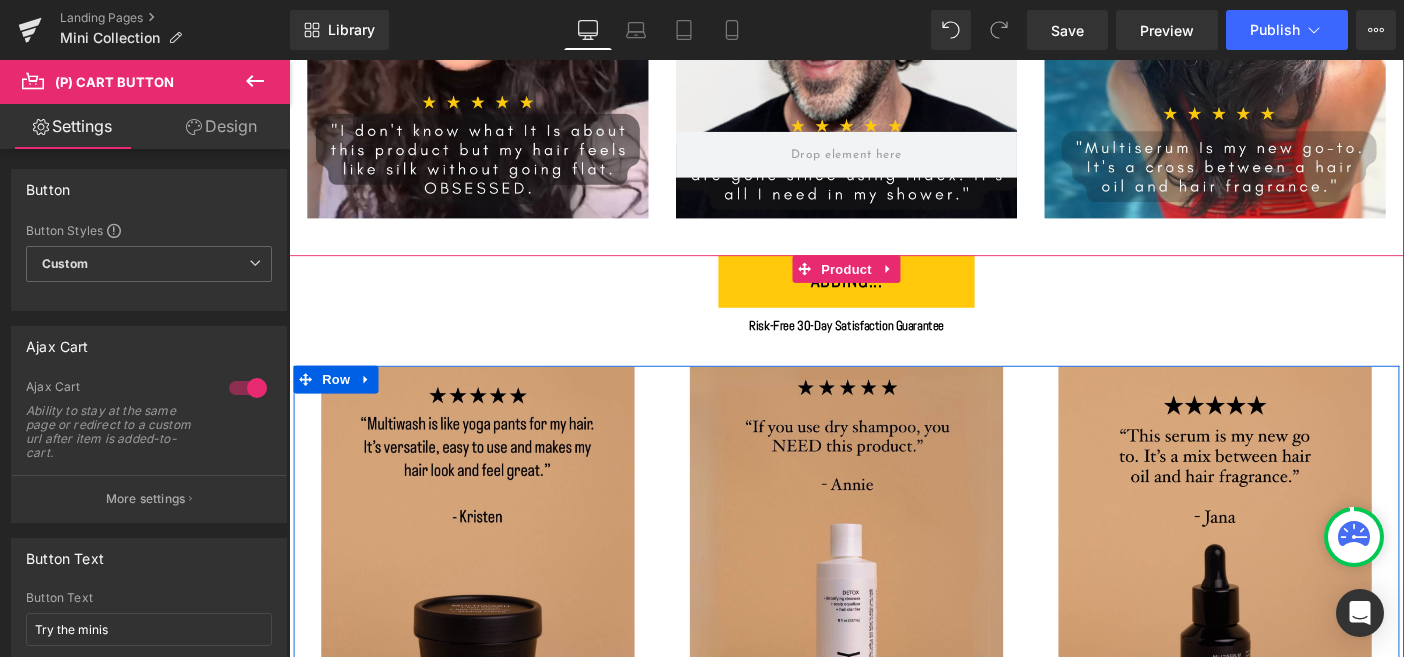 scroll, scrollTop: 2328, scrollLeft: 0, axis: vertical 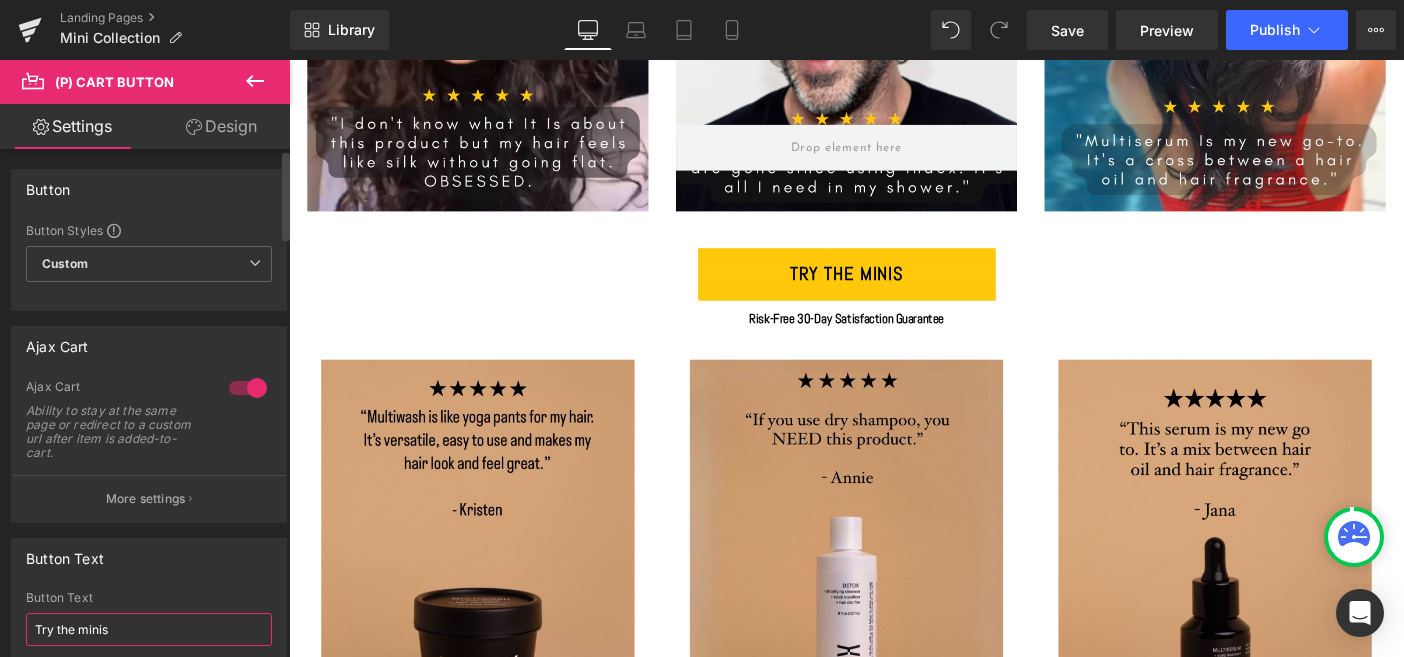 click on "Try the minis" at bounding box center [149, 629] 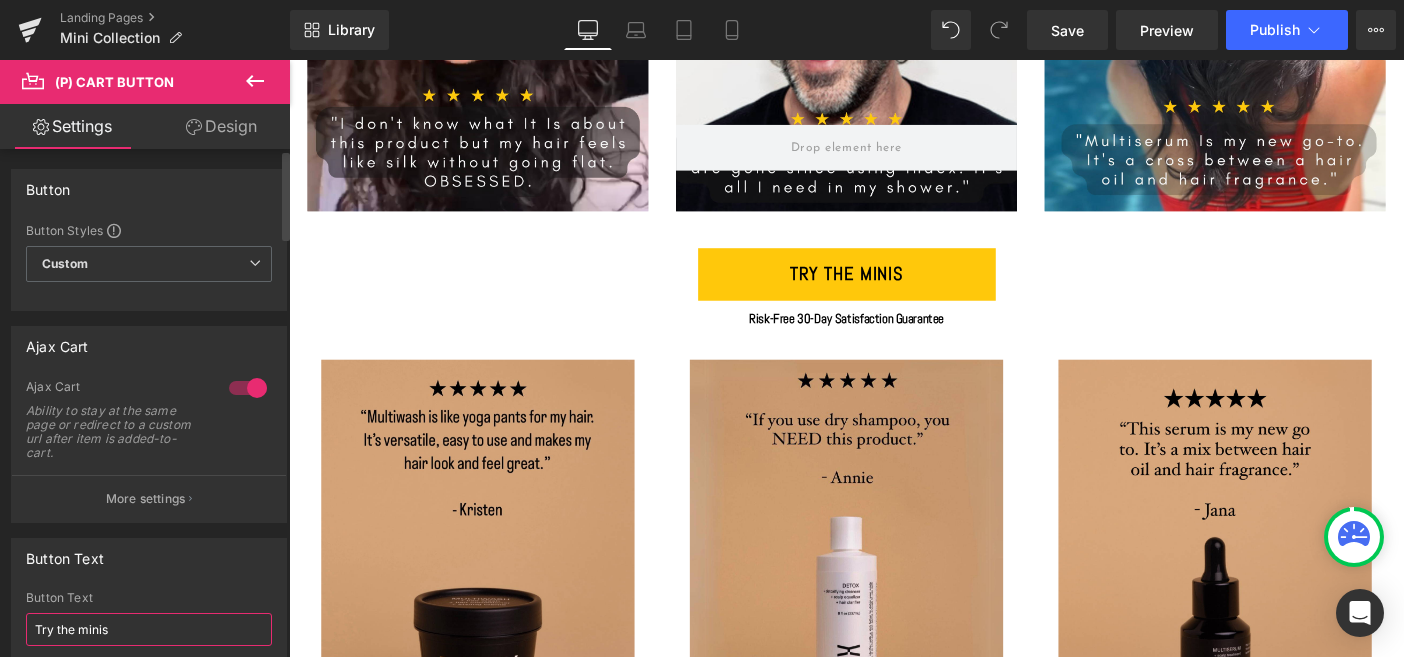 click on "Try the minis" at bounding box center [149, 629] 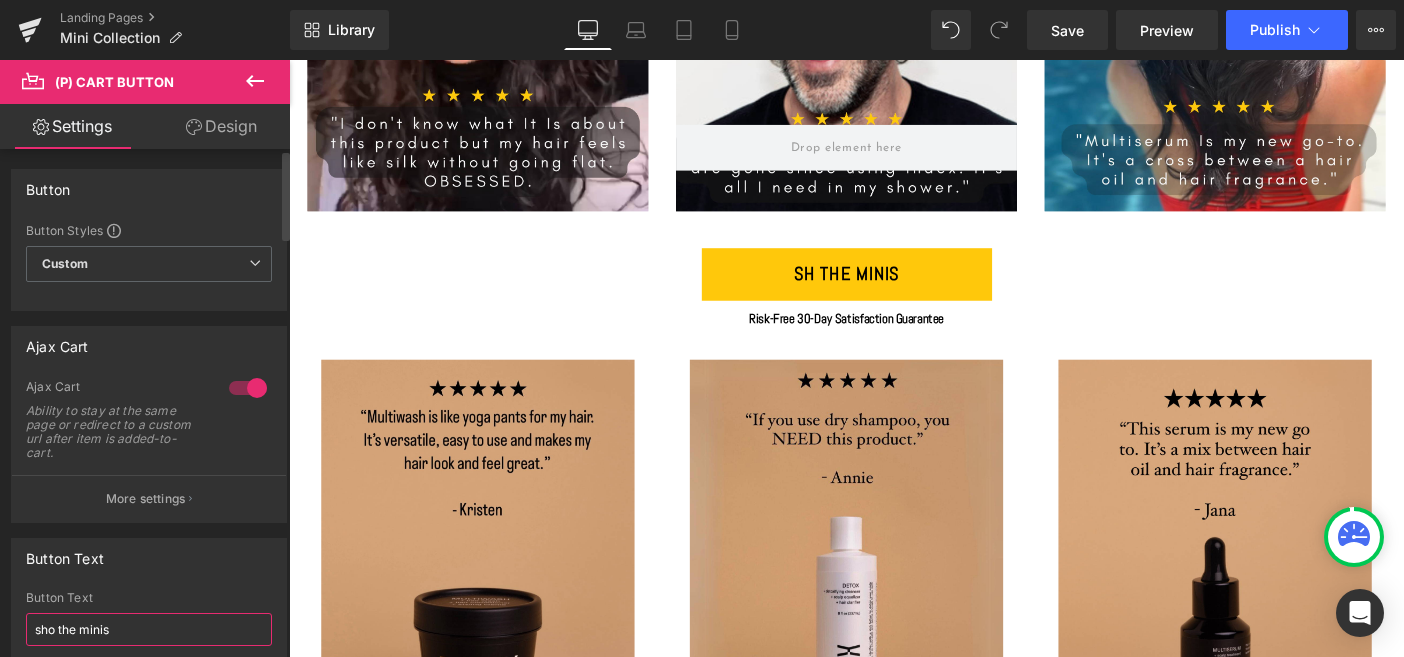type on "shop the minis" 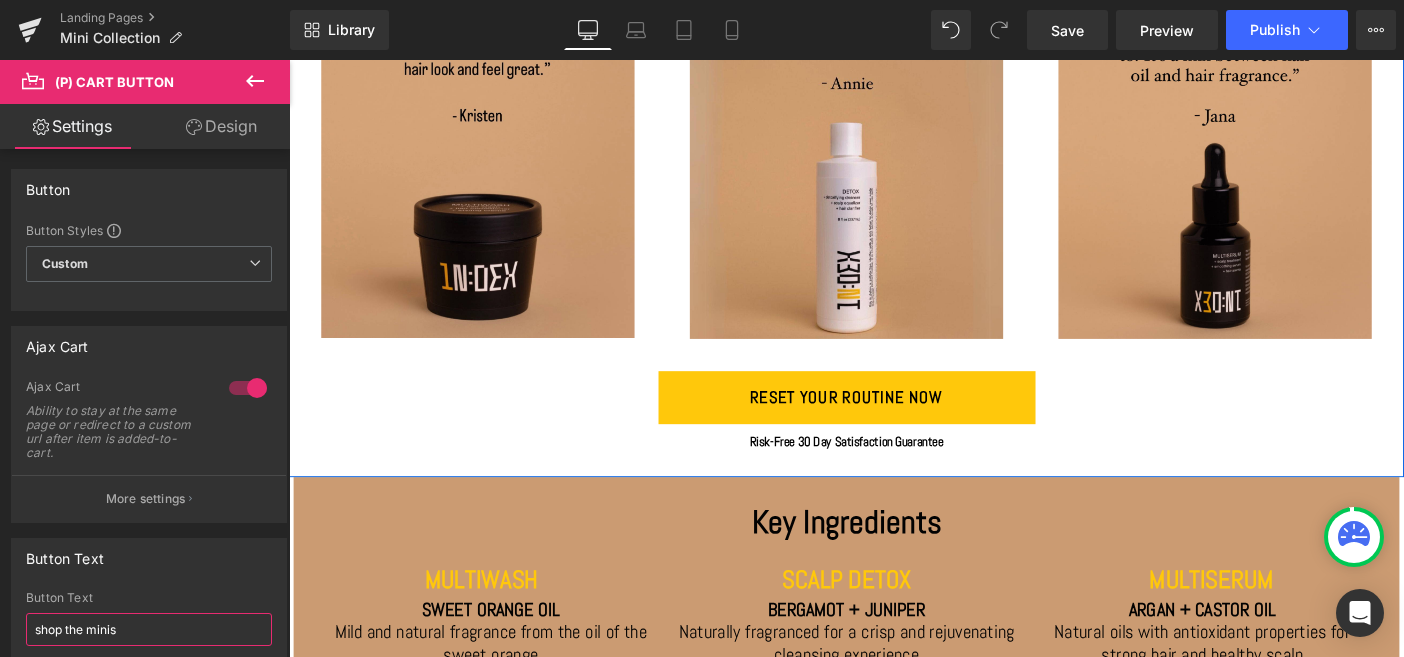 scroll, scrollTop: 2771, scrollLeft: 0, axis: vertical 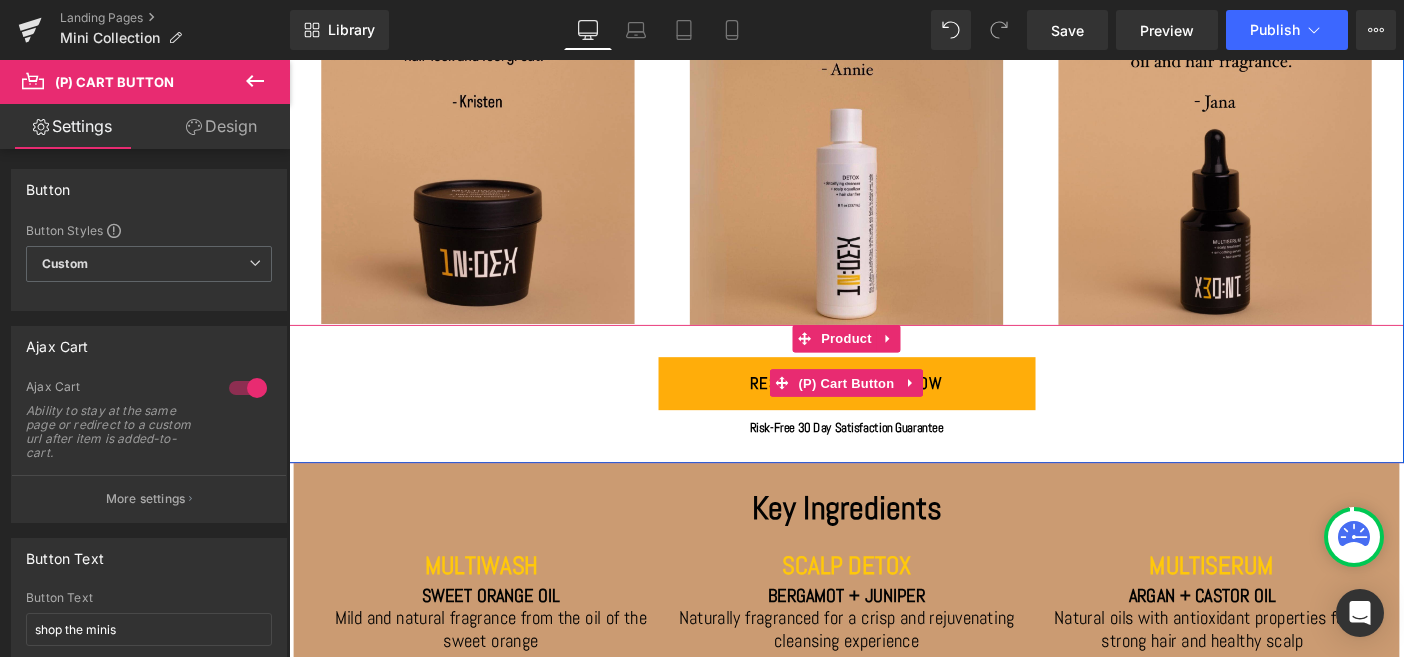 click on "reset your routine now" at bounding box center (894, 410) 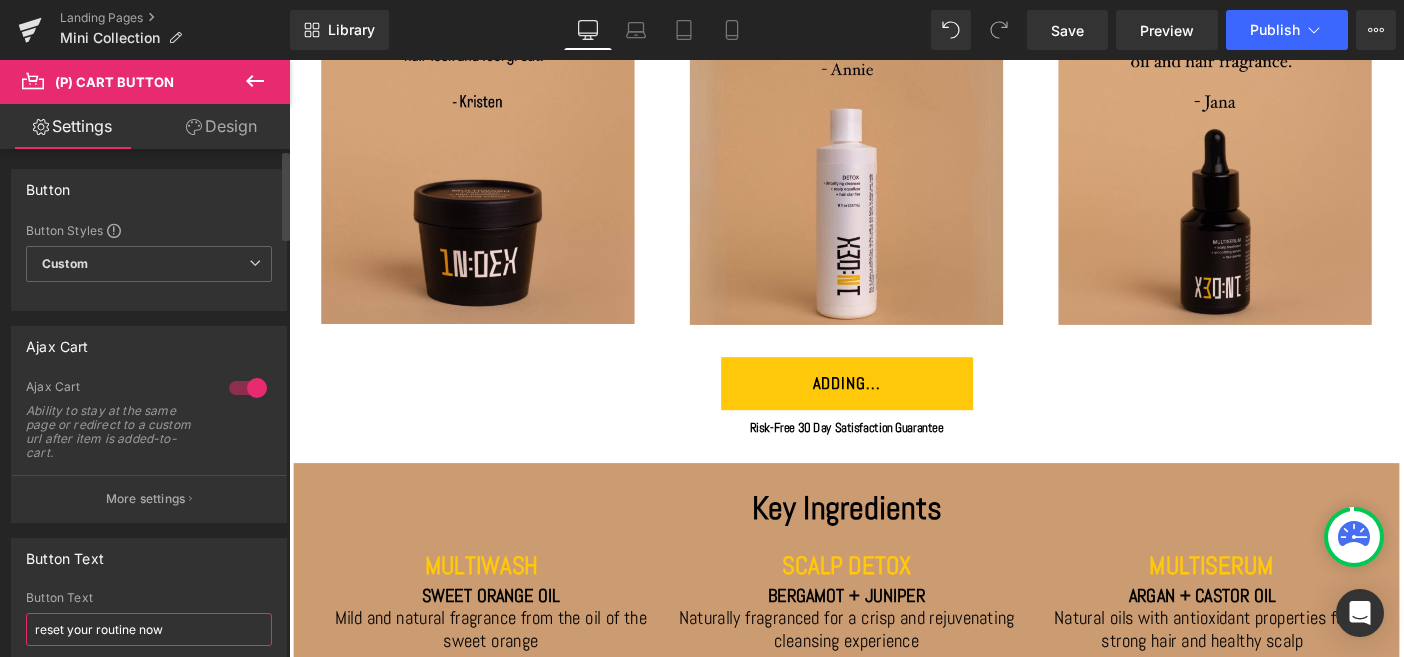 click on "reset your routine now" at bounding box center (149, 629) 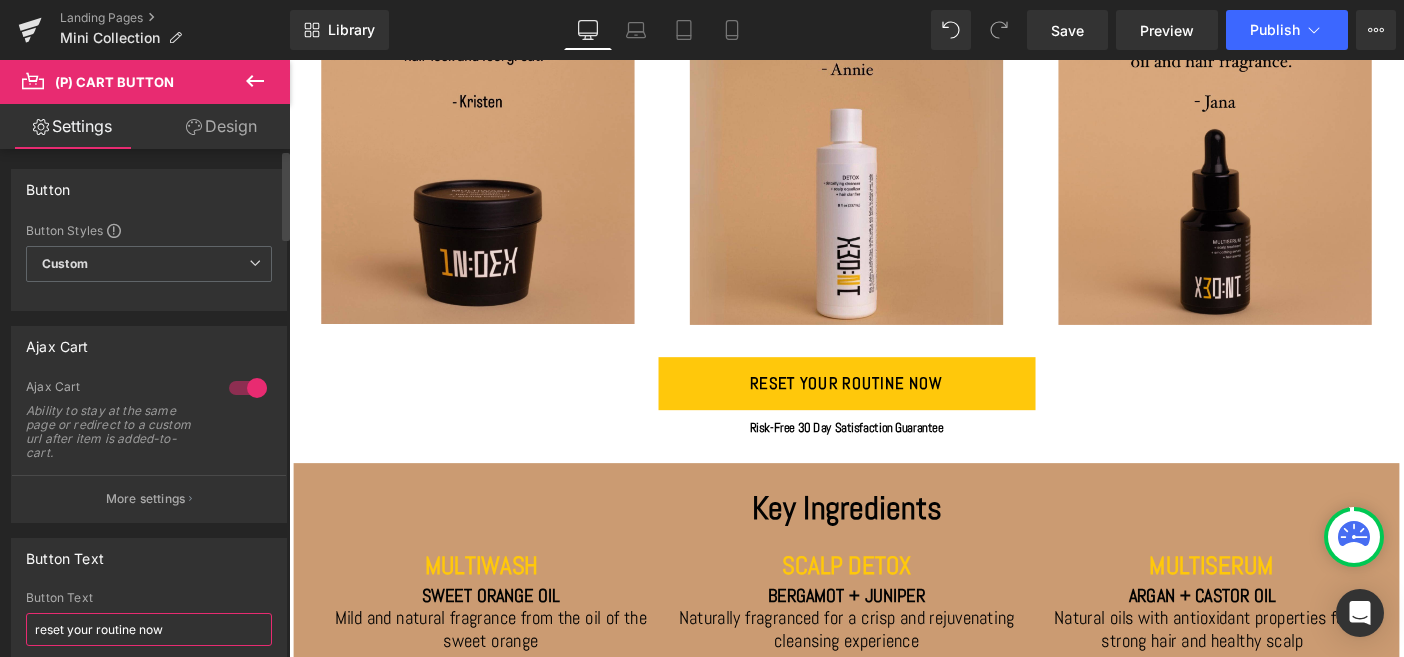click on "reset your routine now" at bounding box center (149, 629) 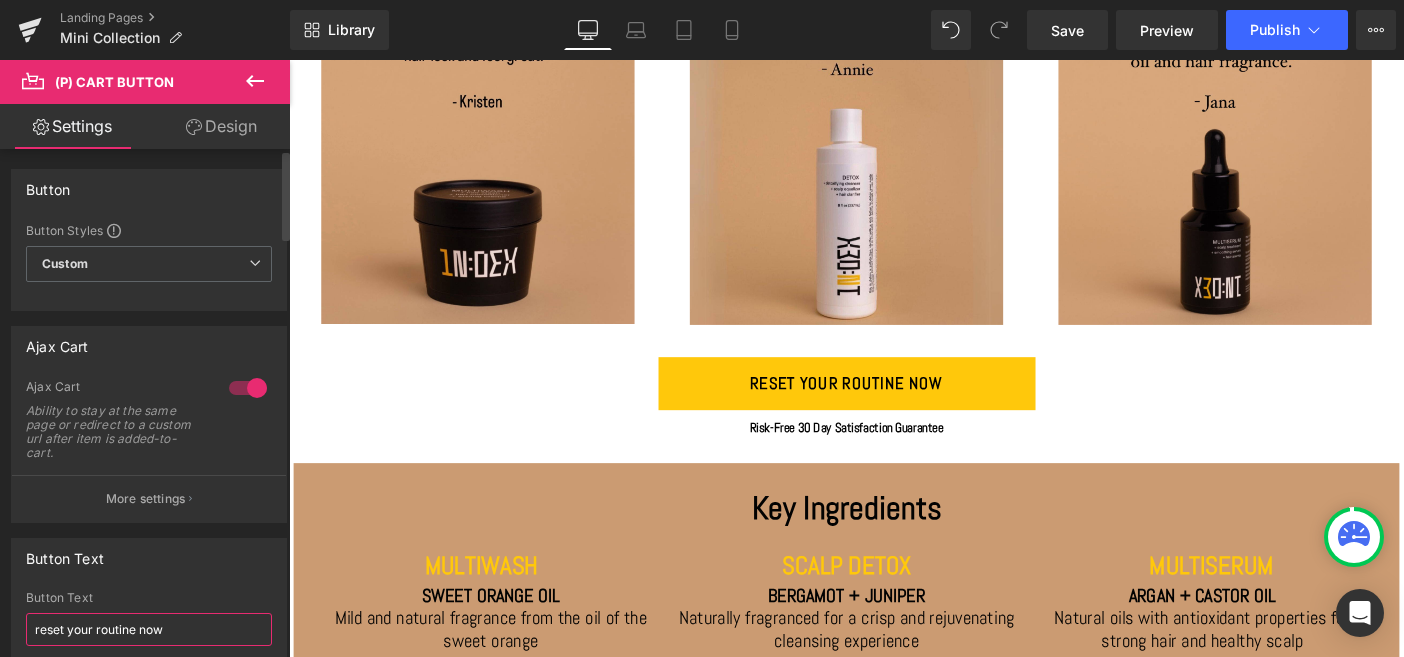 click on "reset your routine now" at bounding box center [149, 629] 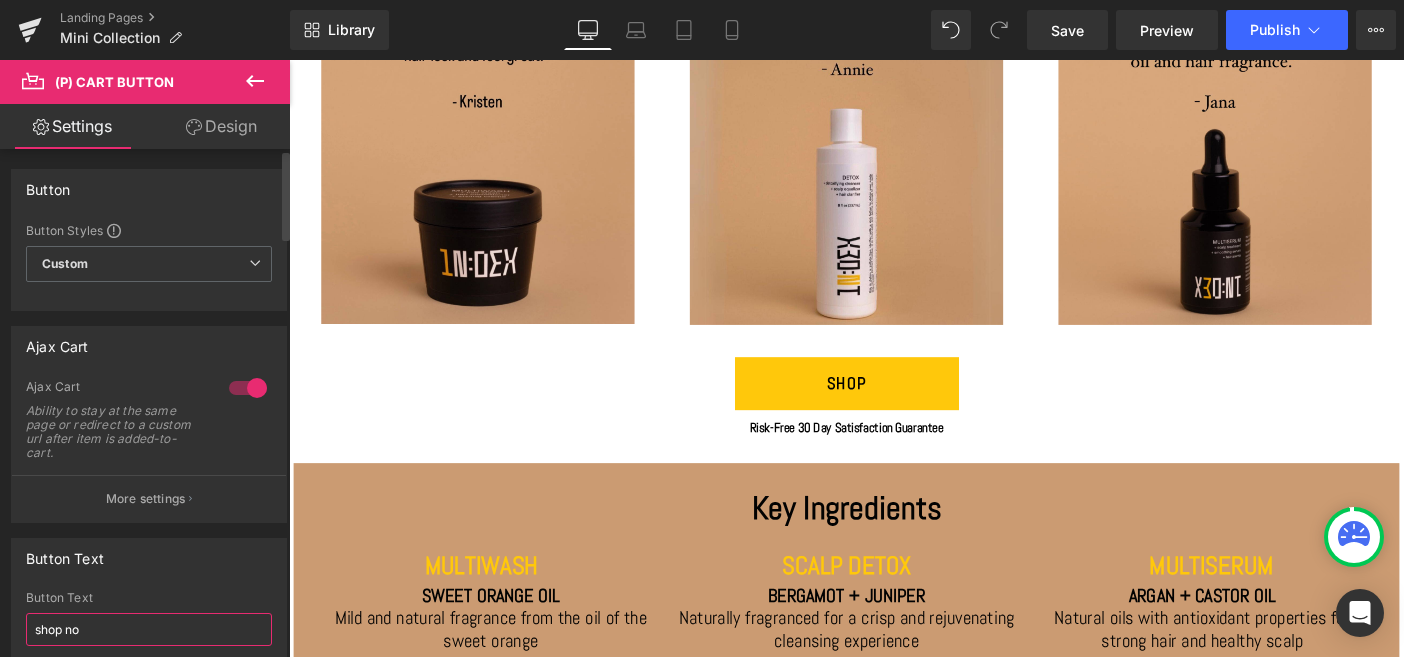 type on "shop now" 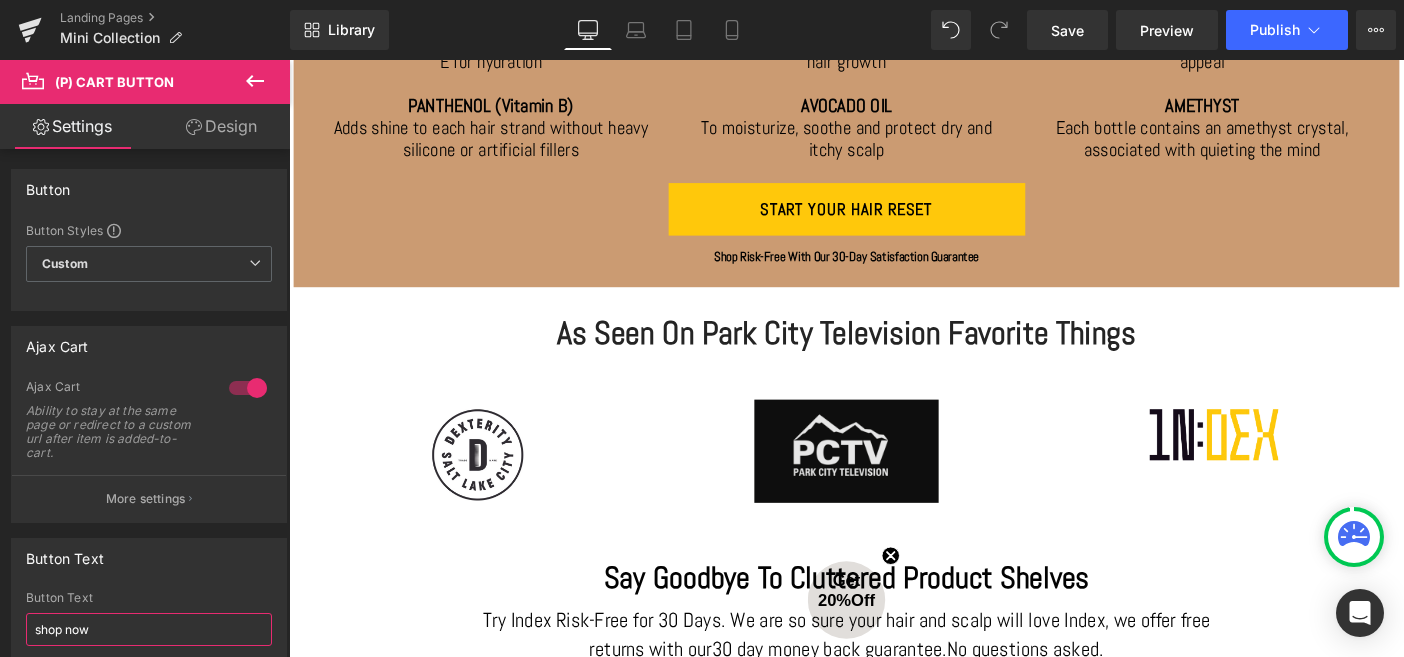 scroll, scrollTop: 3687, scrollLeft: 0, axis: vertical 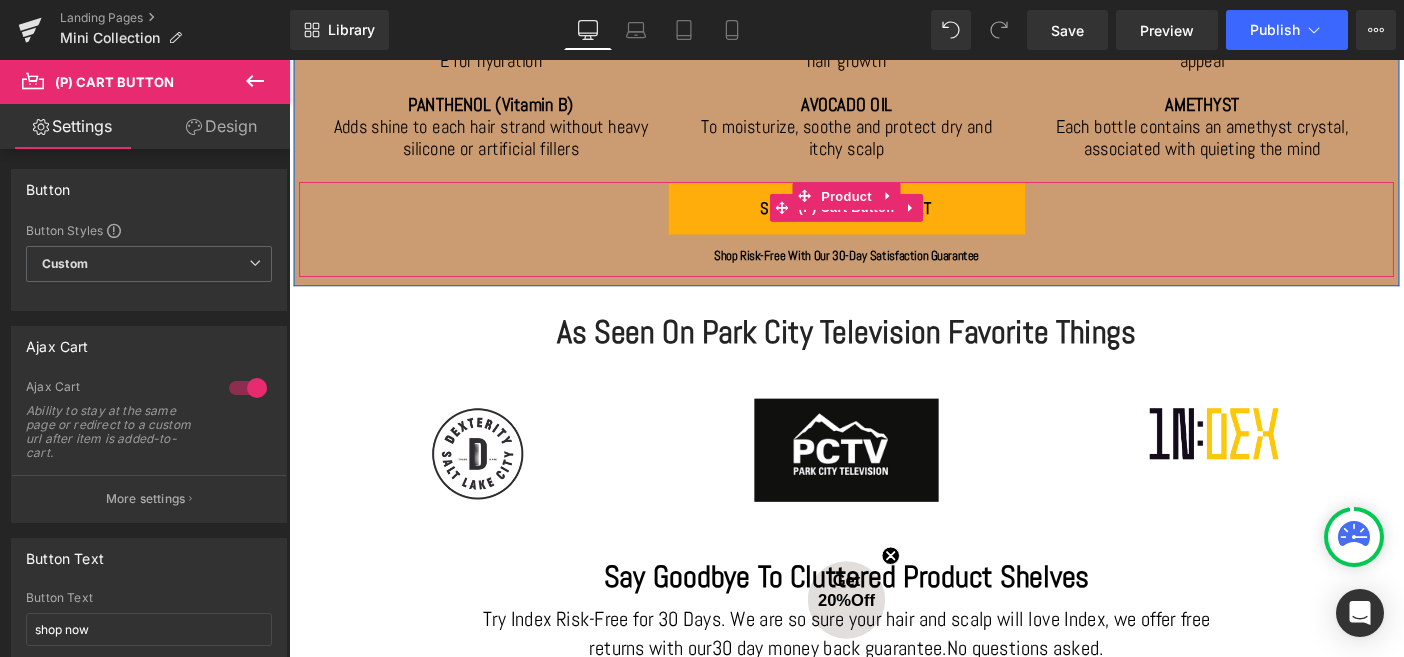 click on "start your hair reset" at bounding box center [894, 221] 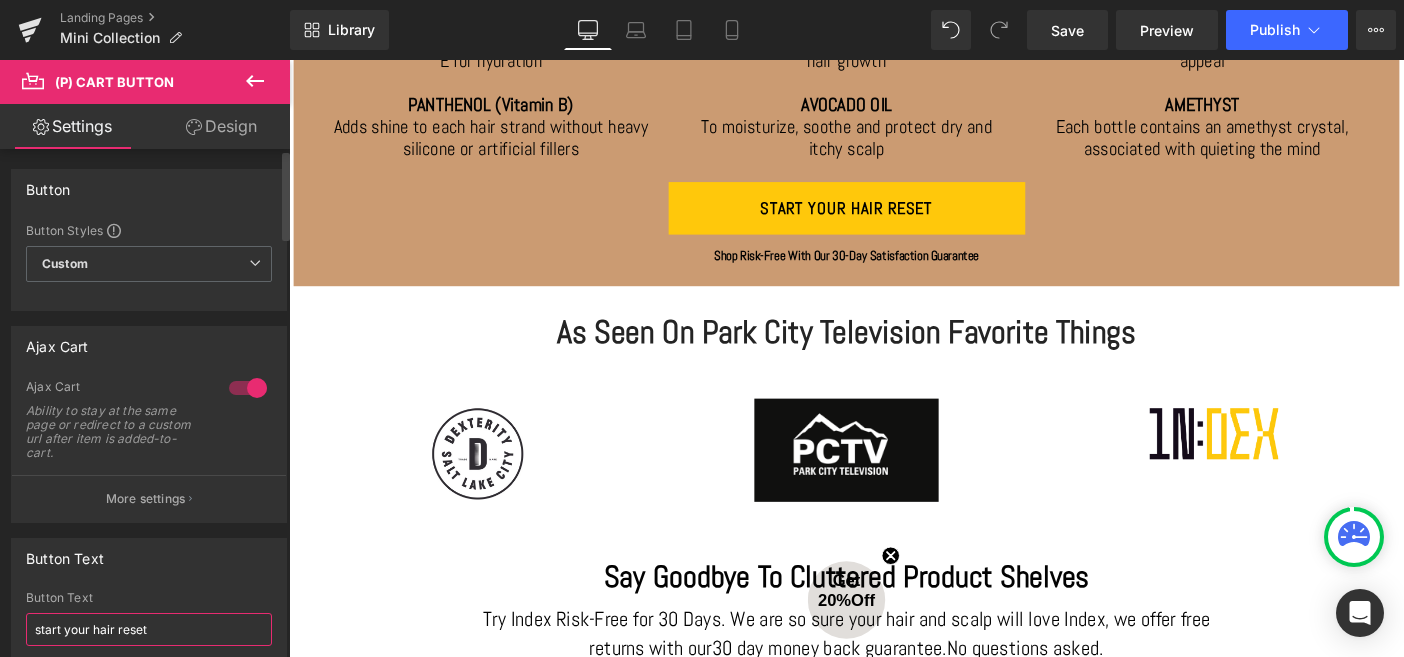 drag, startPoint x: 119, startPoint y: 630, endPoint x: 36, endPoint y: 623, distance: 83.294655 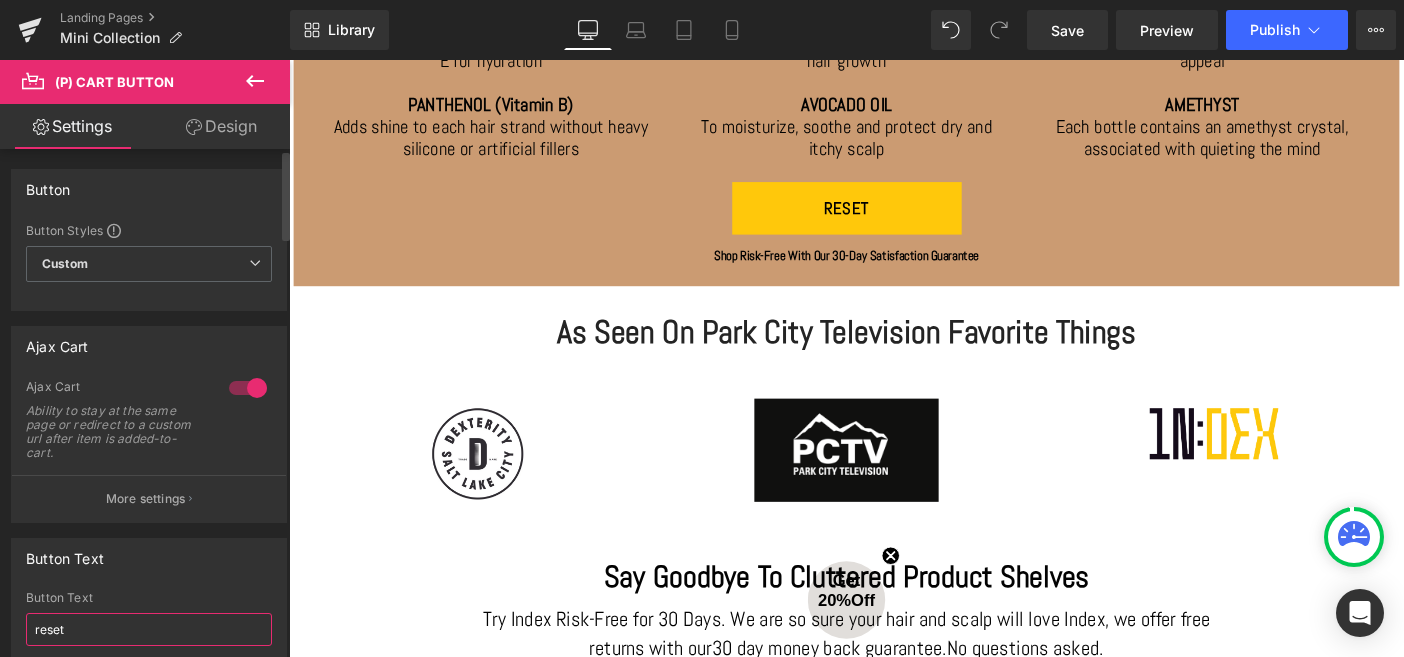 click on "reset" at bounding box center [149, 629] 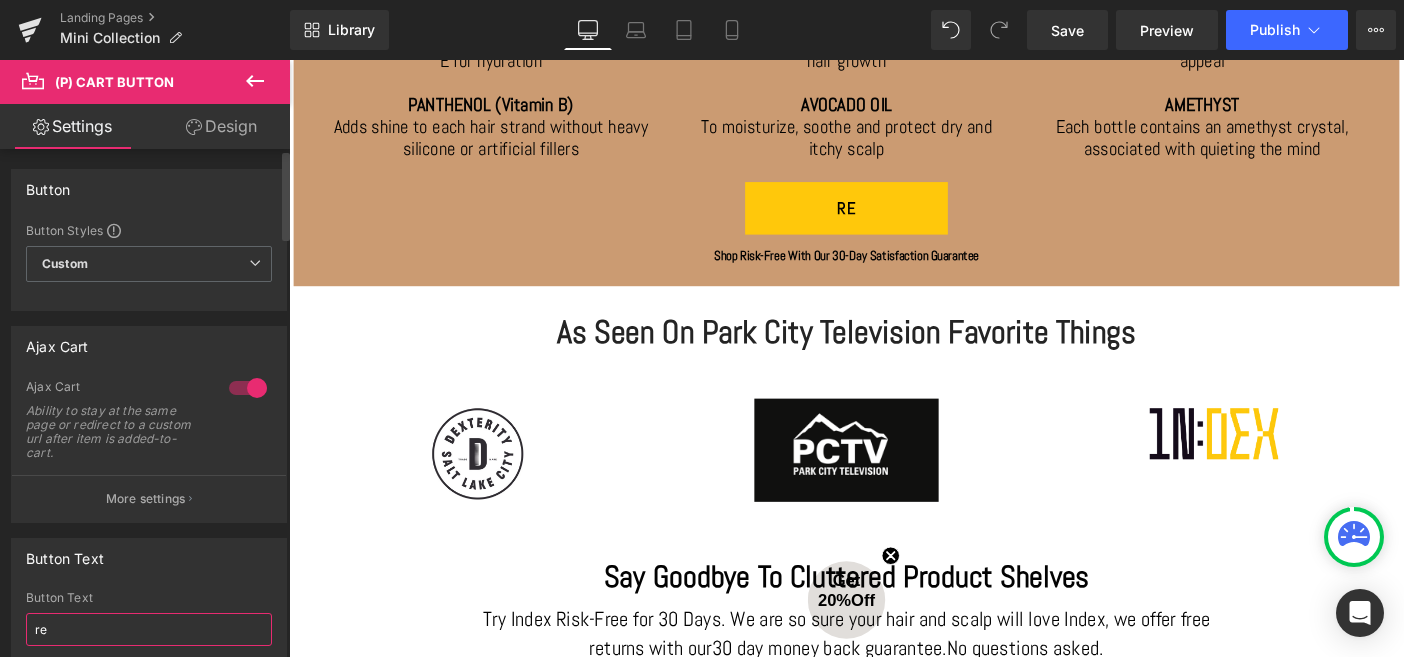 type on "r" 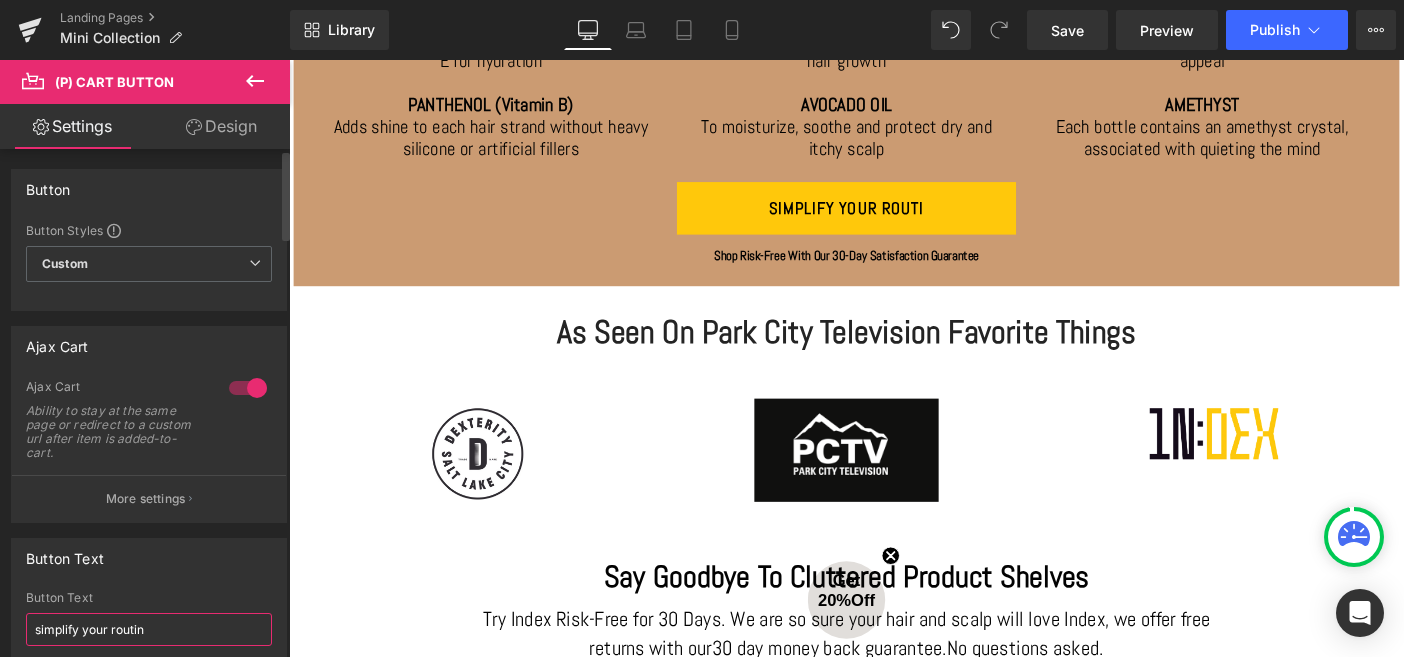 type on "simplify your routine" 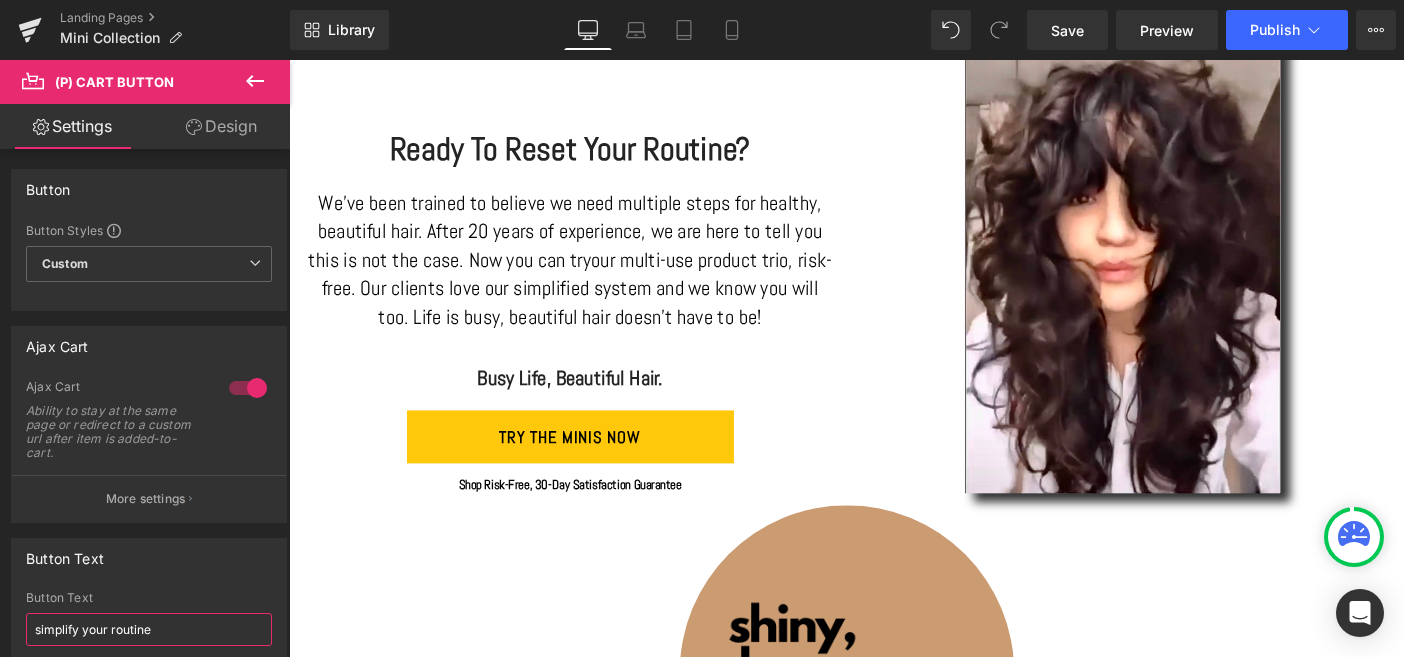scroll, scrollTop: 4473, scrollLeft: 0, axis: vertical 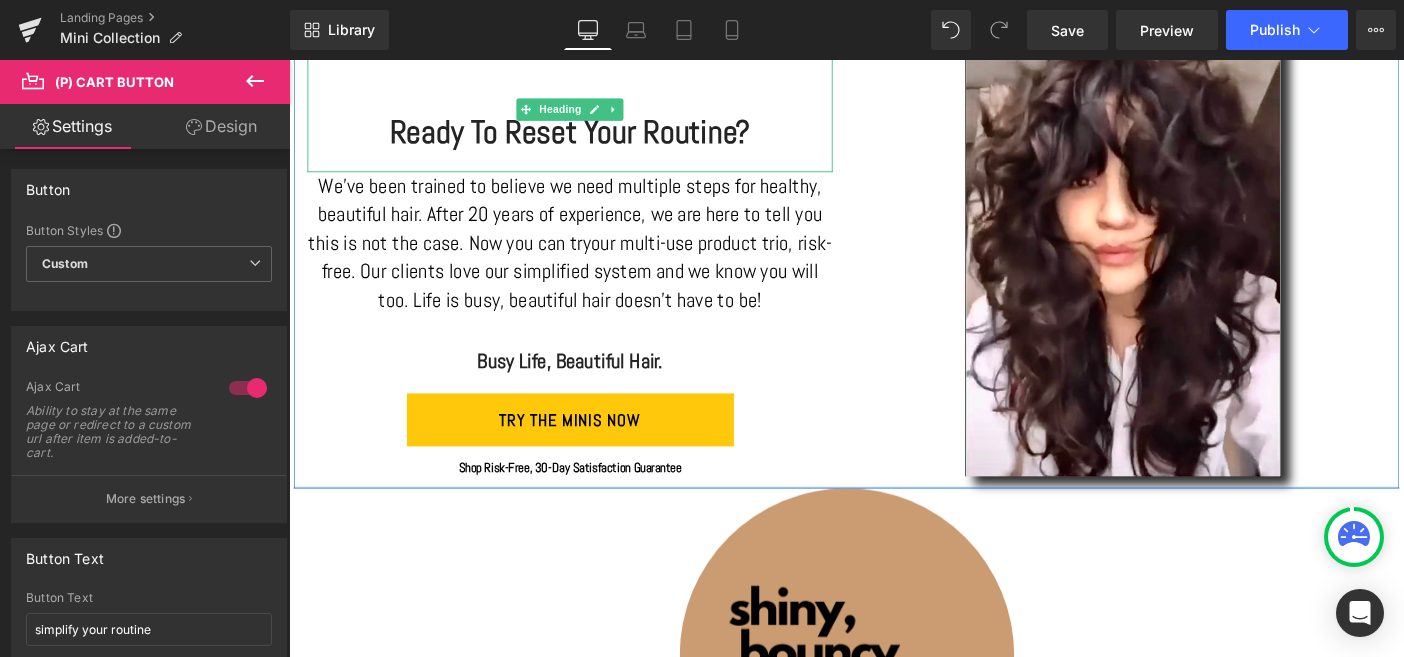 click on "Ready To Reset Your Routine?" at bounding box center (594, 138) 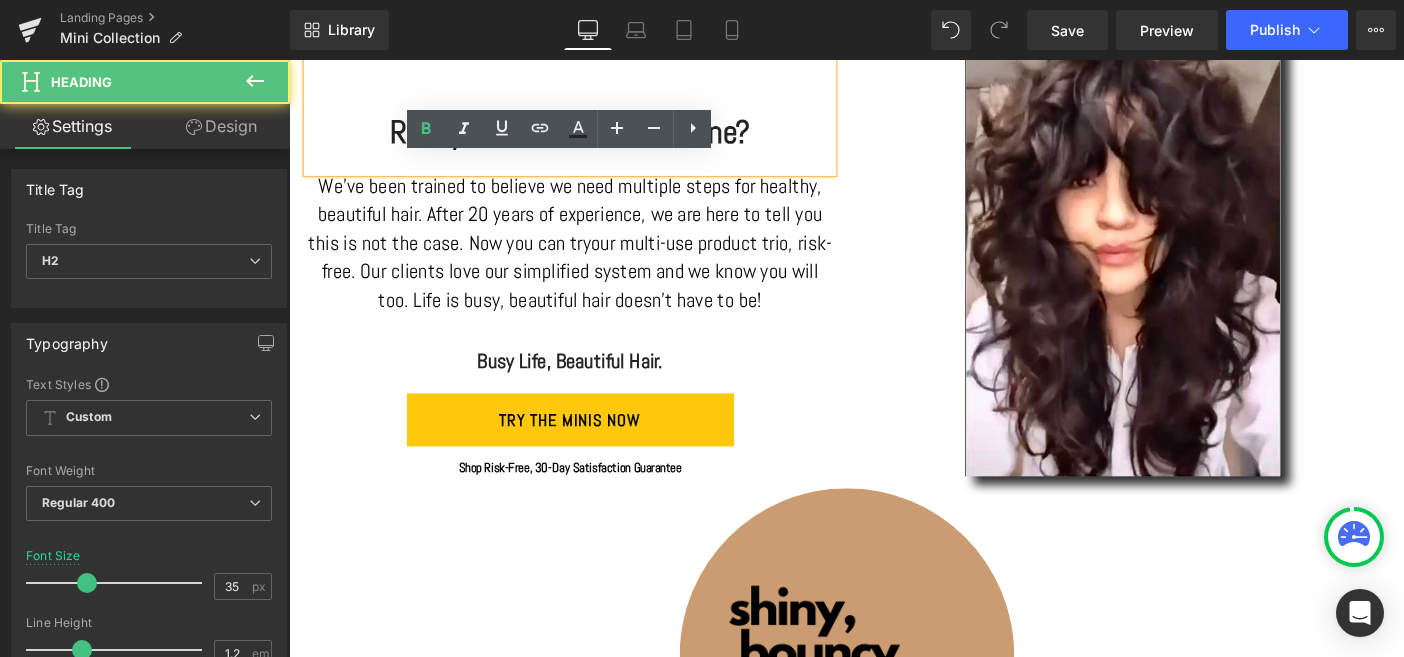 click 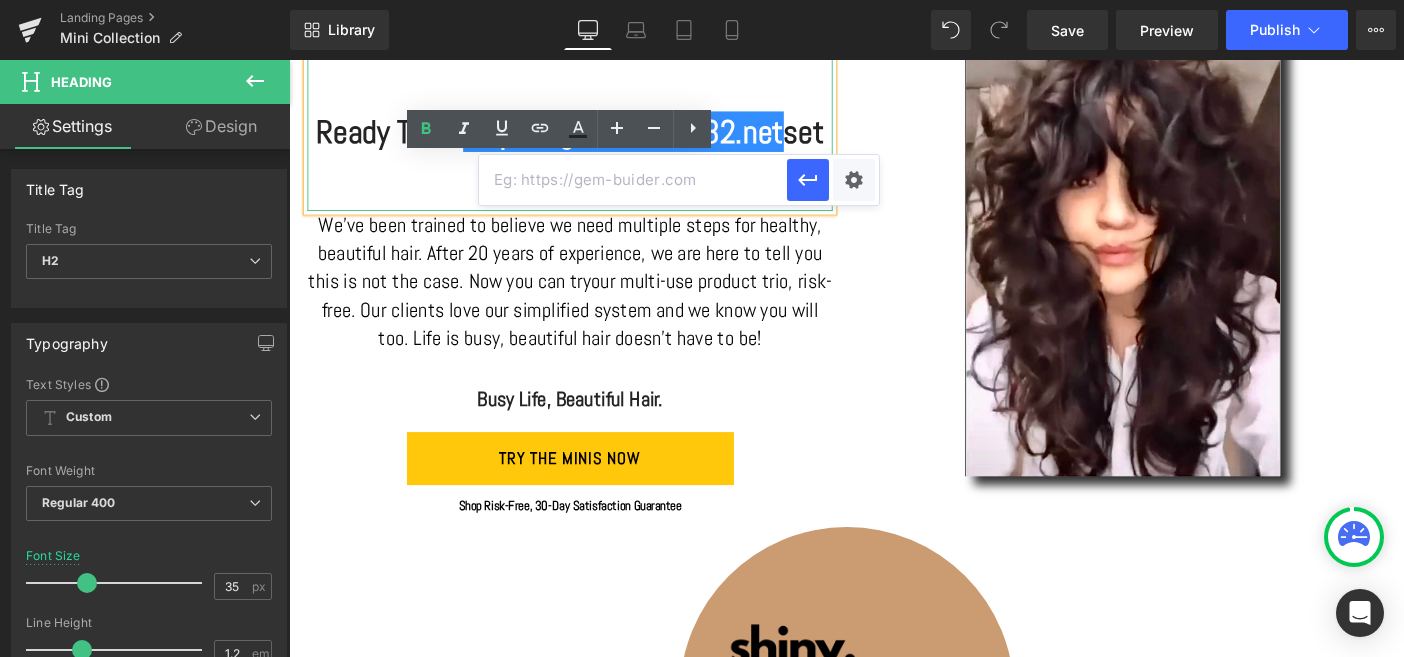 click on "Ready To Re https://gem-3910432.net set Your Routine?" at bounding box center (594, 159) 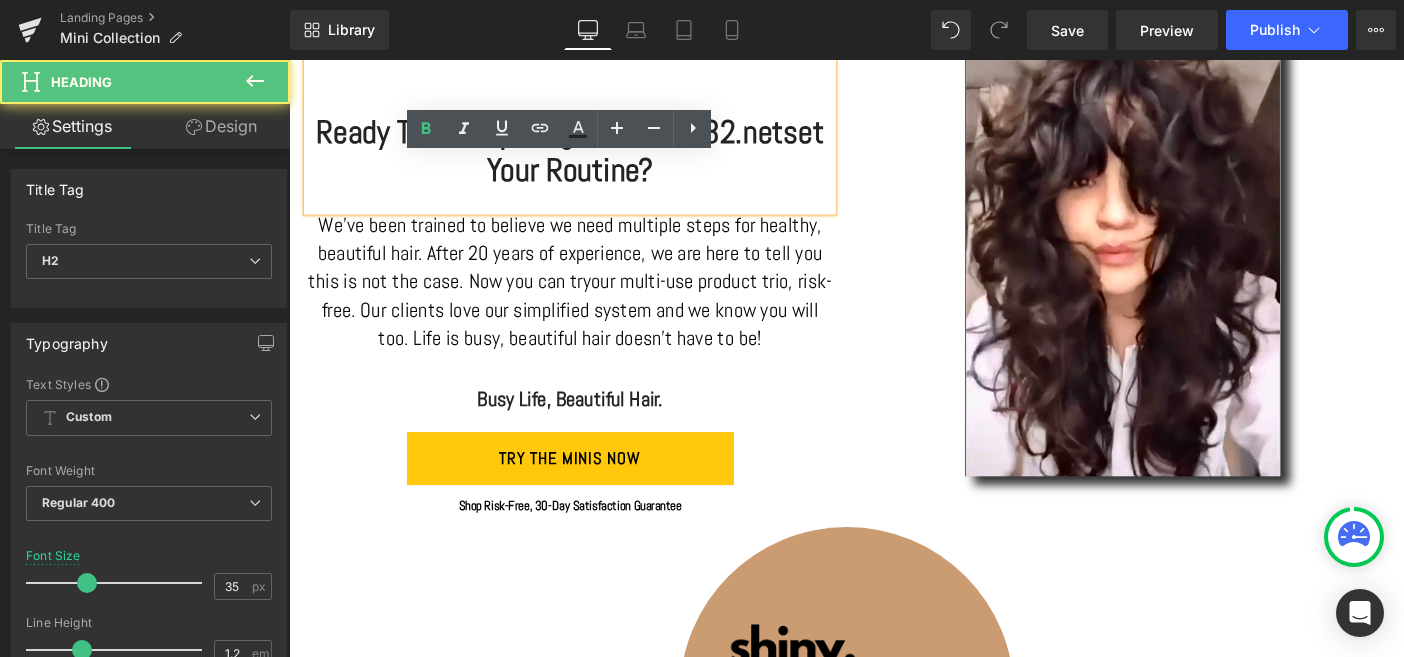 click on "Ready To Re https://gem-3910432.net set Your Routine?" at bounding box center [594, 159] 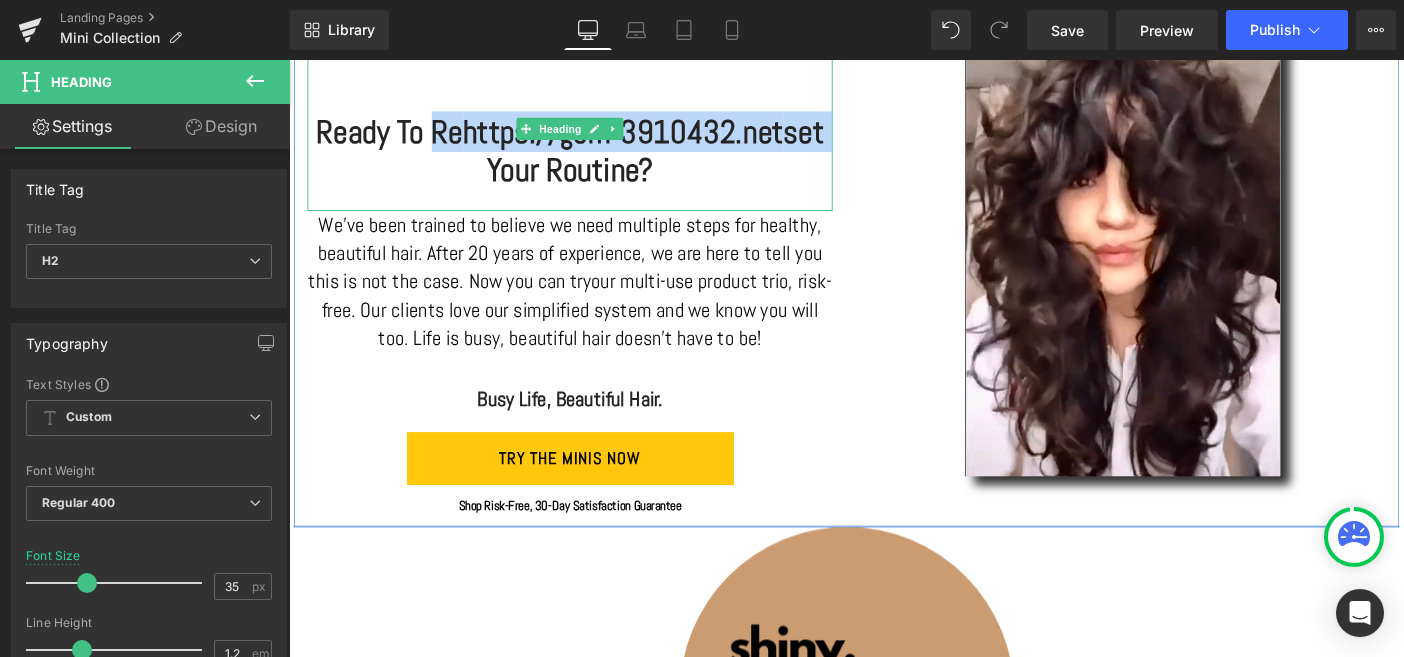 drag, startPoint x: 508, startPoint y: 183, endPoint x: 451, endPoint y: 139, distance: 72.00694 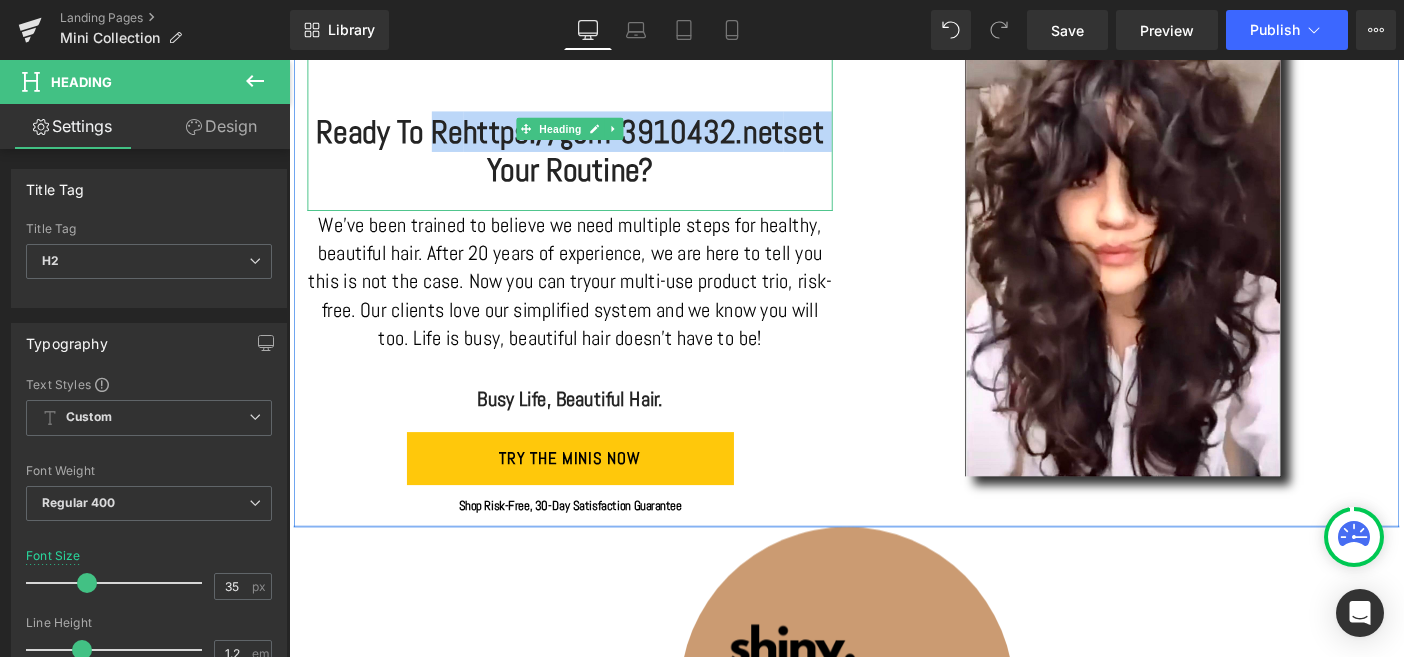 click on "Ready To Re https://gem-3910432.net set Your Routine?" at bounding box center (594, 159) 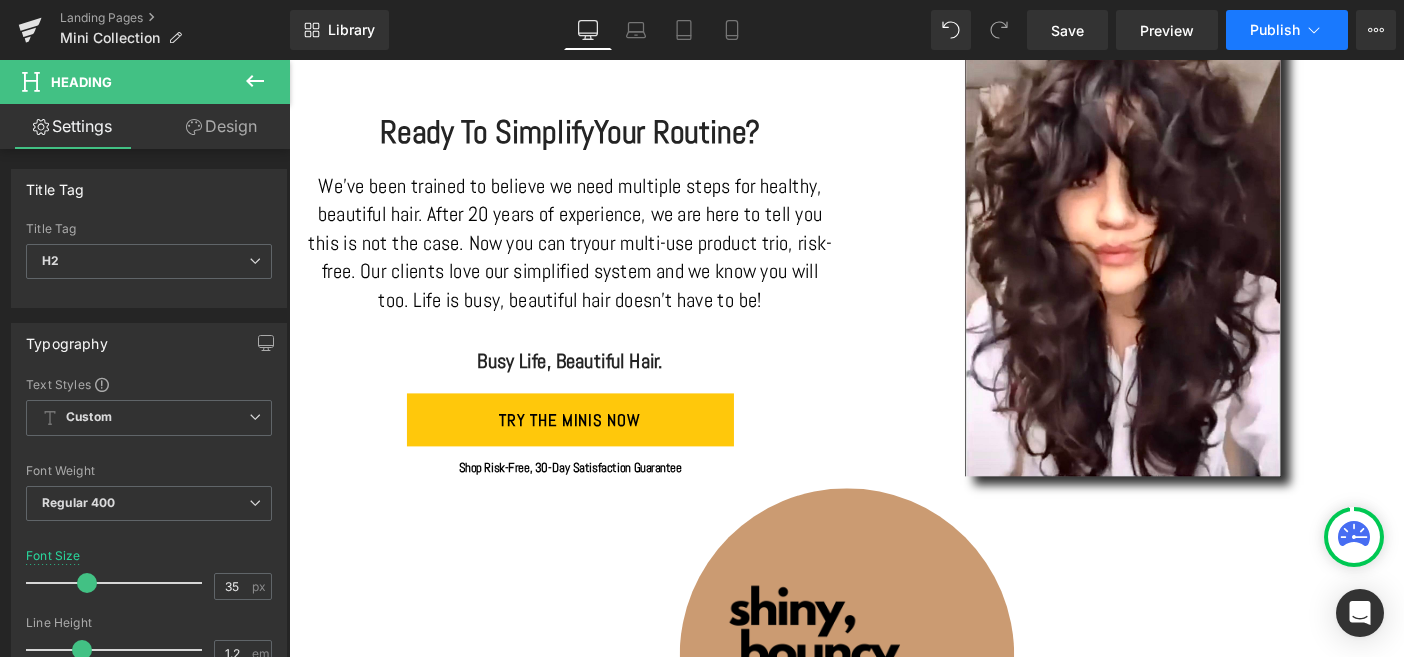 click on "Publish" at bounding box center [1275, 30] 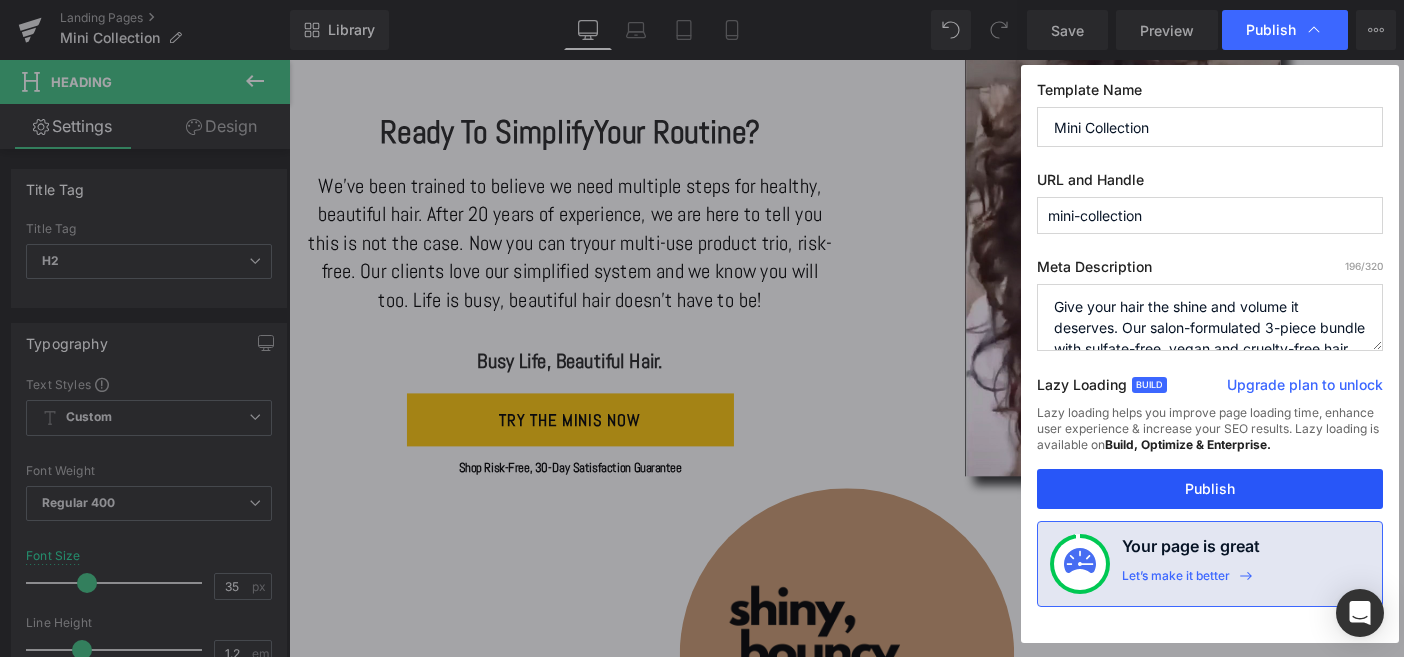 click on "Publish" at bounding box center [1210, 489] 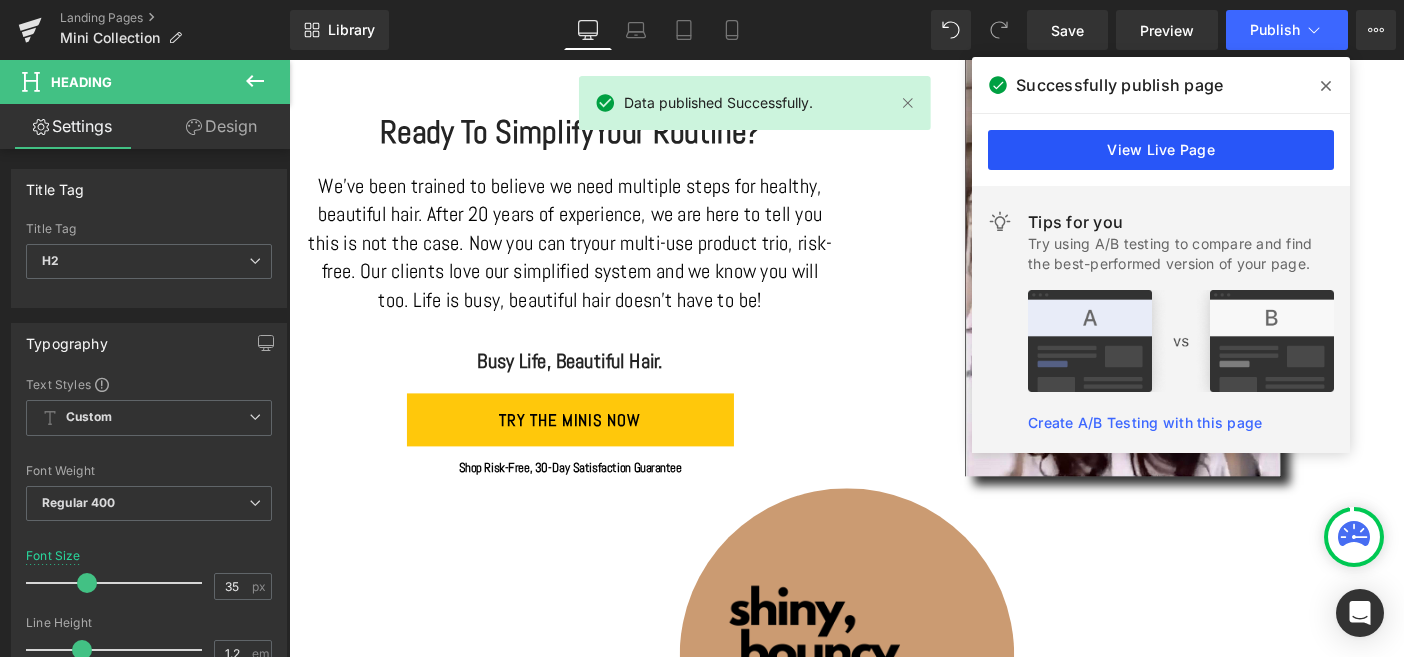 click on "View Live Page" at bounding box center (1161, 150) 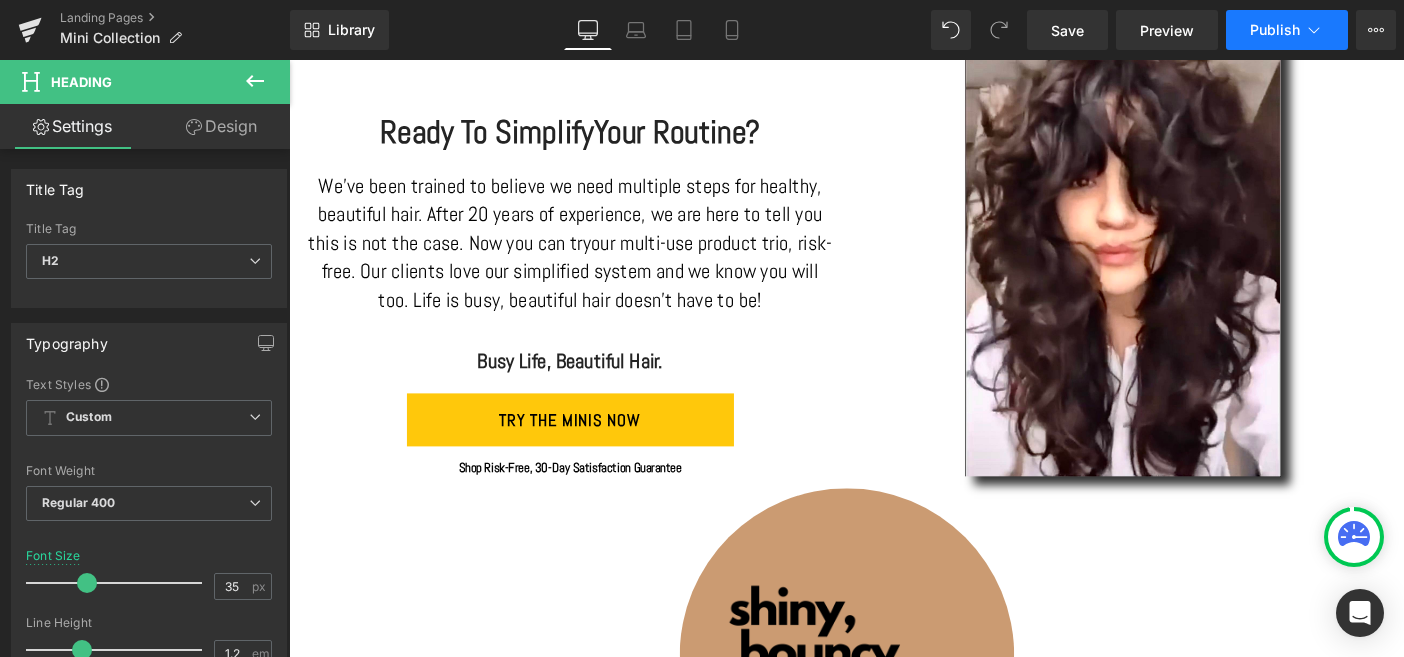 click on "Publish" at bounding box center (1275, 30) 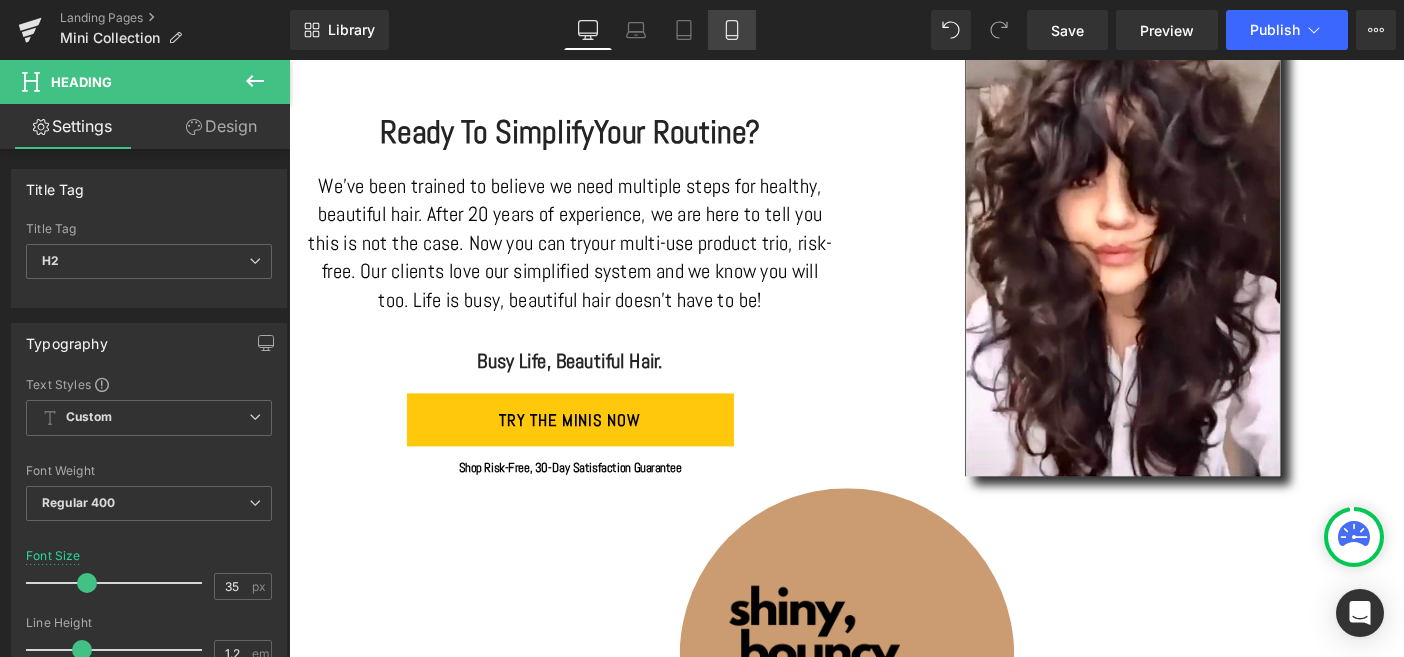 click 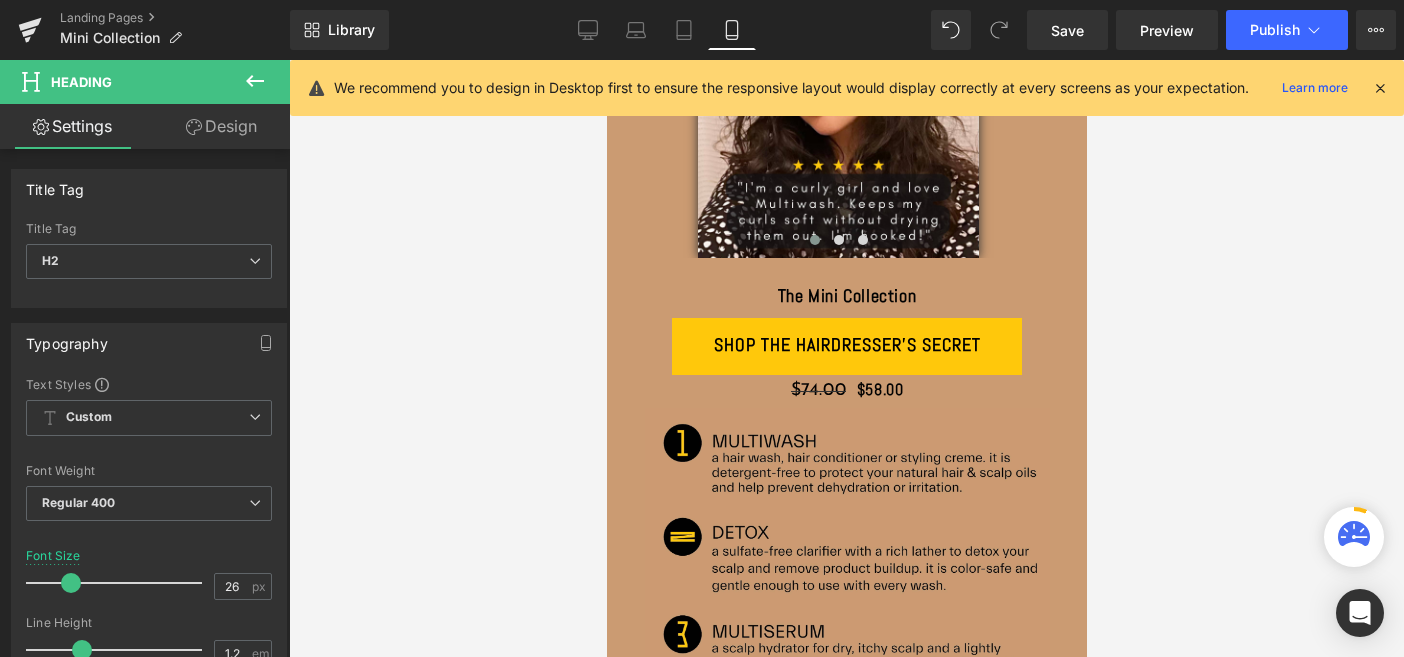 scroll, scrollTop: 514, scrollLeft: 0, axis: vertical 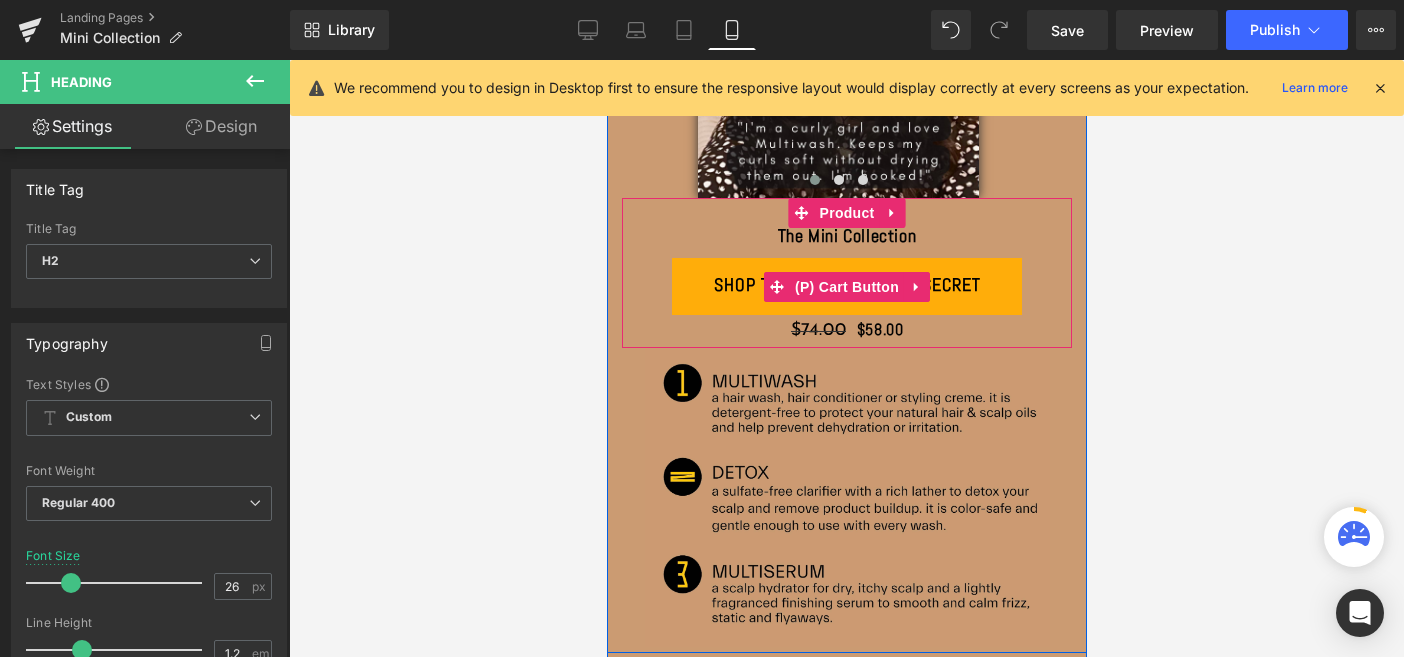 click on "Shop The Hairdresser's secret" at bounding box center (846, 286) 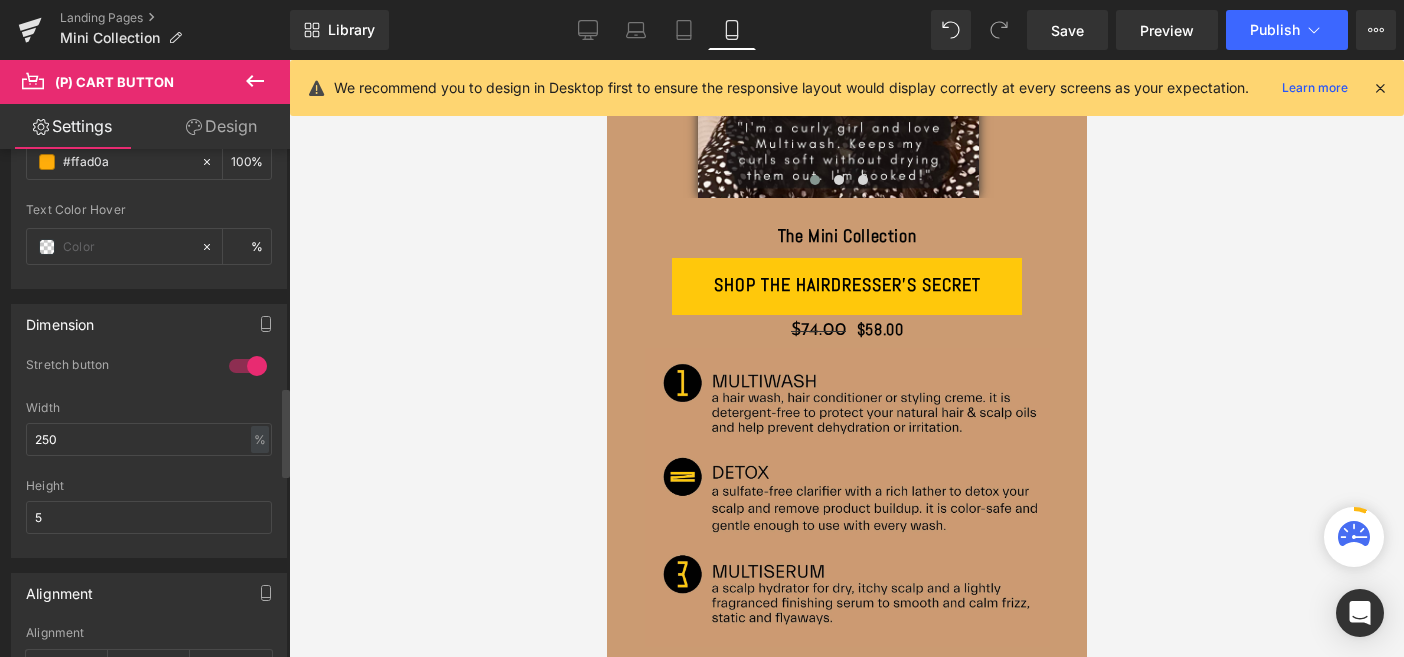 scroll, scrollTop: 1346, scrollLeft: 0, axis: vertical 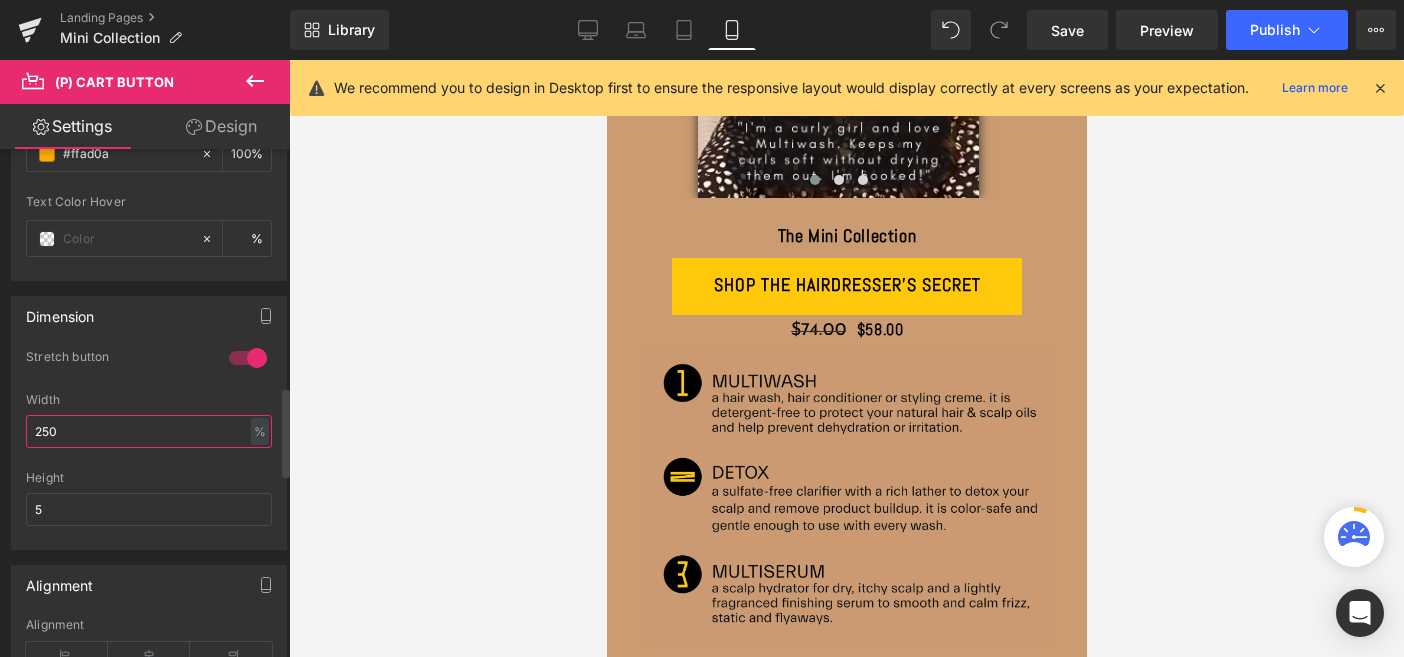 click on "250" at bounding box center (149, 431) 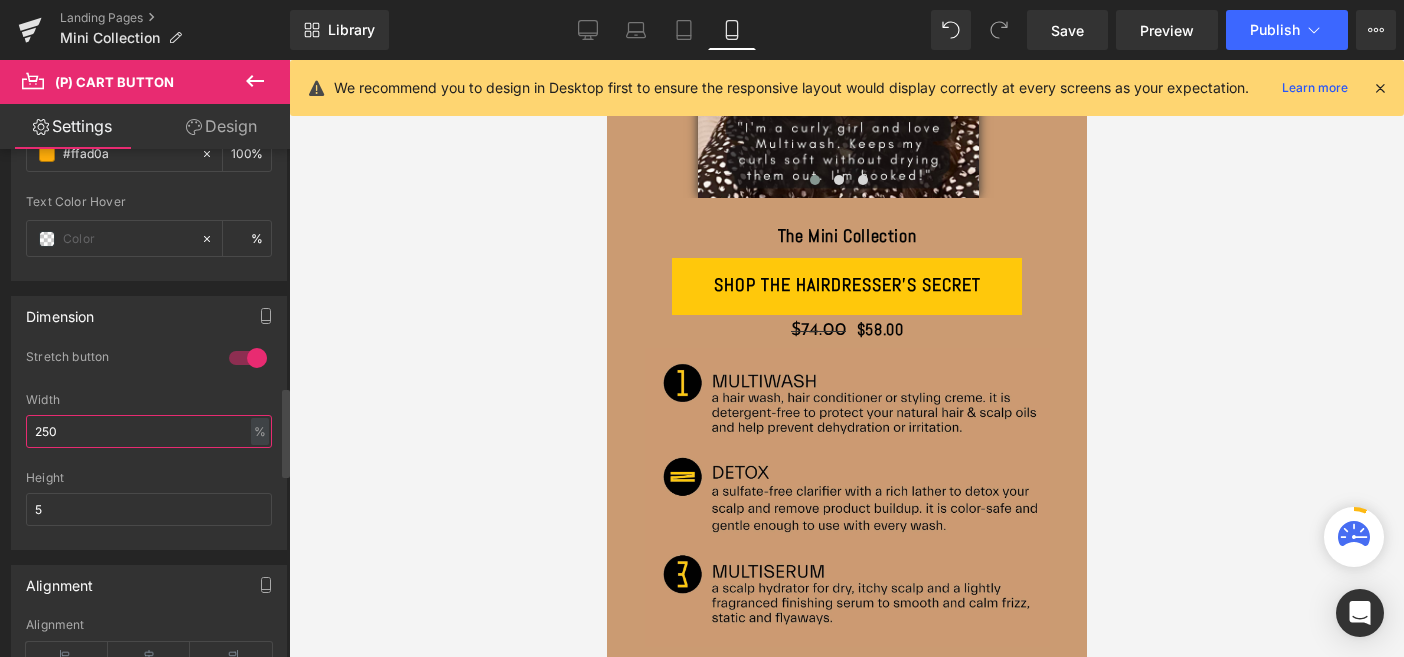 click on "250" at bounding box center [149, 431] 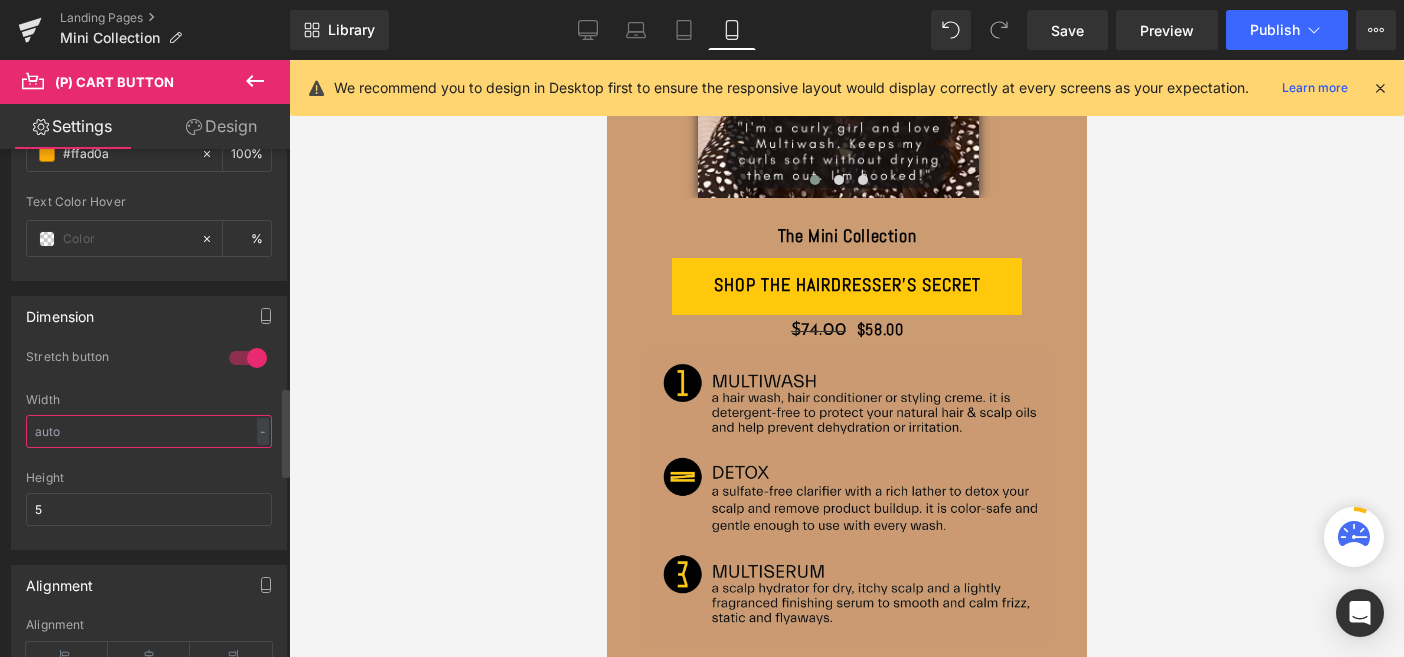 type 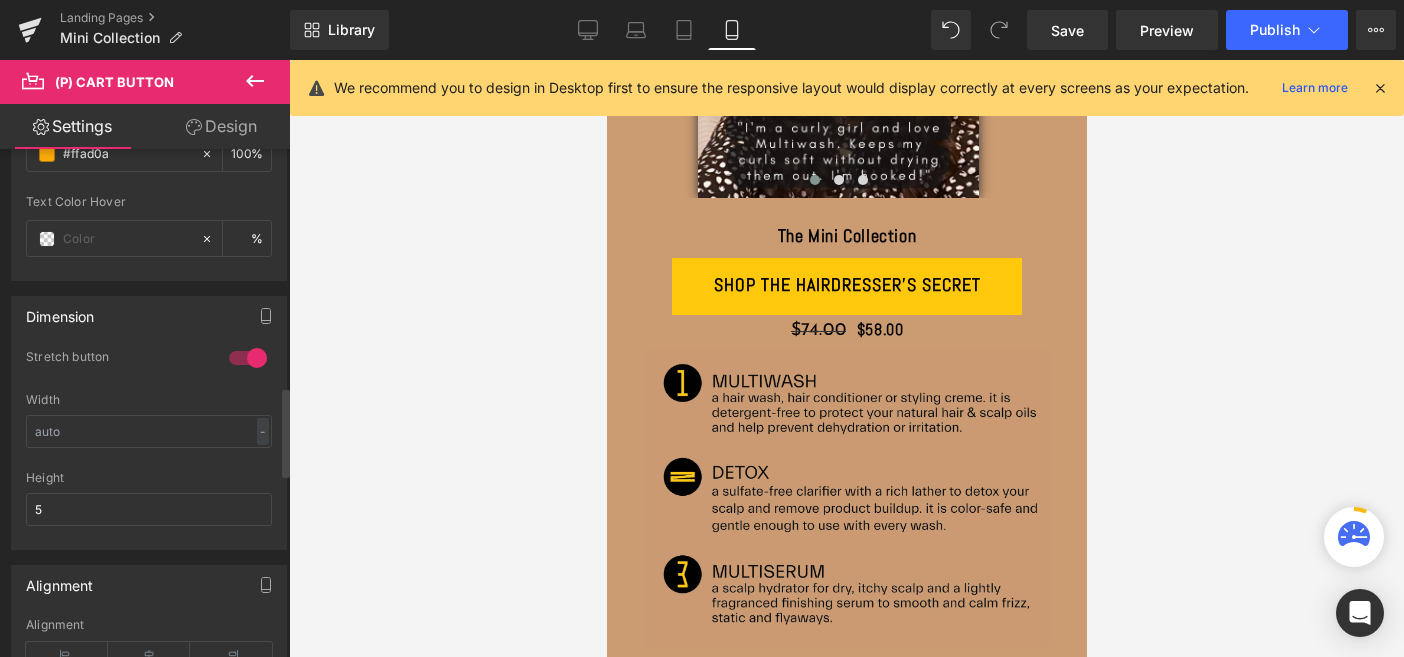 click on "Height" at bounding box center [149, 478] 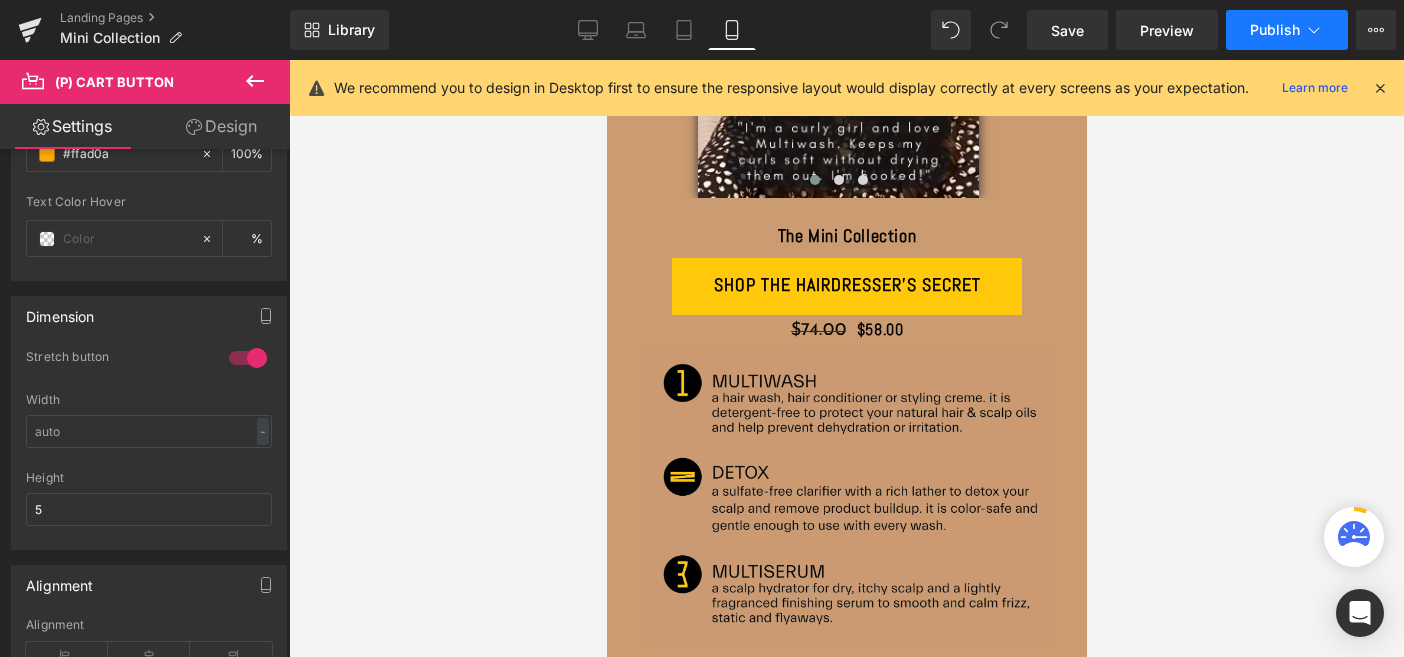click on "Publish" at bounding box center [1275, 30] 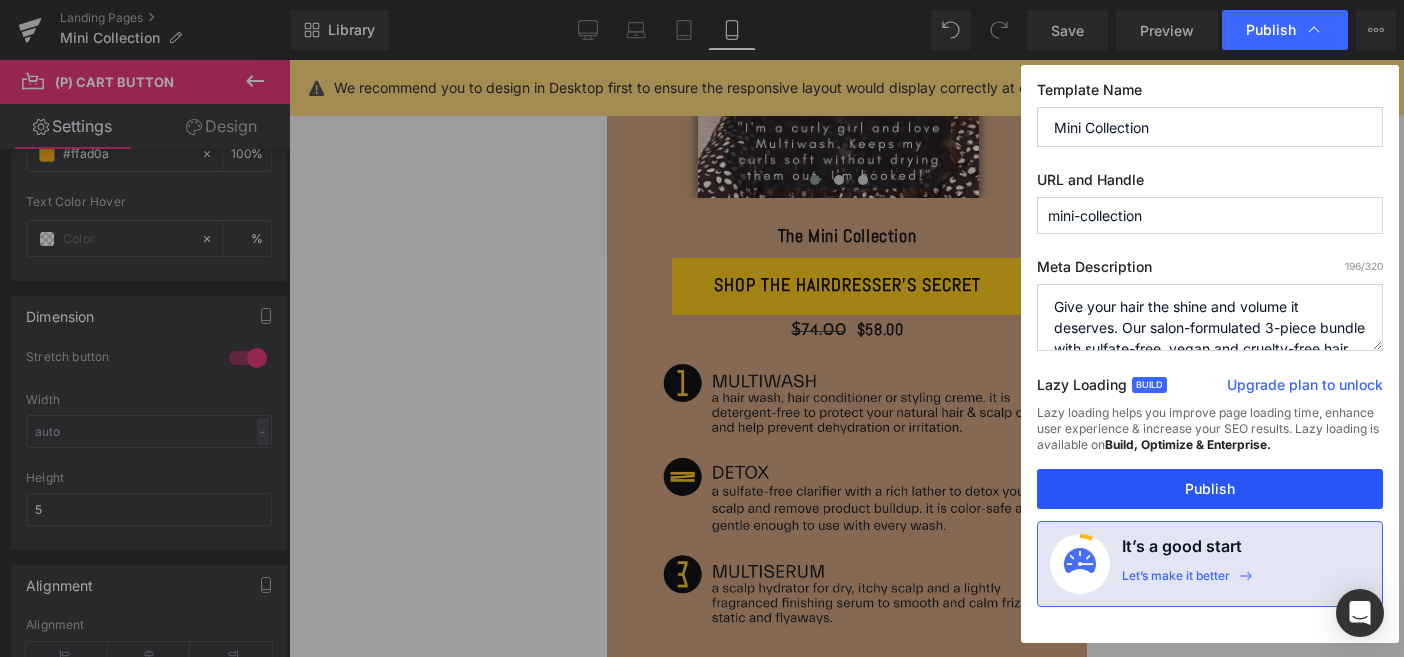 click on "Publish" at bounding box center [1210, 489] 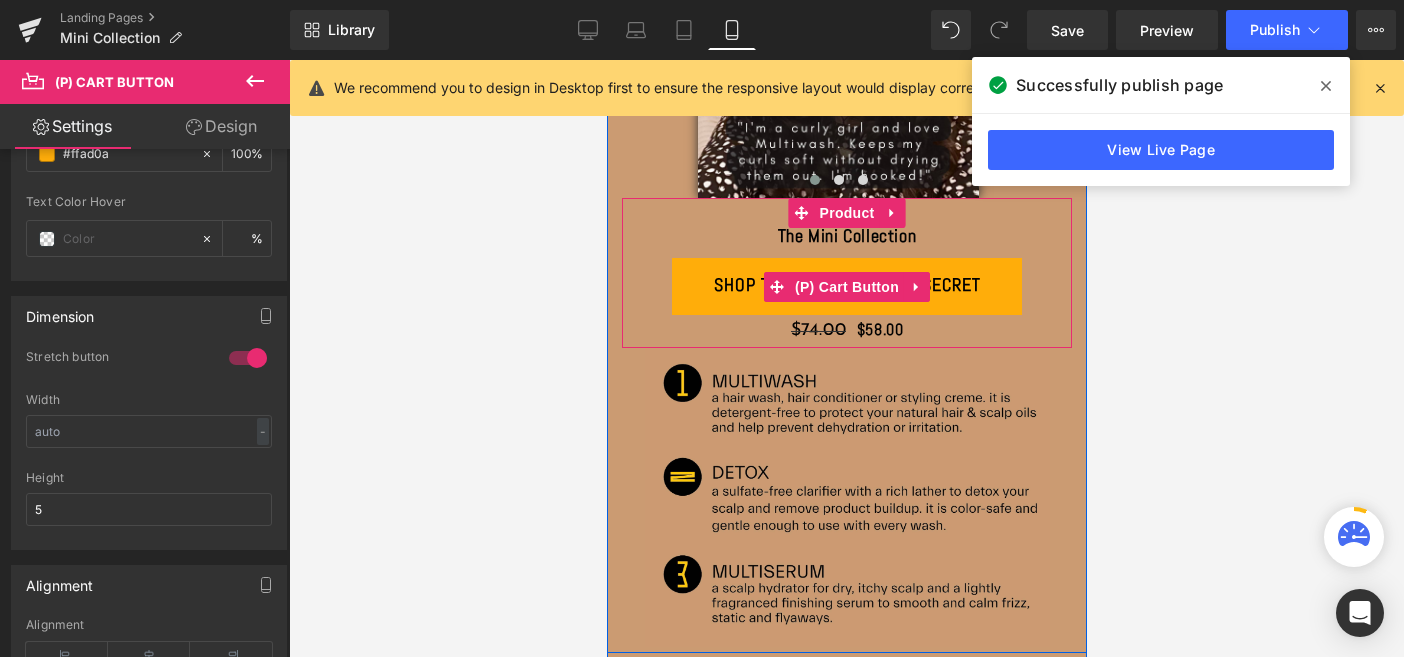 scroll, scrollTop: 500, scrollLeft: 0, axis: vertical 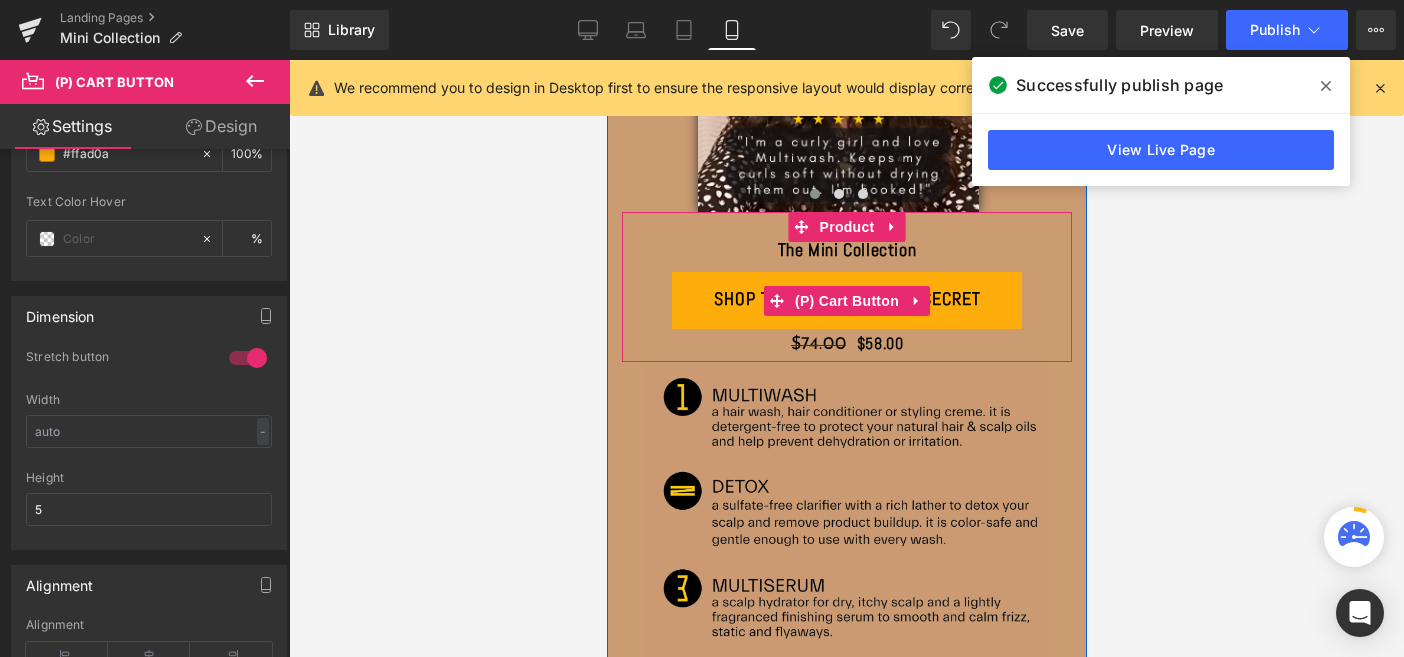 click on "Shop The Hairdresser's secret" at bounding box center (846, 300) 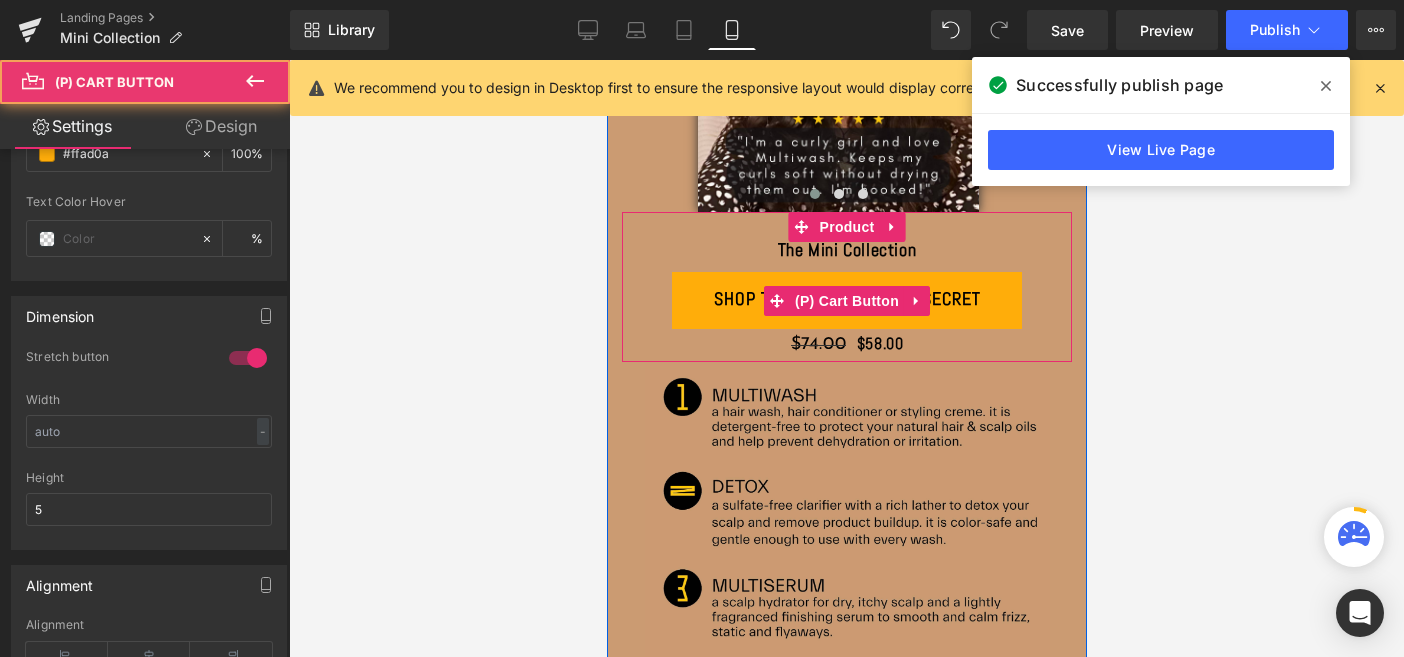 click on "Shop The Hairdresser's secret" at bounding box center [846, 300] 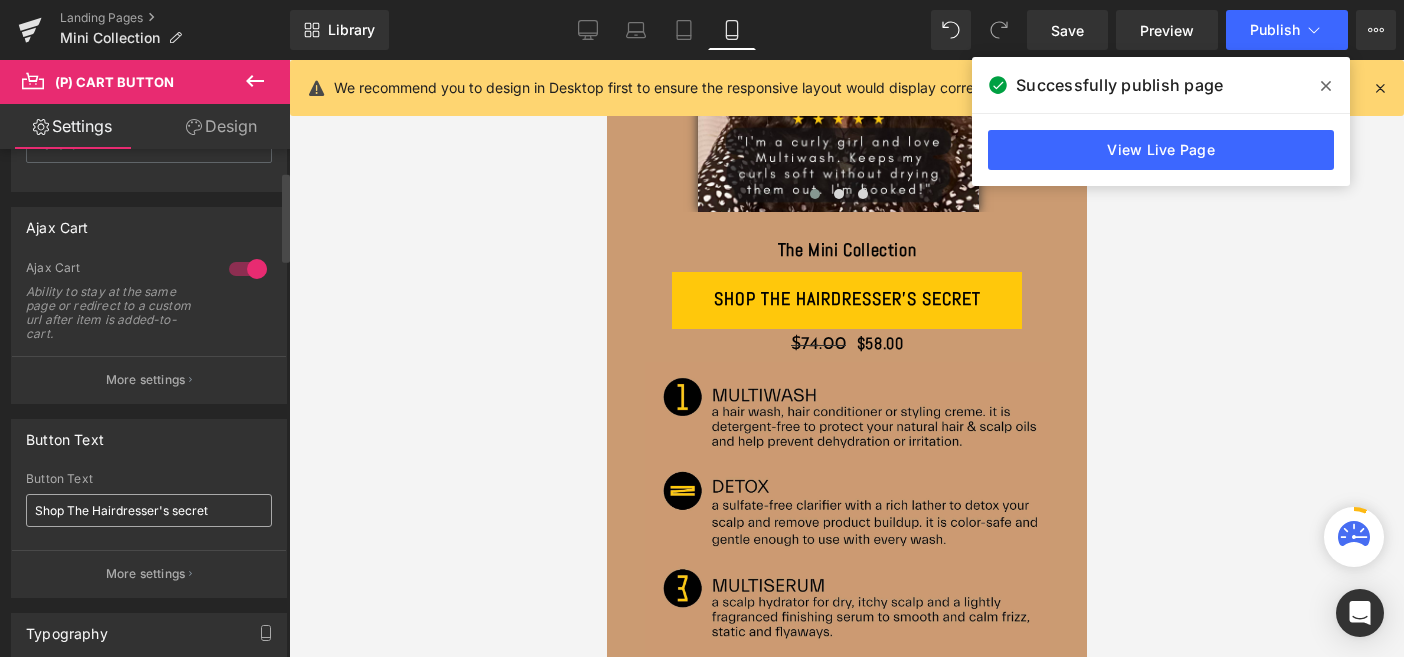 scroll, scrollTop: 130, scrollLeft: 0, axis: vertical 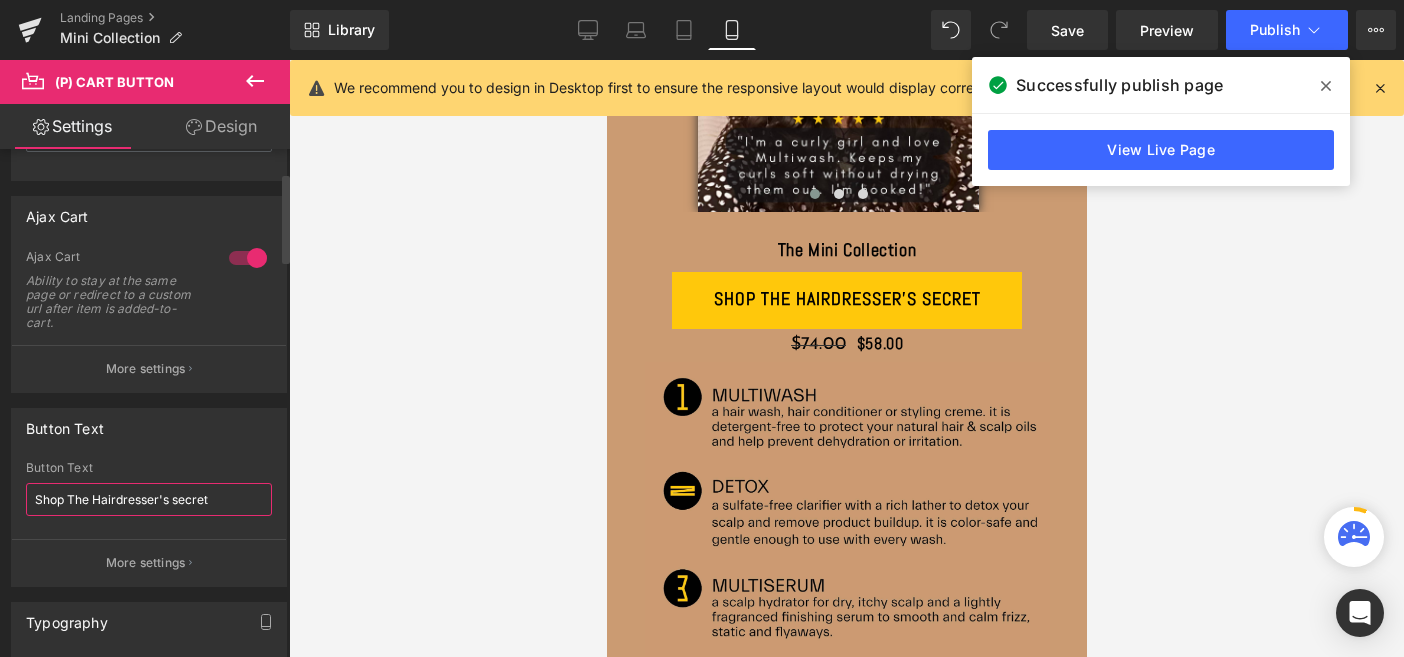 click on "Shop The Hairdresser's secret" at bounding box center [149, 499] 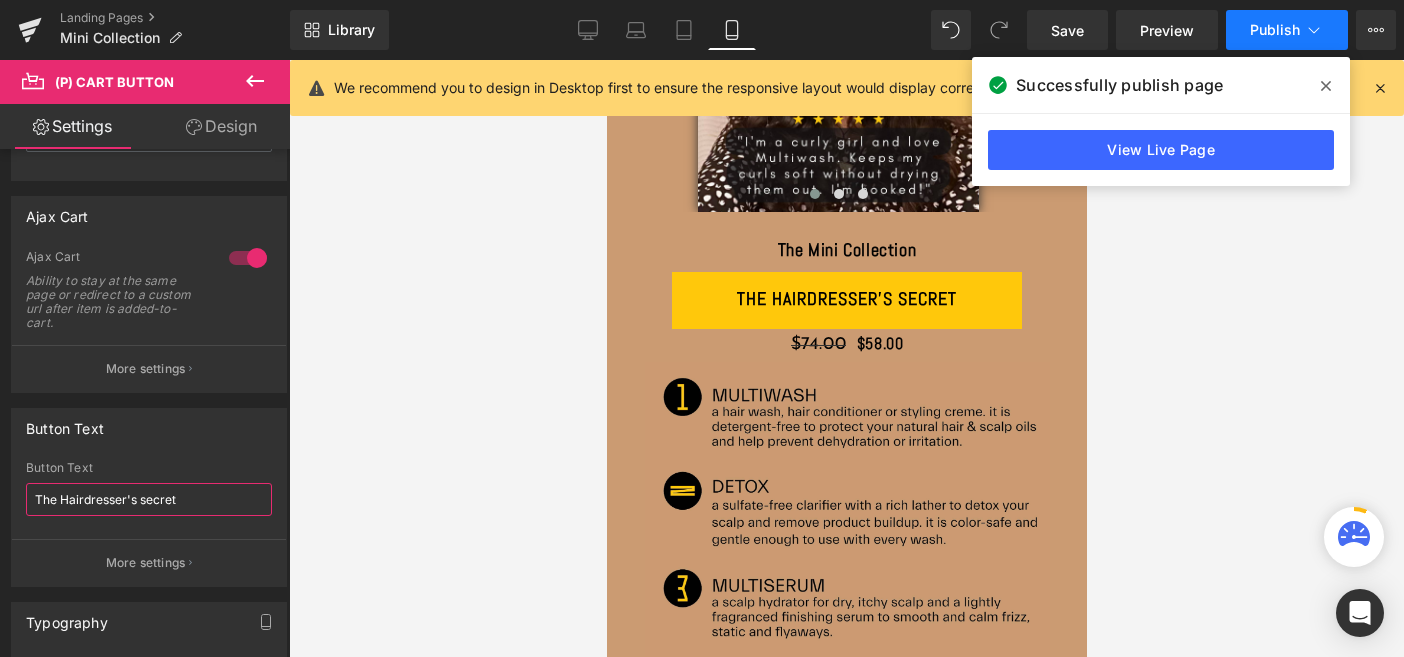 type on "The Hairdresser's secret" 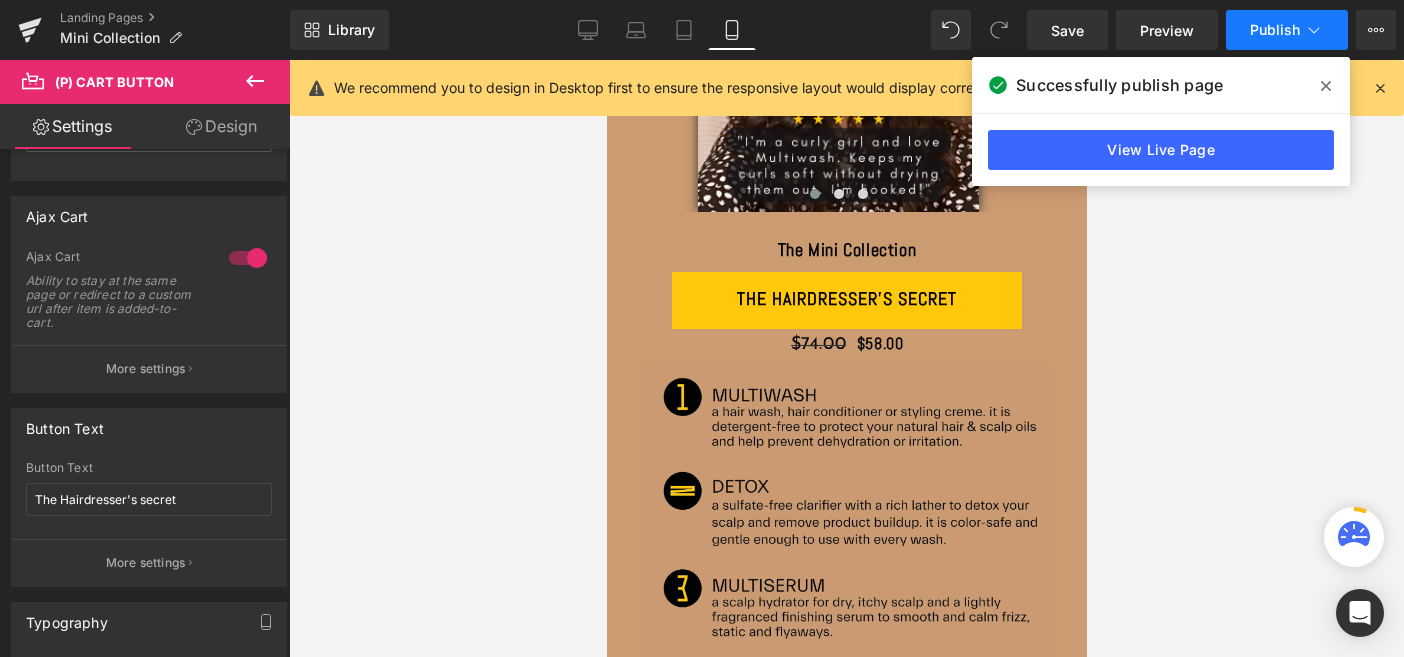 click on "Publish" at bounding box center [1275, 30] 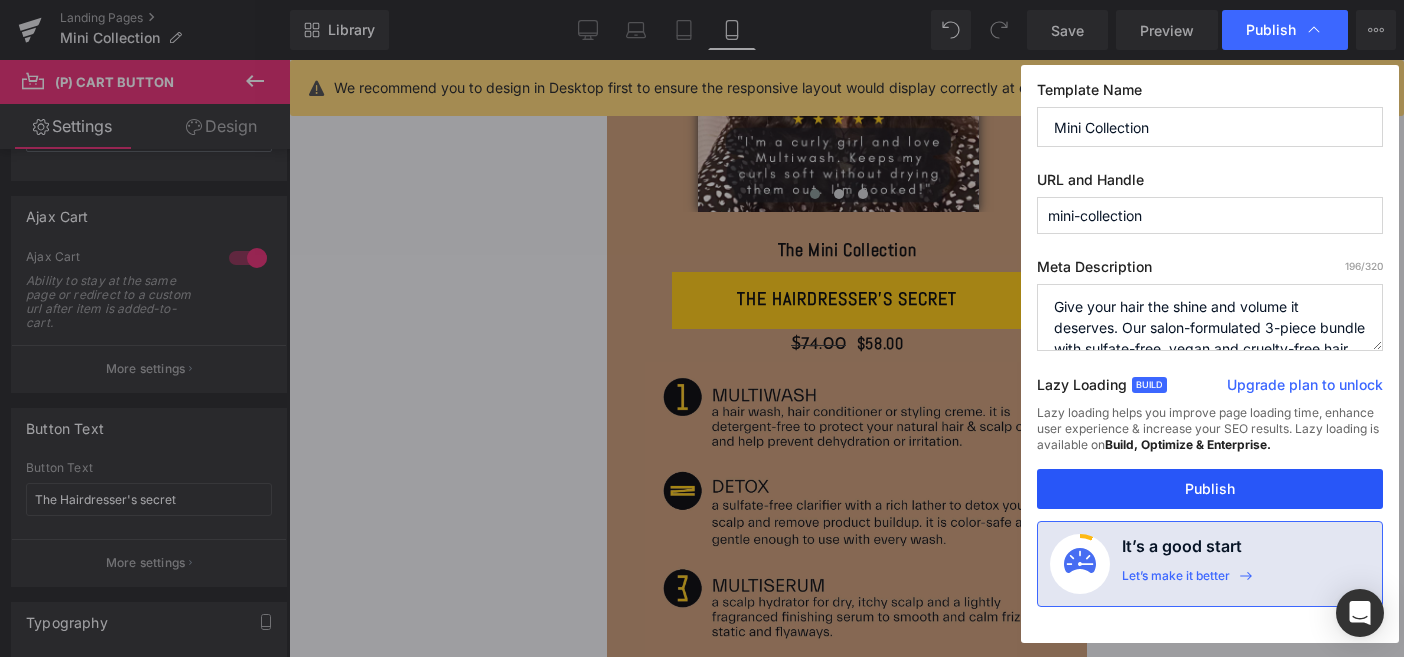 click on "Publish" at bounding box center (1210, 489) 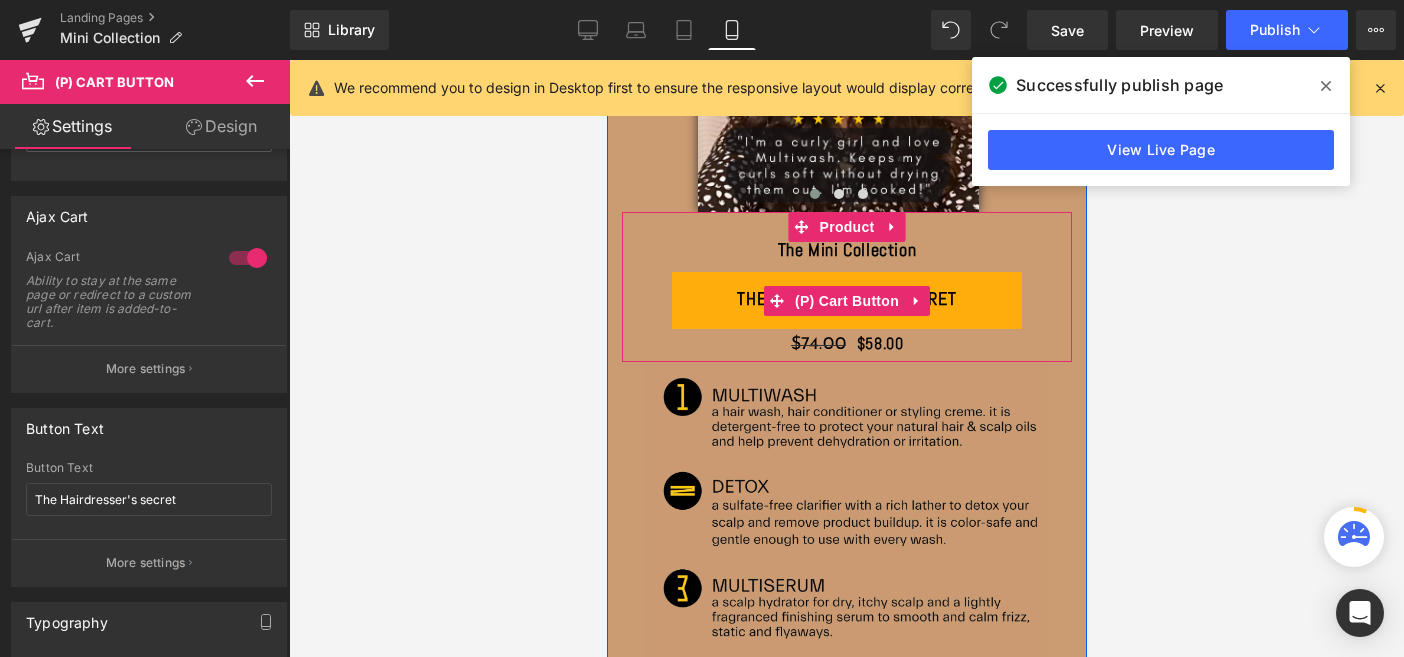 click on "The Hairdresser's secret" at bounding box center [846, 300] 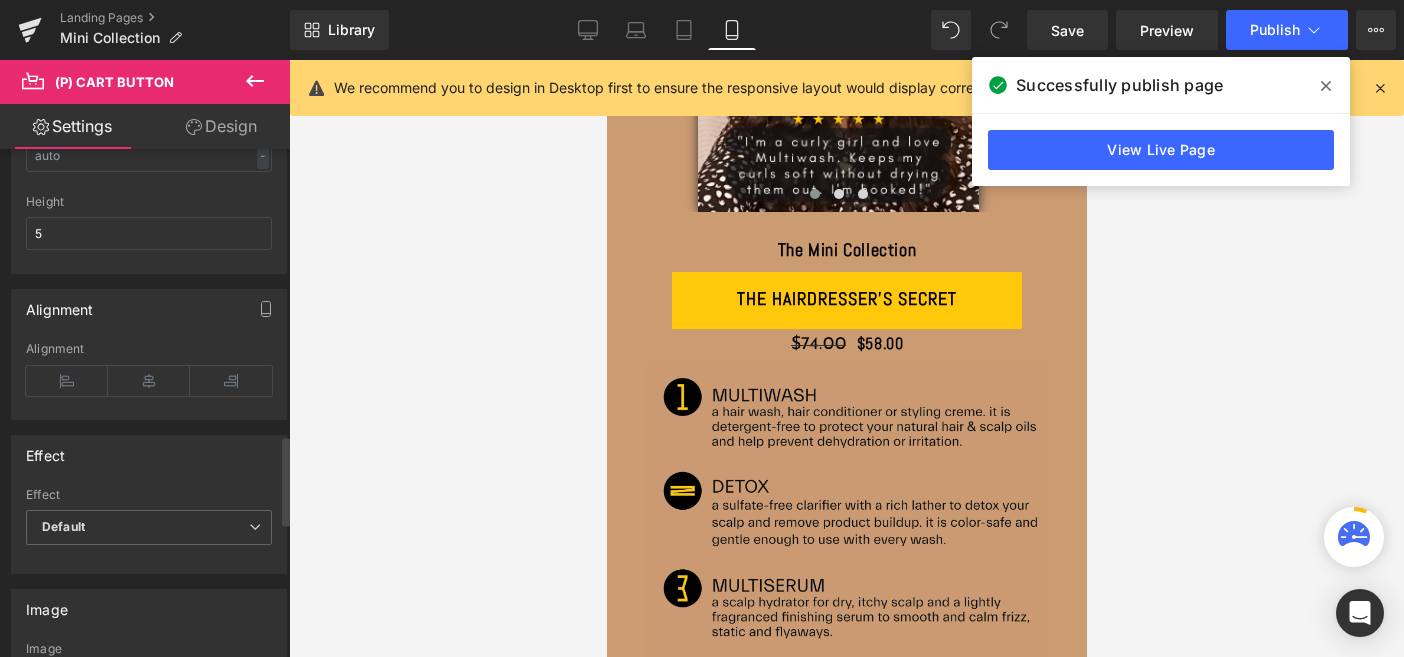 scroll, scrollTop: 1641, scrollLeft: 0, axis: vertical 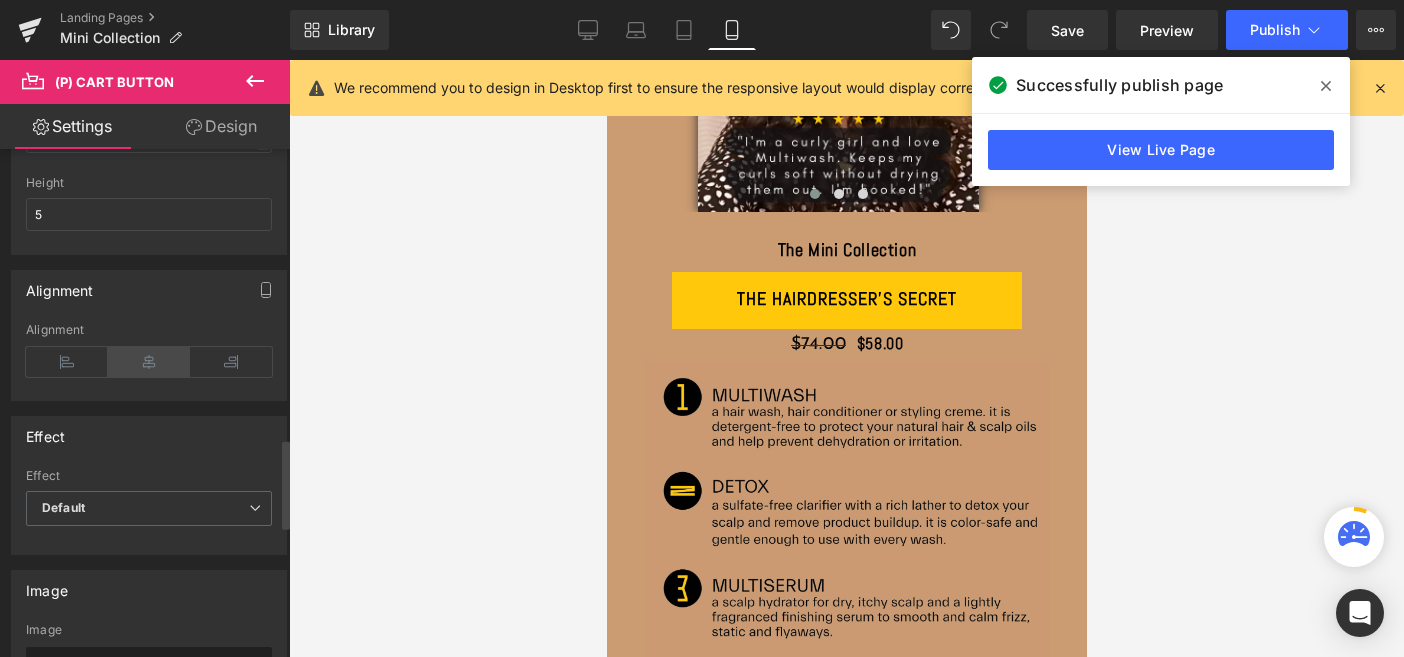 click at bounding box center [149, 362] 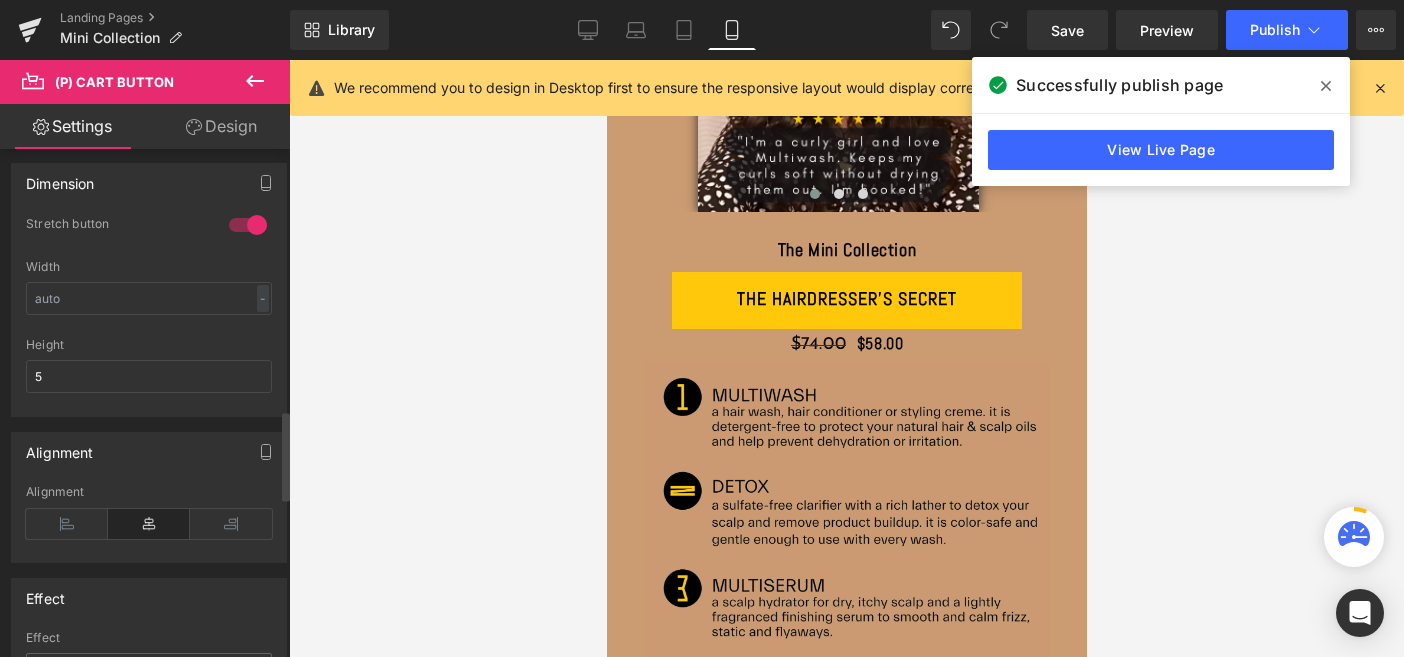 scroll, scrollTop: 1478, scrollLeft: 0, axis: vertical 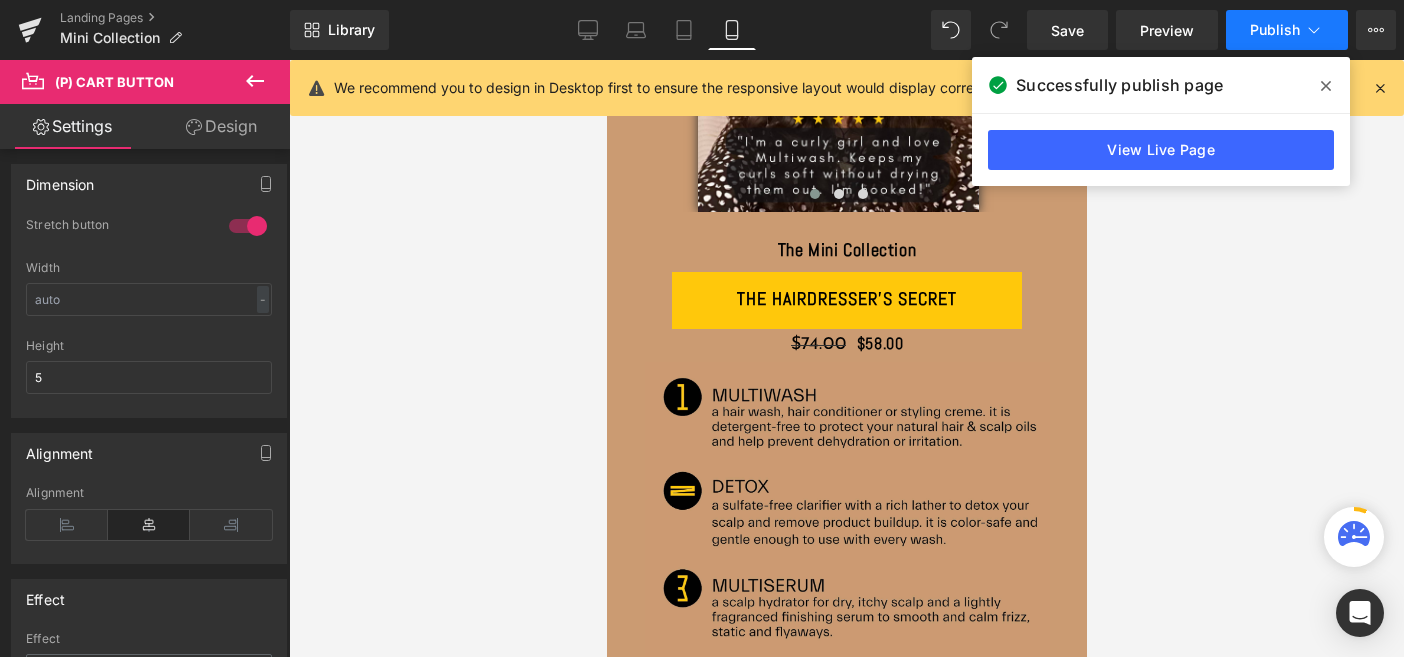 click on "Publish" at bounding box center [1275, 30] 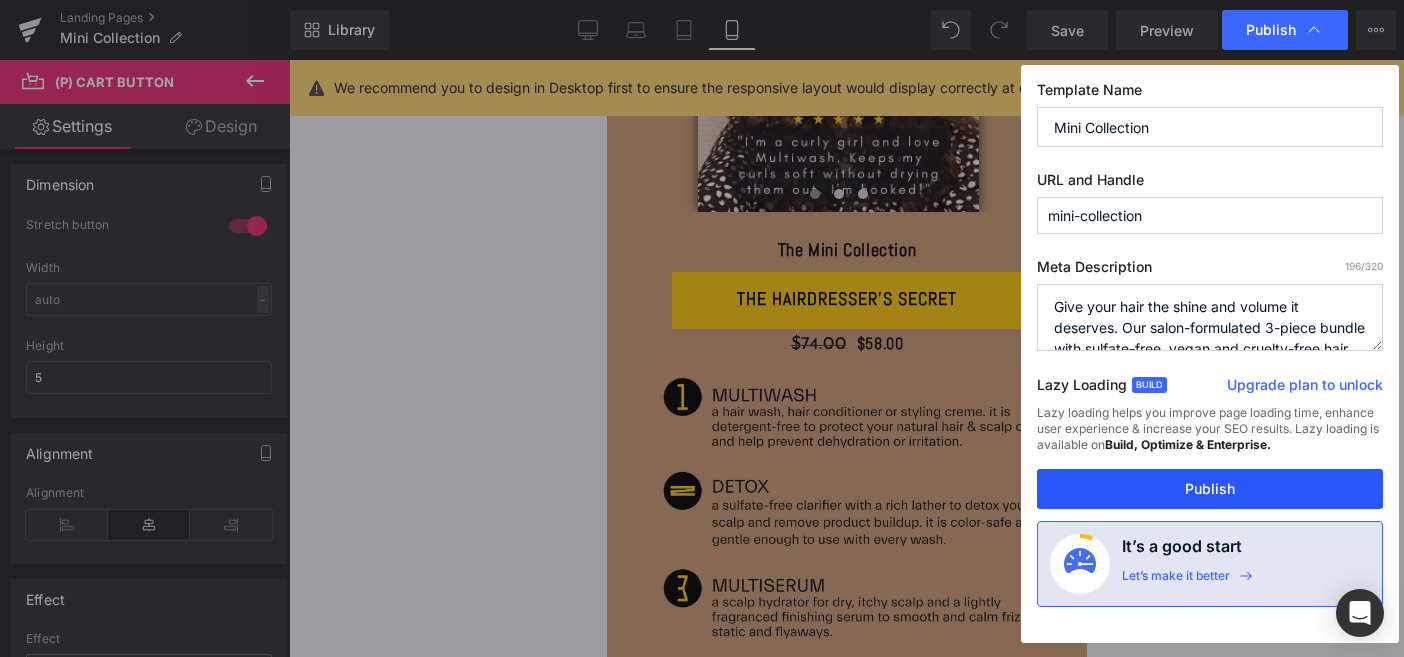 click on "Publish" at bounding box center (1210, 489) 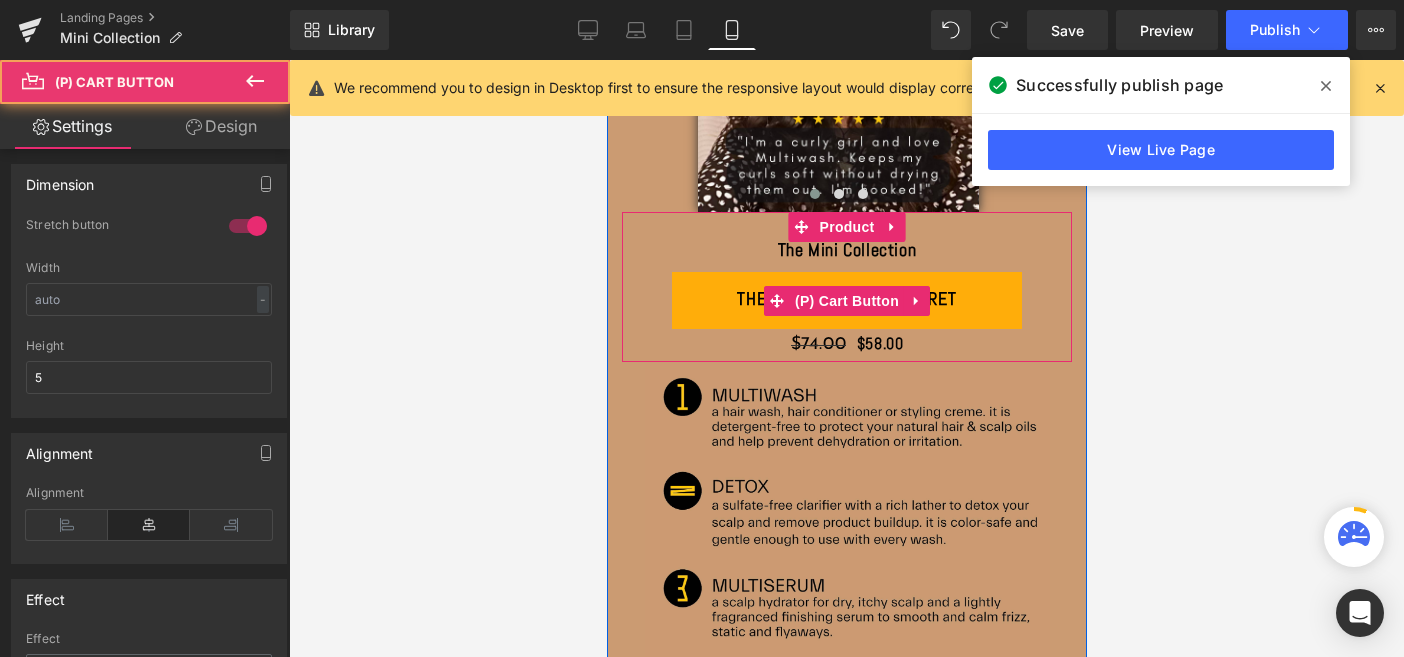 click on "The Hairdresser's secret" at bounding box center [846, 300] 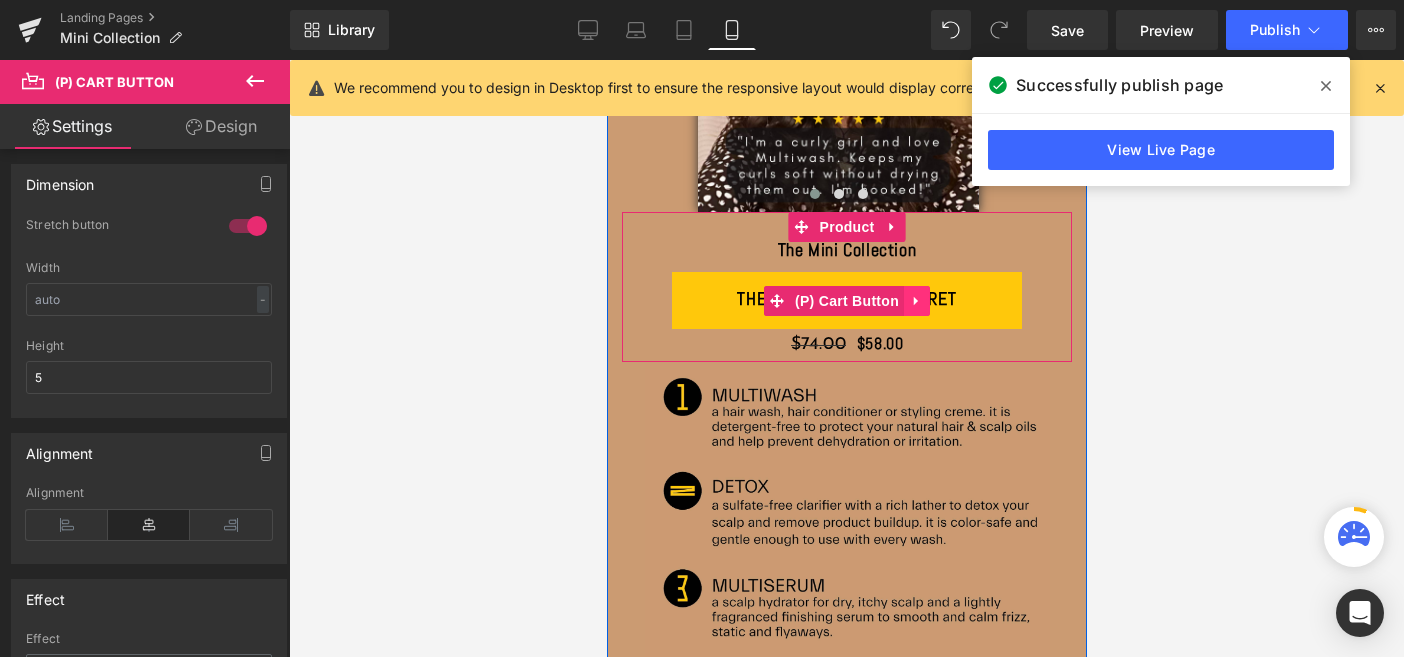 click at bounding box center [916, 301] 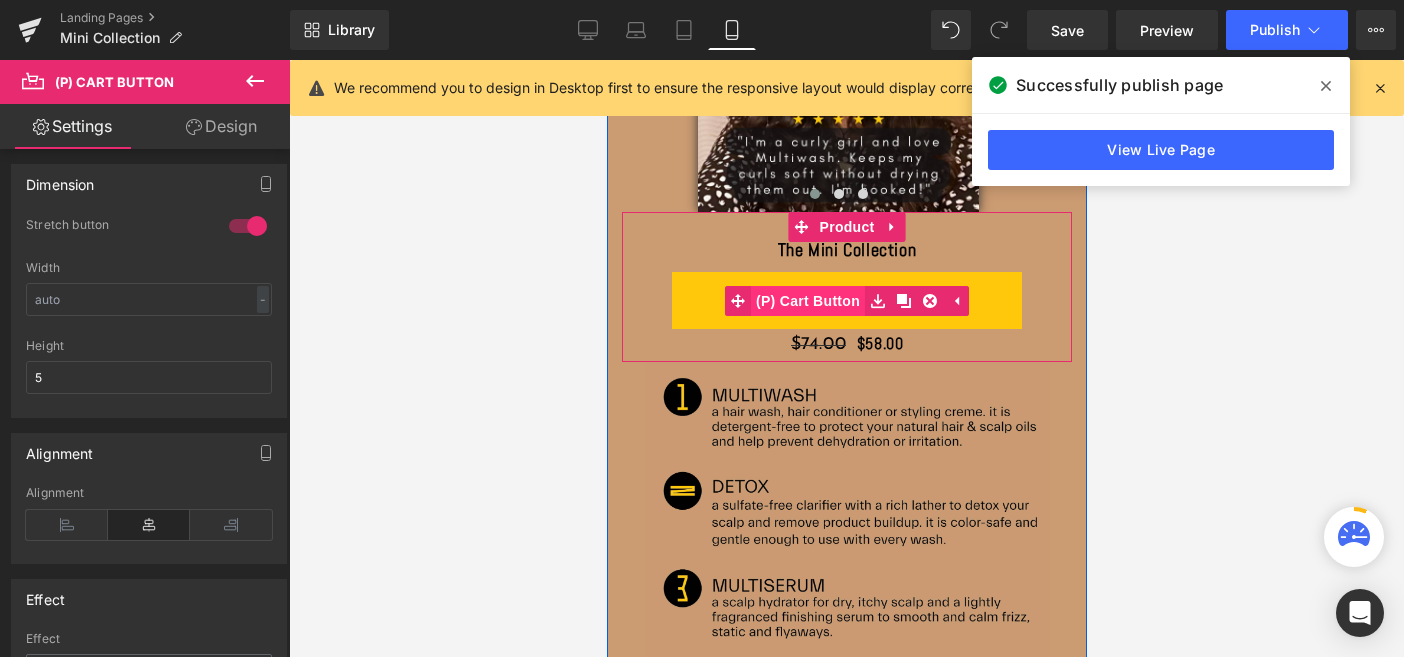 click on "(P) Cart Button" at bounding box center (807, 301) 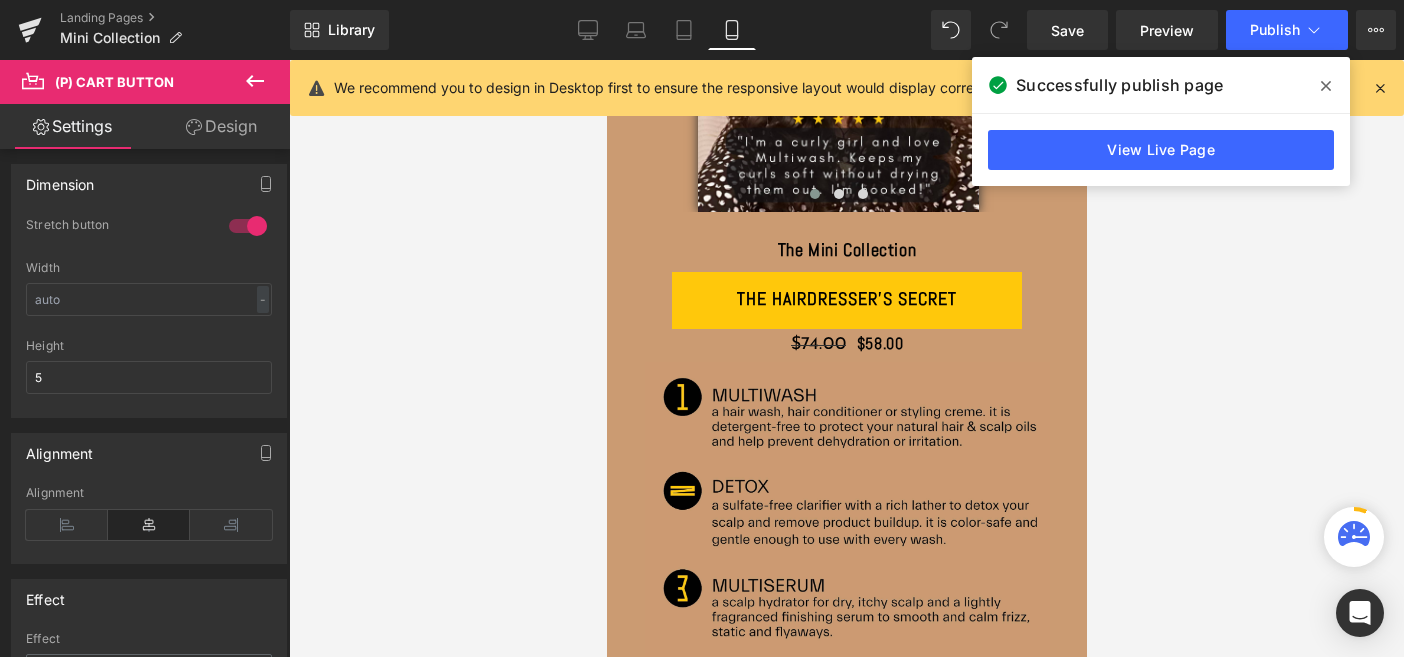 click on "Design" at bounding box center (221, 126) 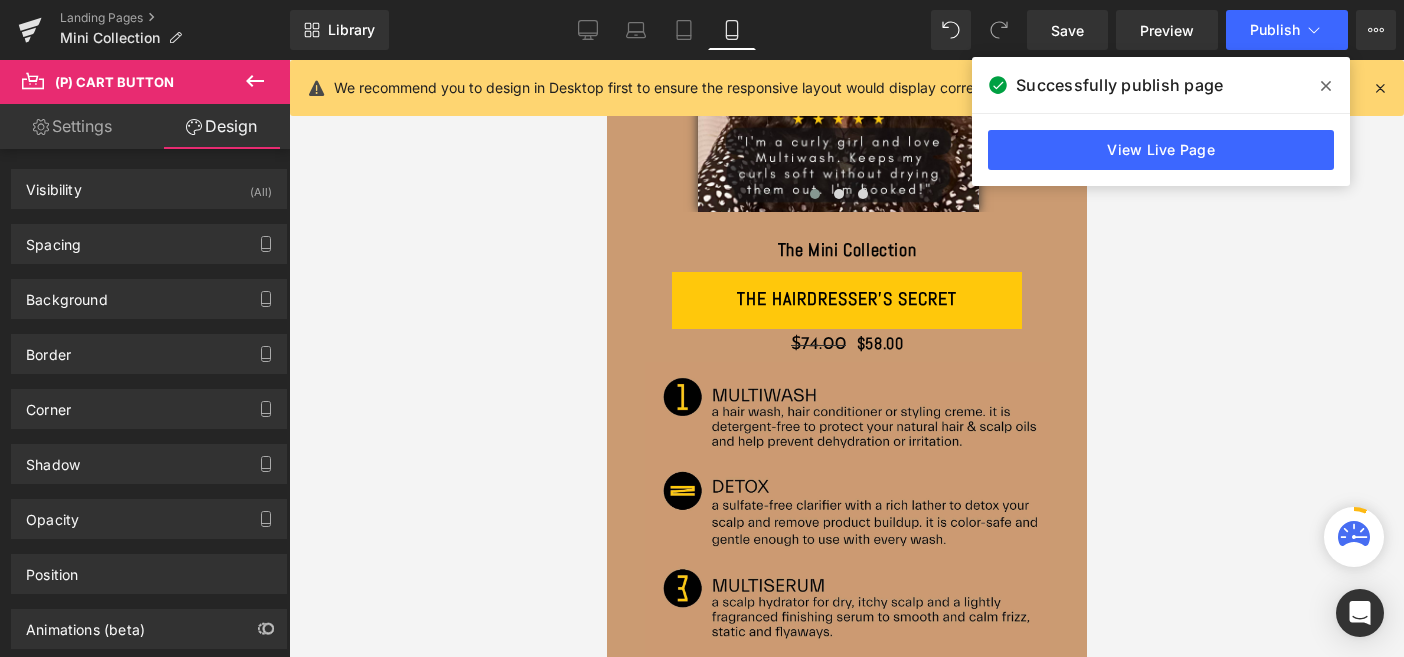 click on "Settings" at bounding box center [72, 126] 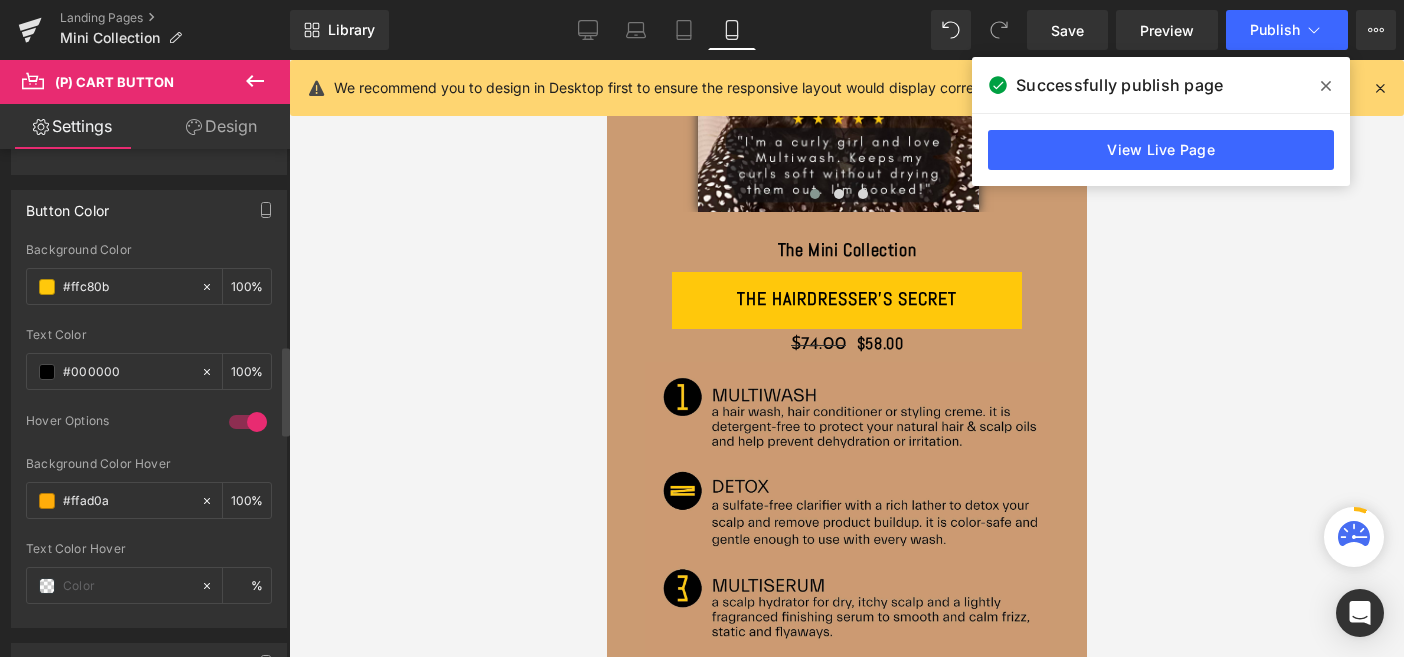 scroll, scrollTop: 868, scrollLeft: 0, axis: vertical 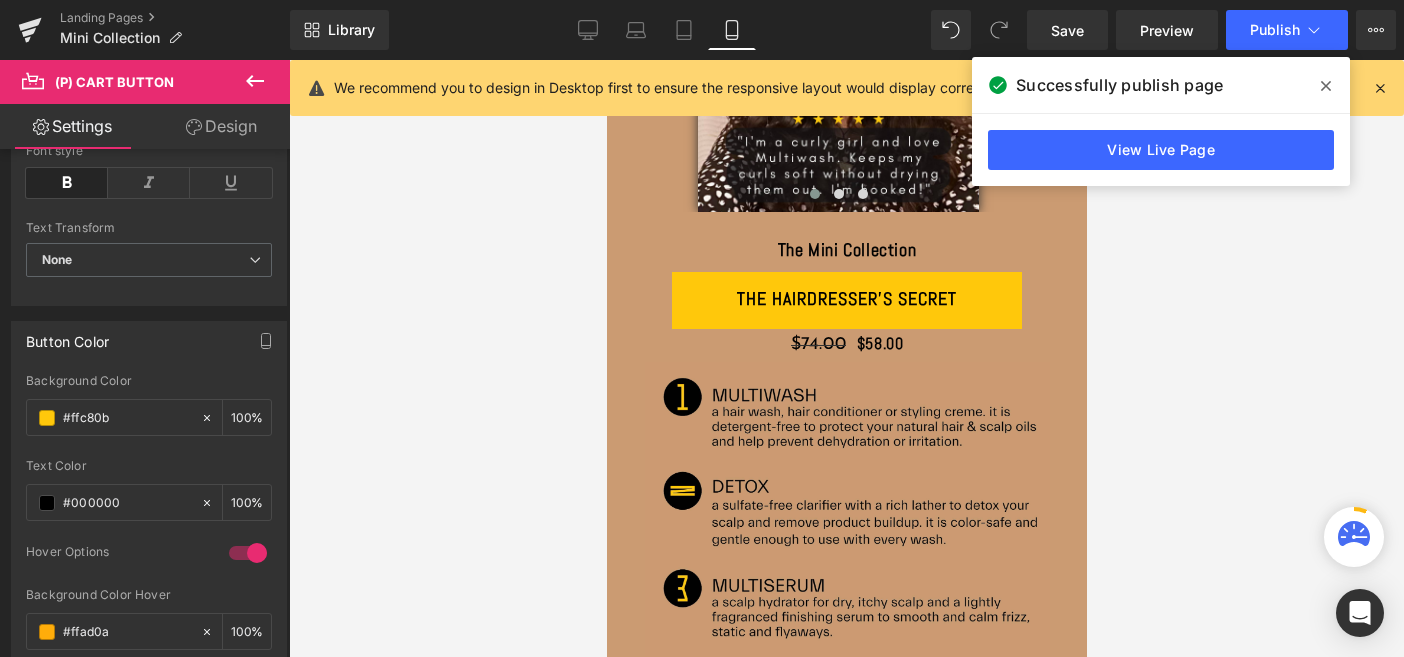 click 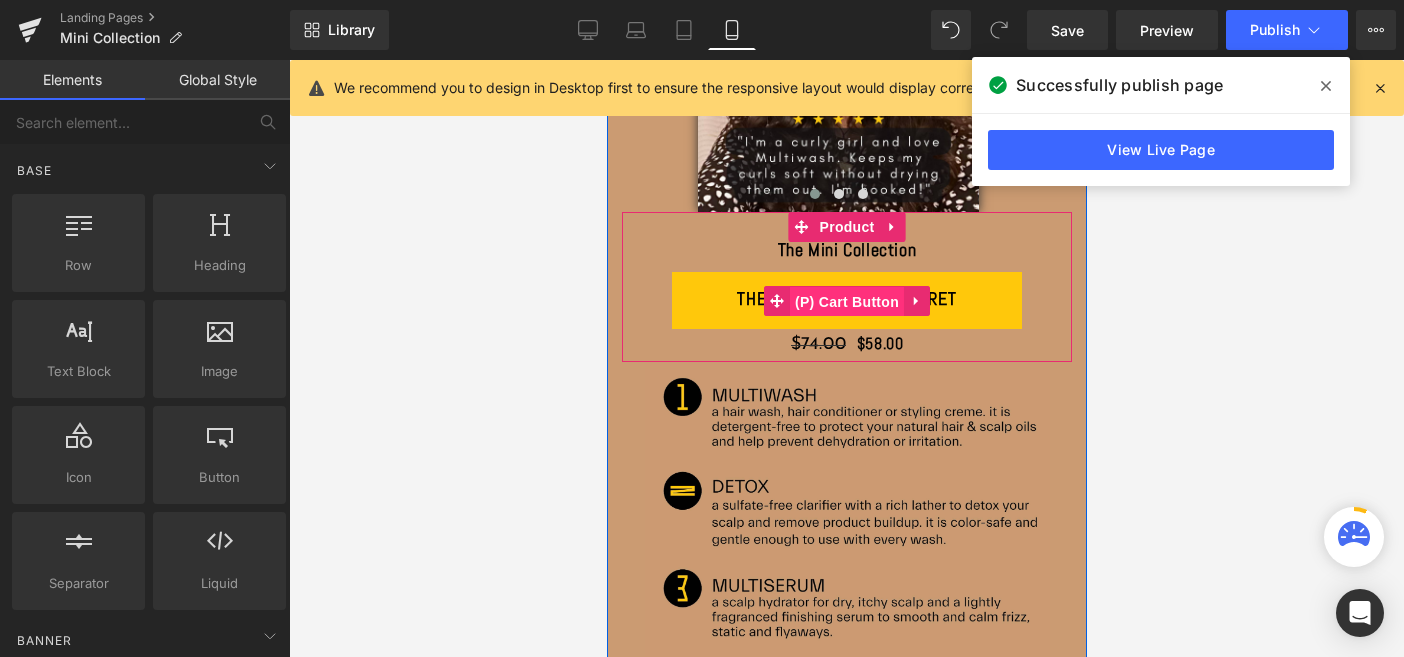 click on "(P) Cart Button" at bounding box center [846, 302] 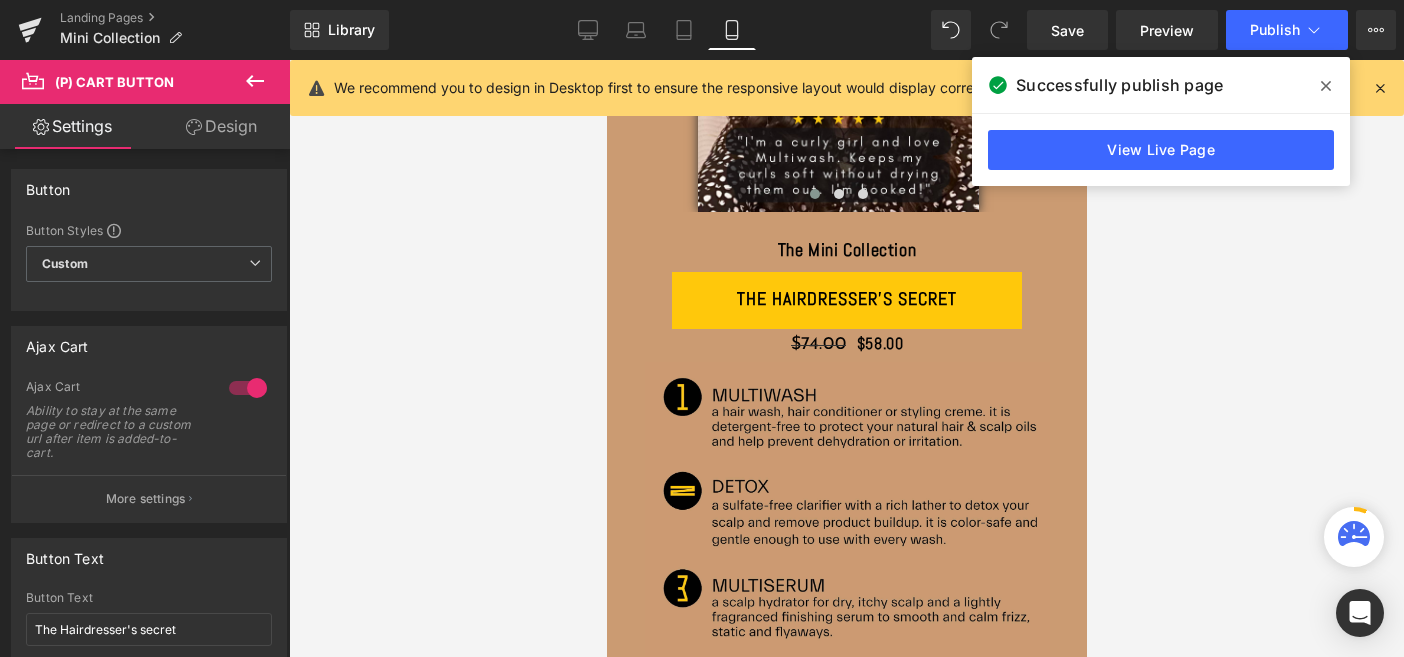 click on "Design" at bounding box center [221, 126] 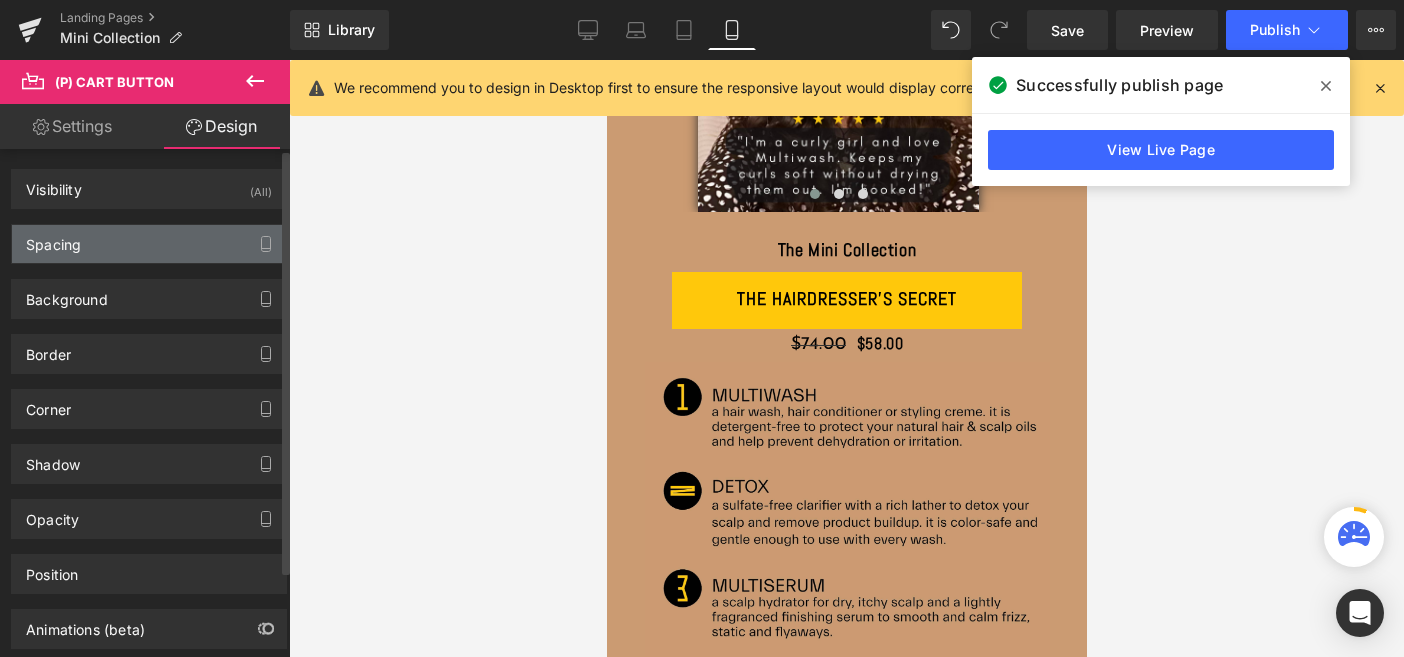 type on "0" 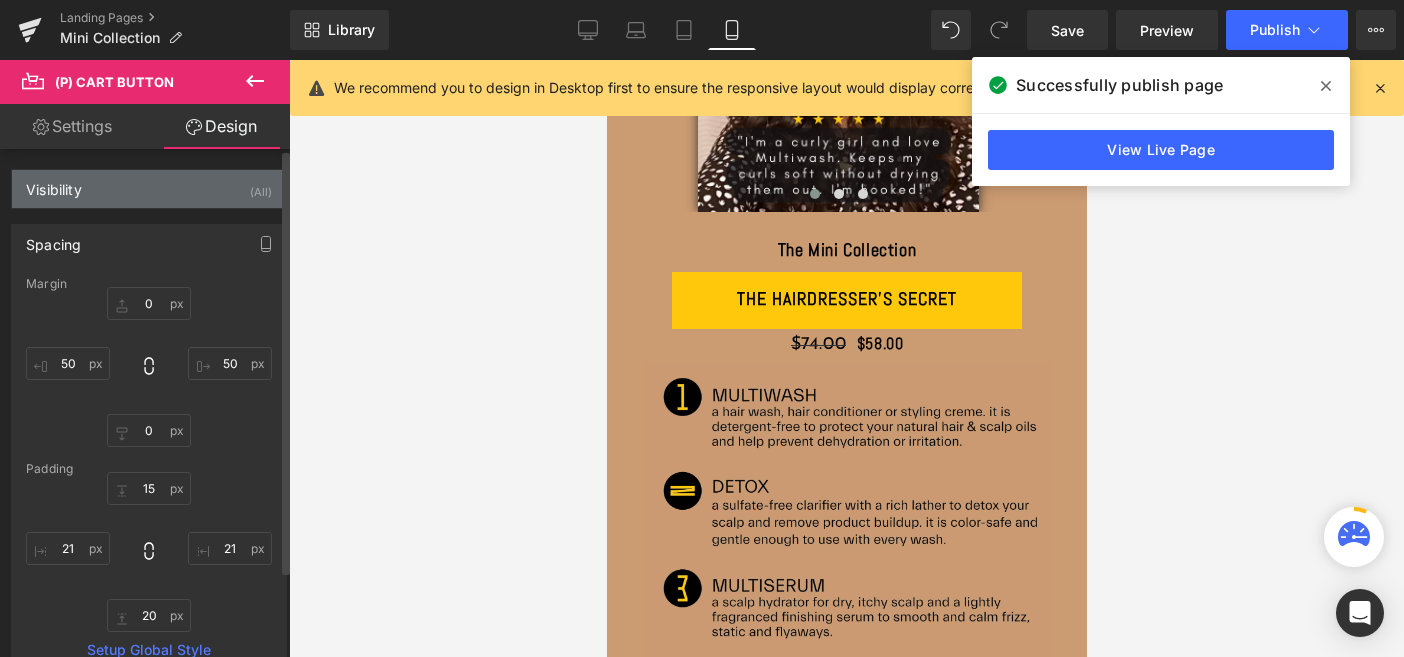 click on "Visibility
(All)" at bounding box center [149, 189] 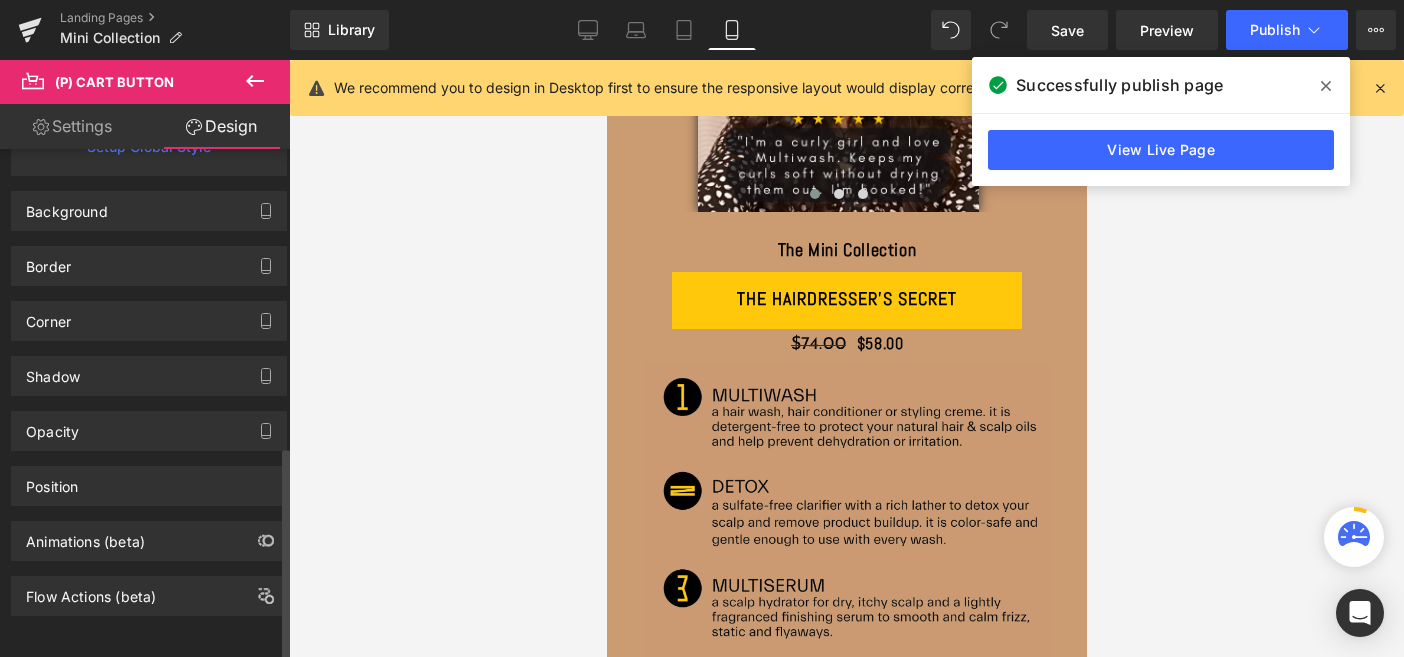 scroll, scrollTop: 722, scrollLeft: 0, axis: vertical 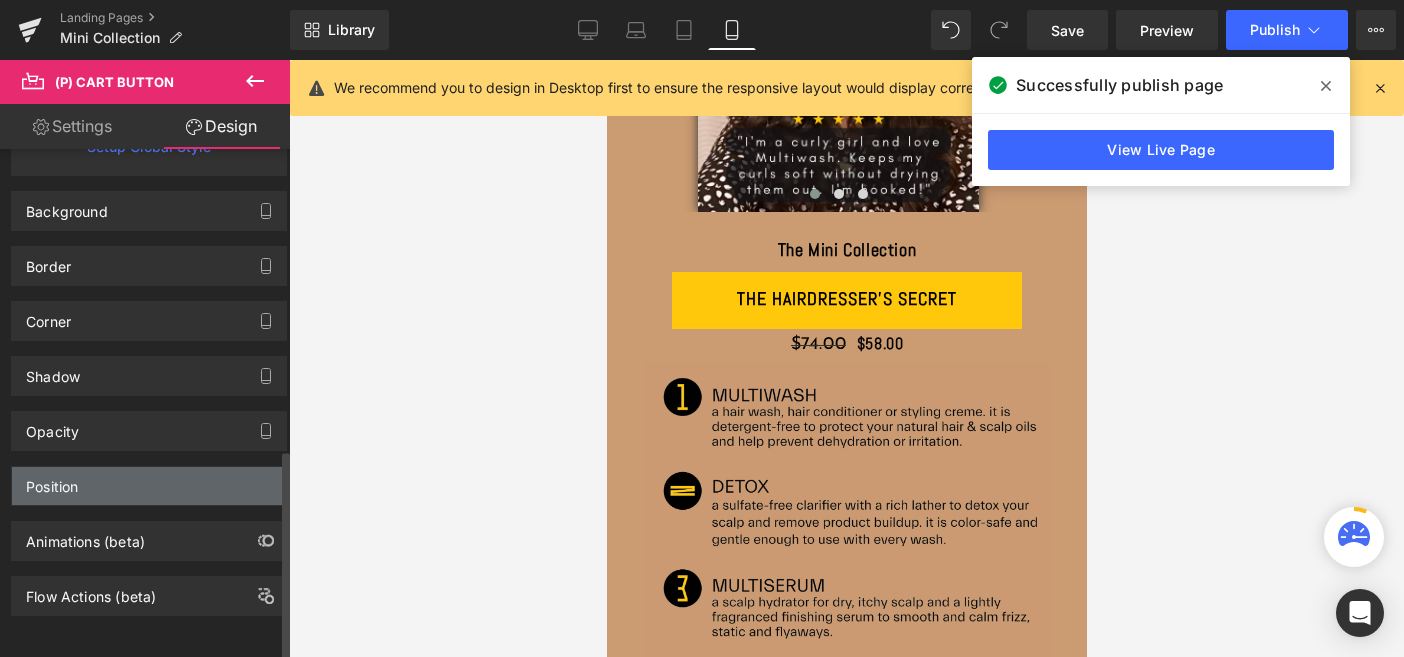 click on "Position" at bounding box center (52, 481) 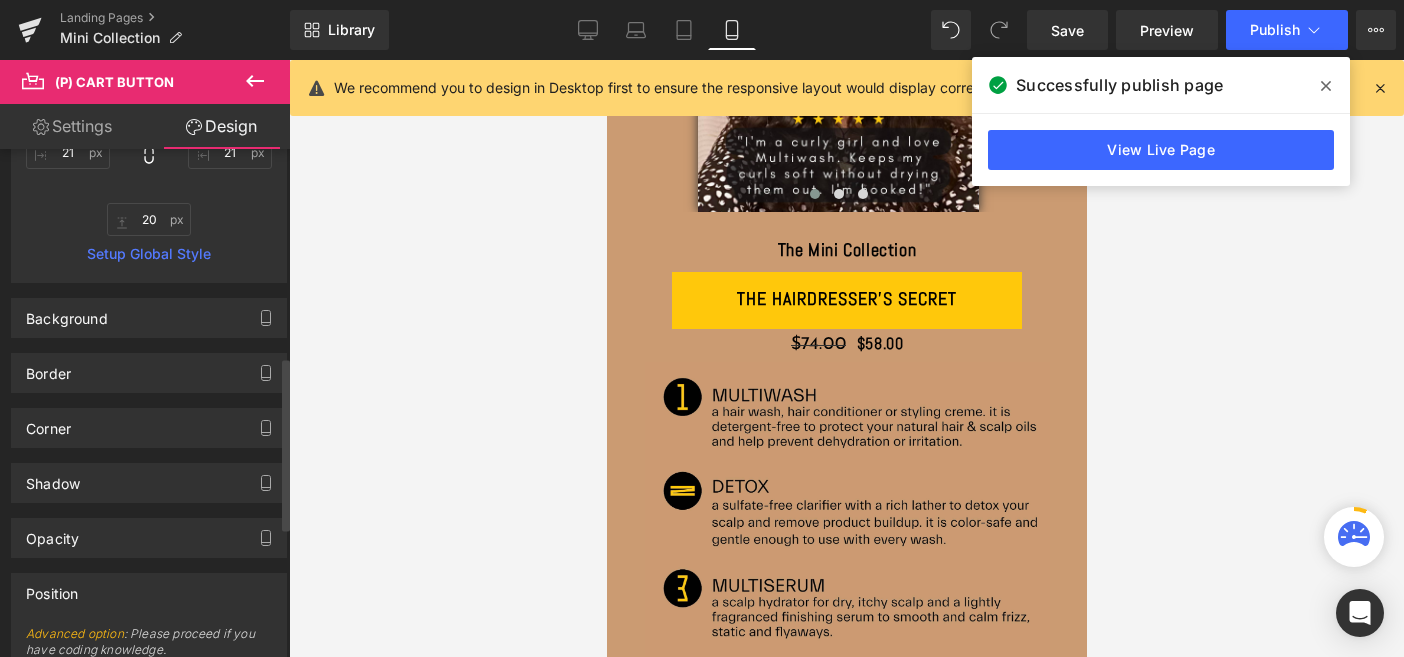 scroll, scrollTop: 553, scrollLeft: 0, axis: vertical 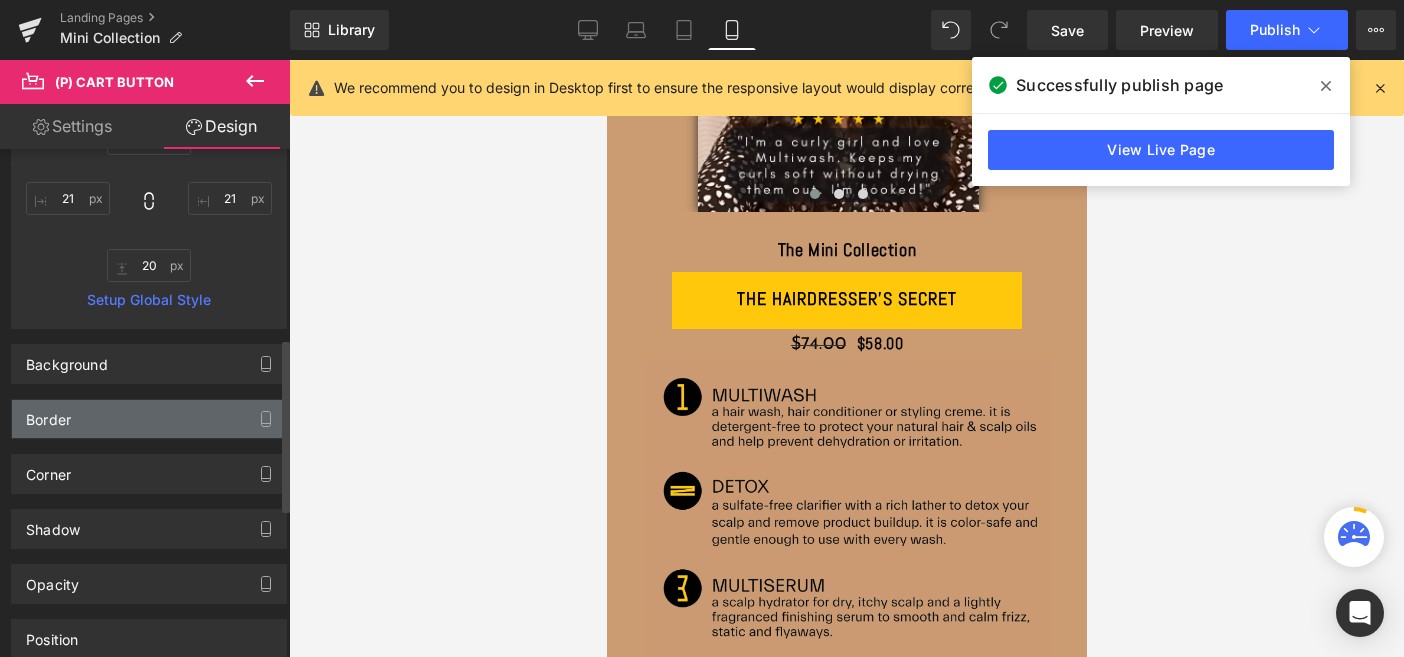 click on "Border" at bounding box center (149, 419) 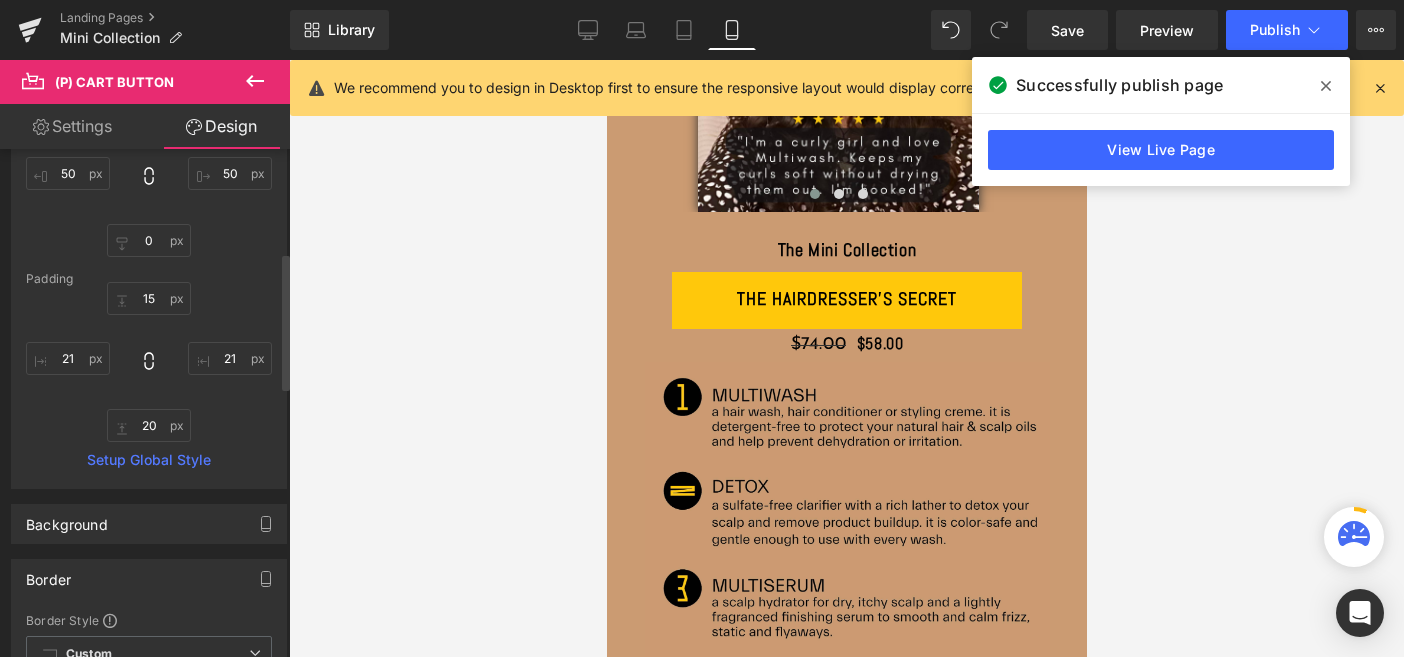 scroll, scrollTop: 375, scrollLeft: 0, axis: vertical 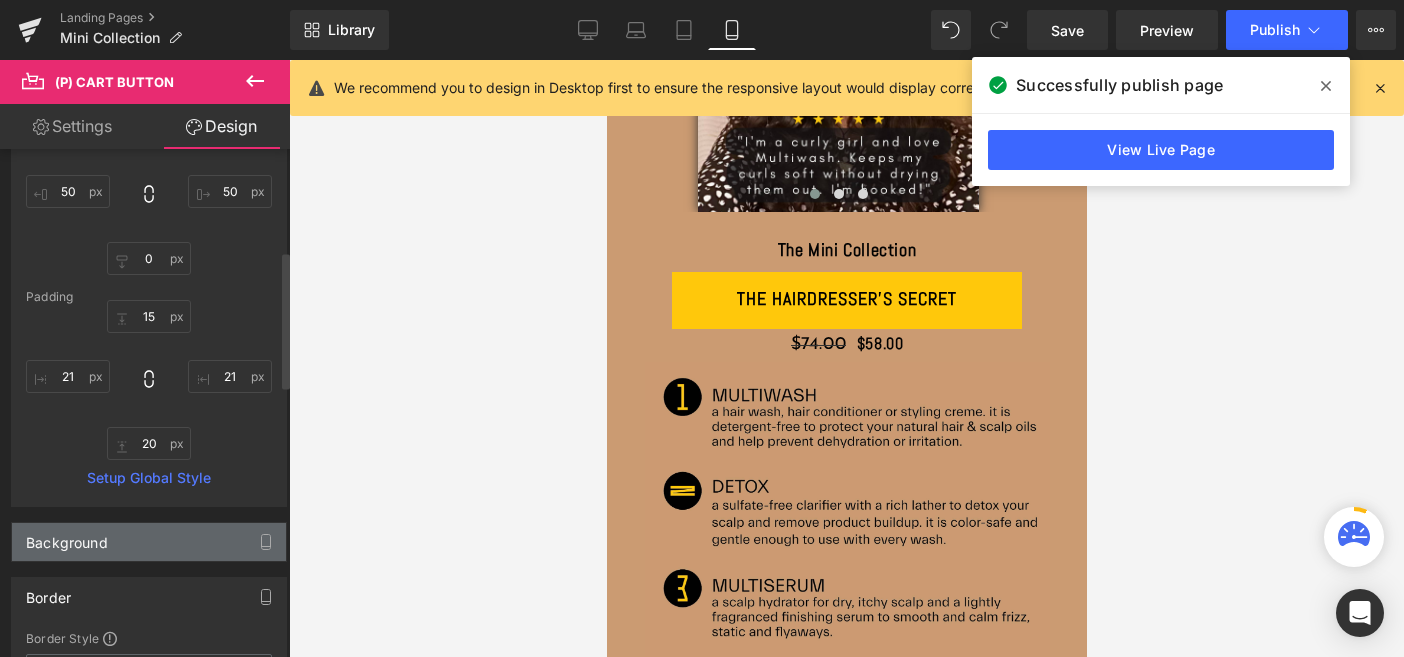 click on "Background" at bounding box center (67, 537) 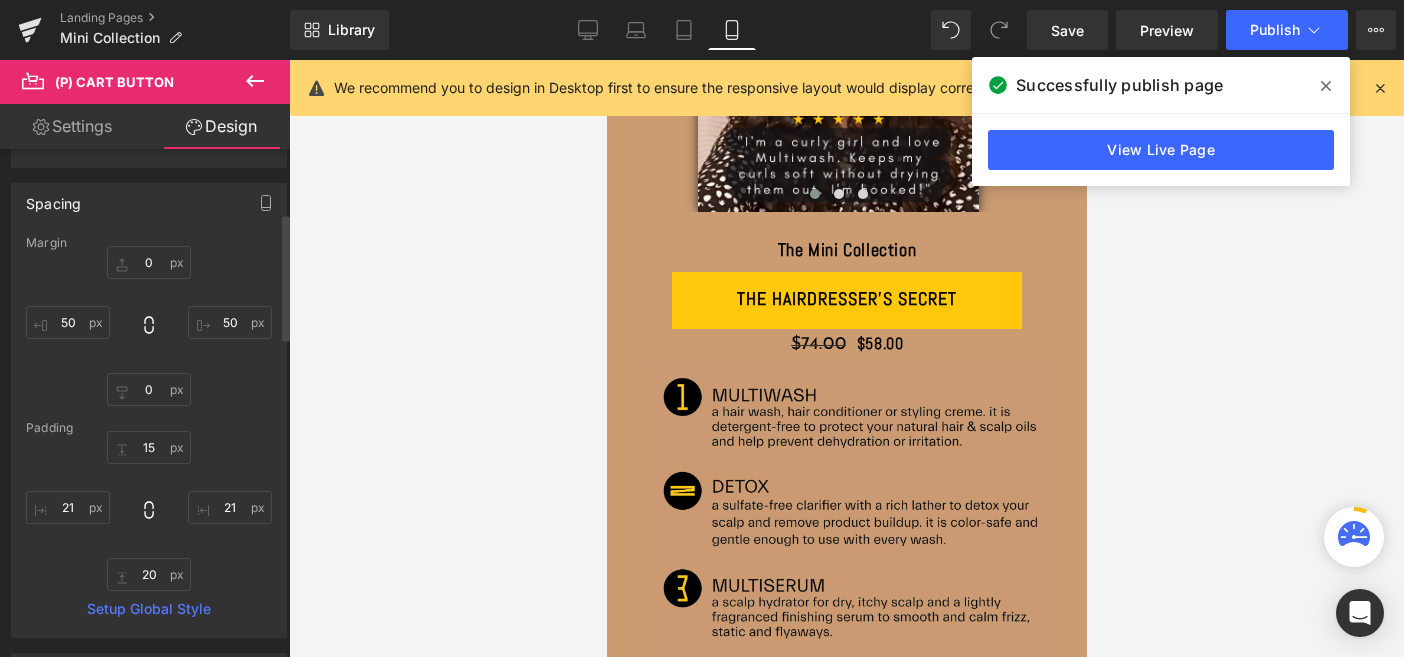 scroll, scrollTop: 260, scrollLeft: 0, axis: vertical 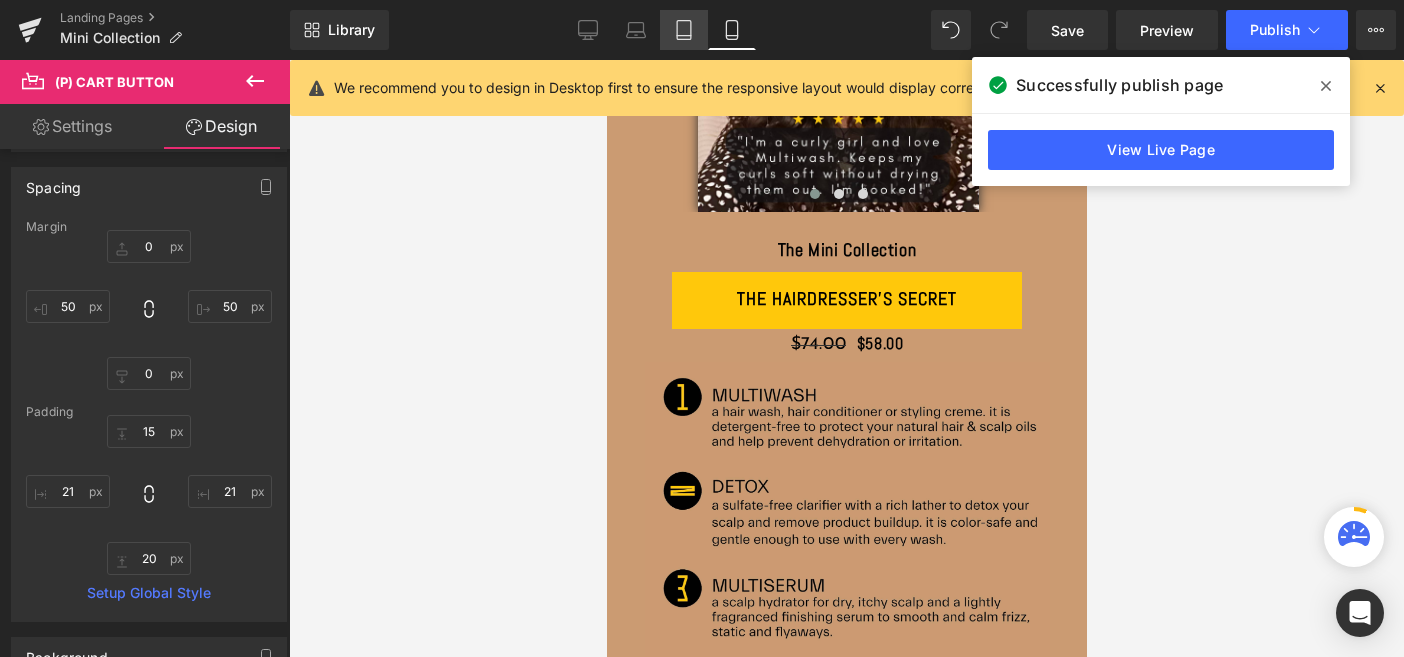 click 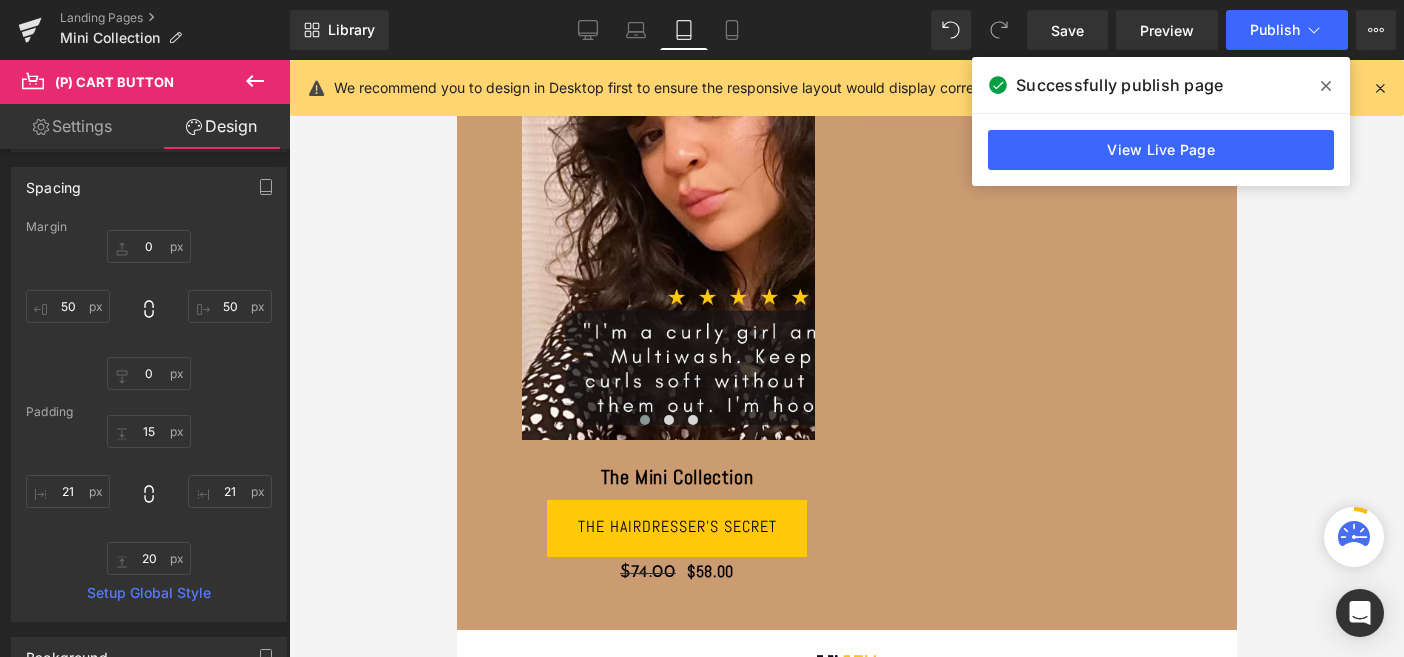 type on "0" 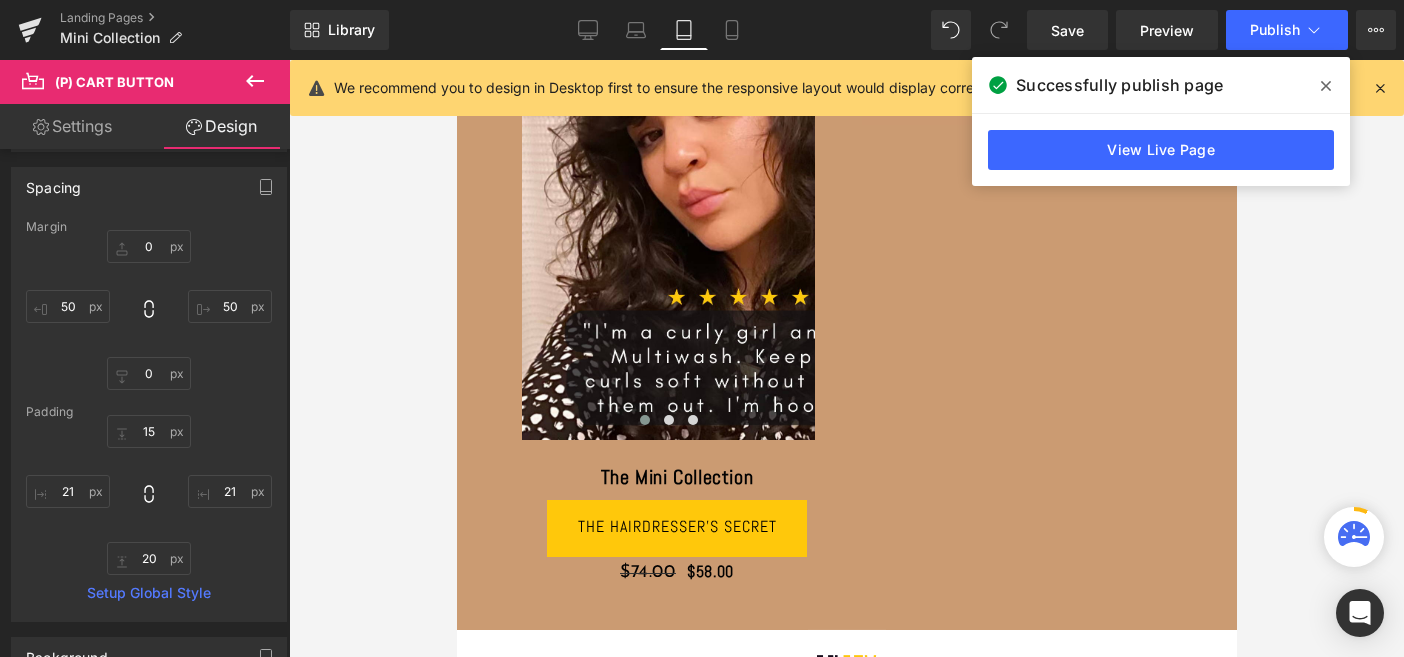 type on "25" 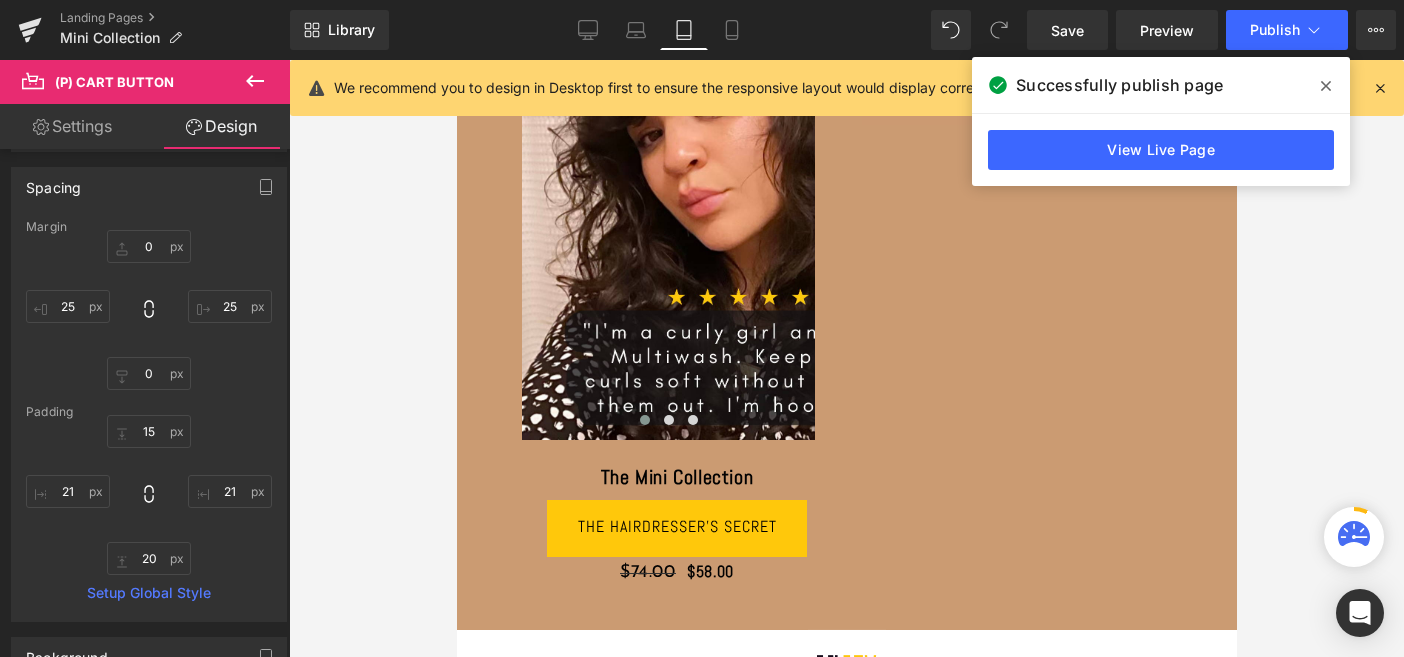 scroll, scrollTop: 698, scrollLeft: 0, axis: vertical 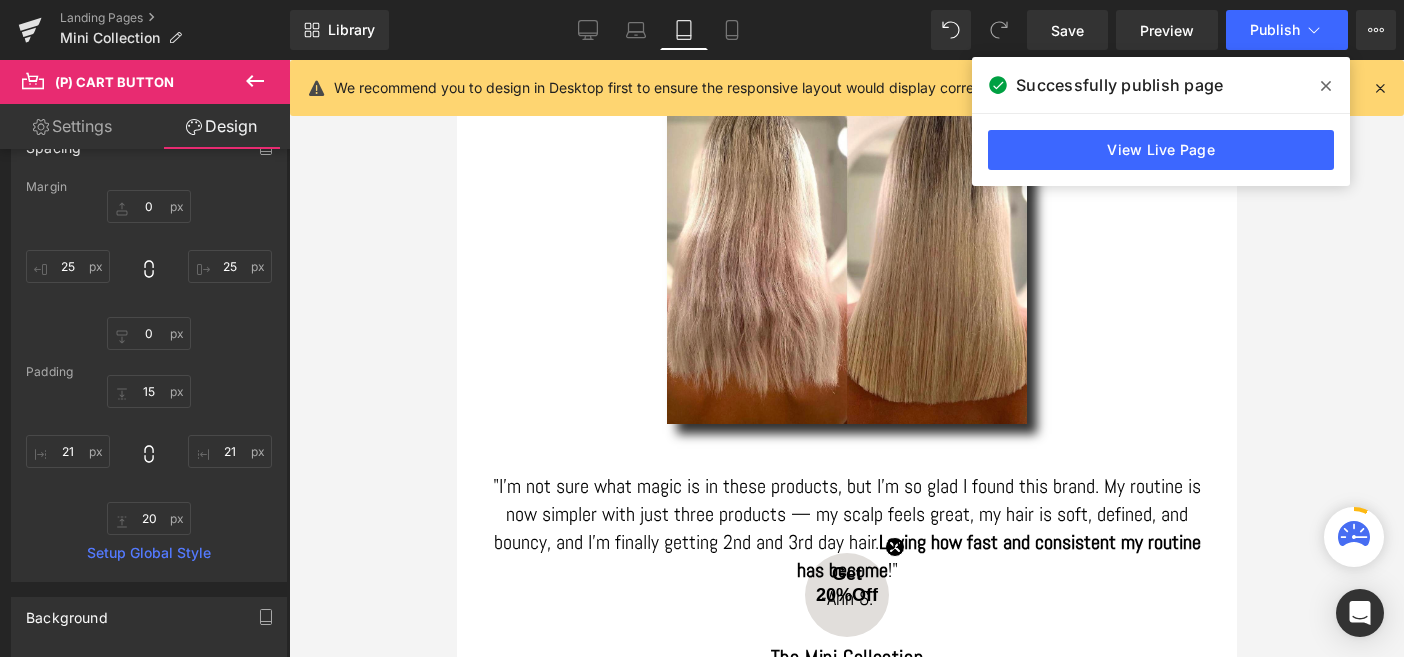 click on "Settings" at bounding box center [72, 126] 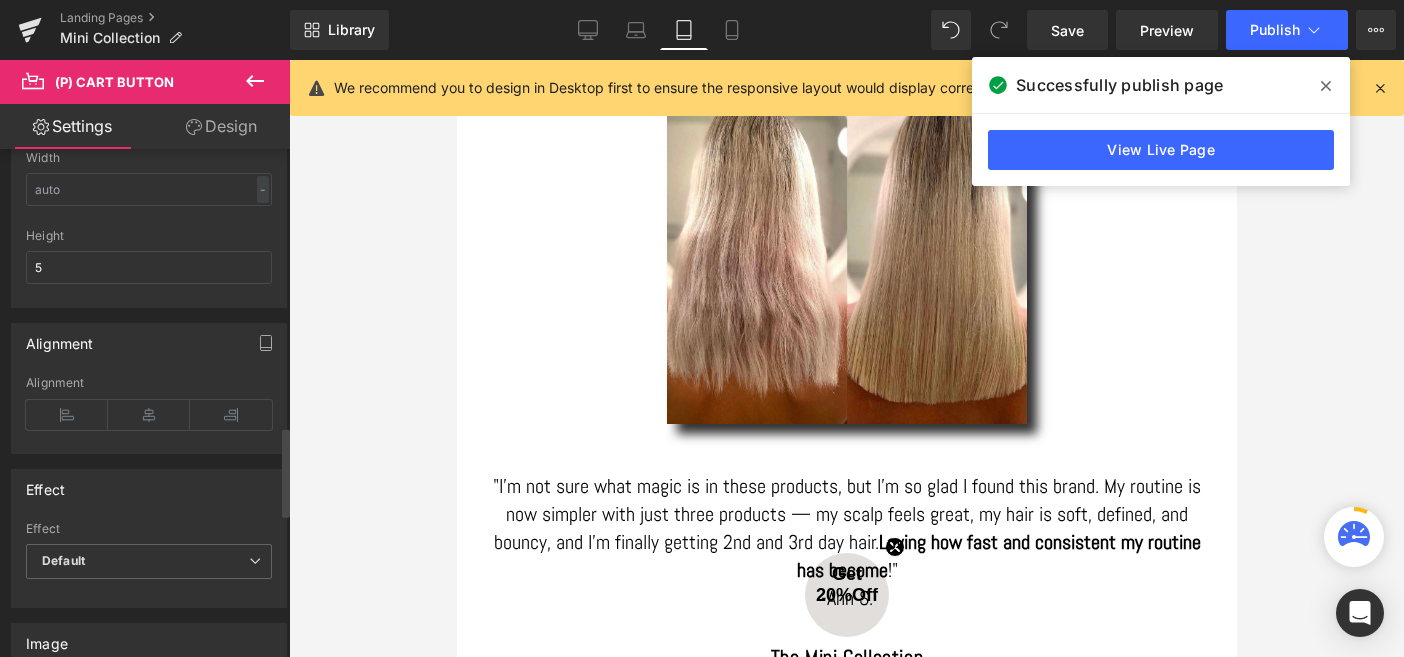 scroll, scrollTop: 1593, scrollLeft: 0, axis: vertical 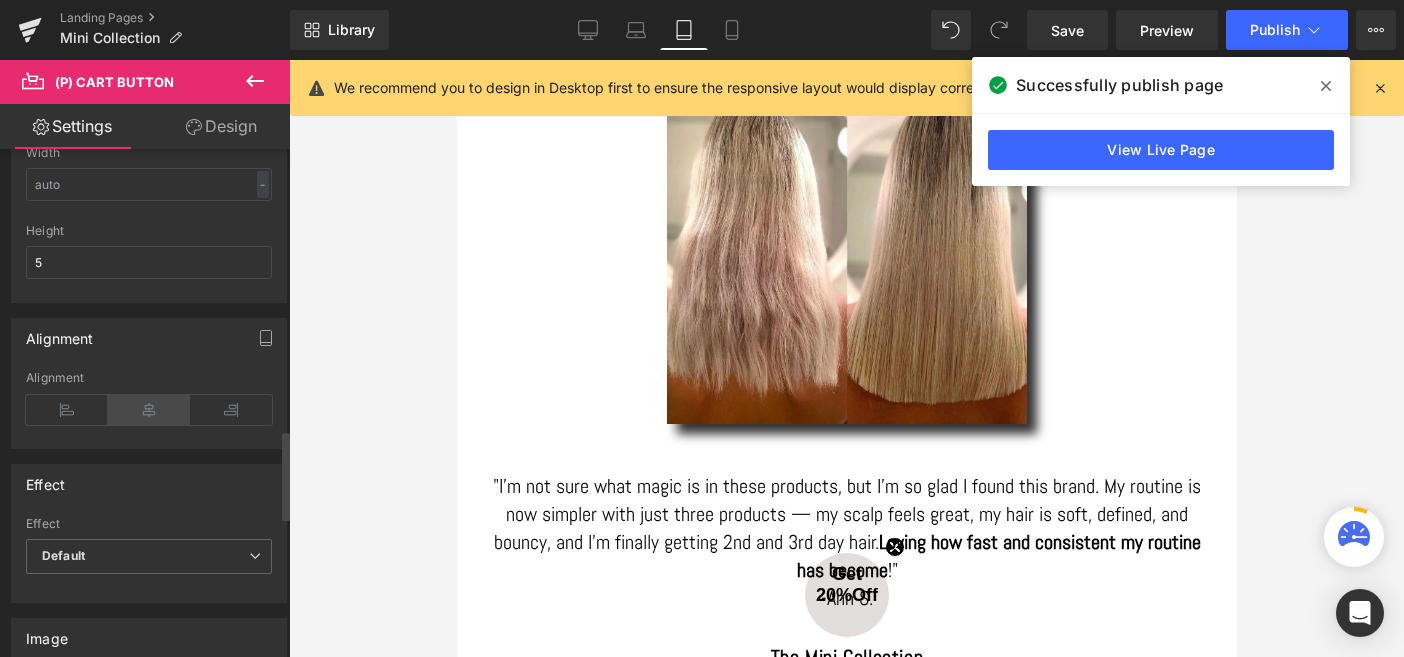 click at bounding box center [149, 410] 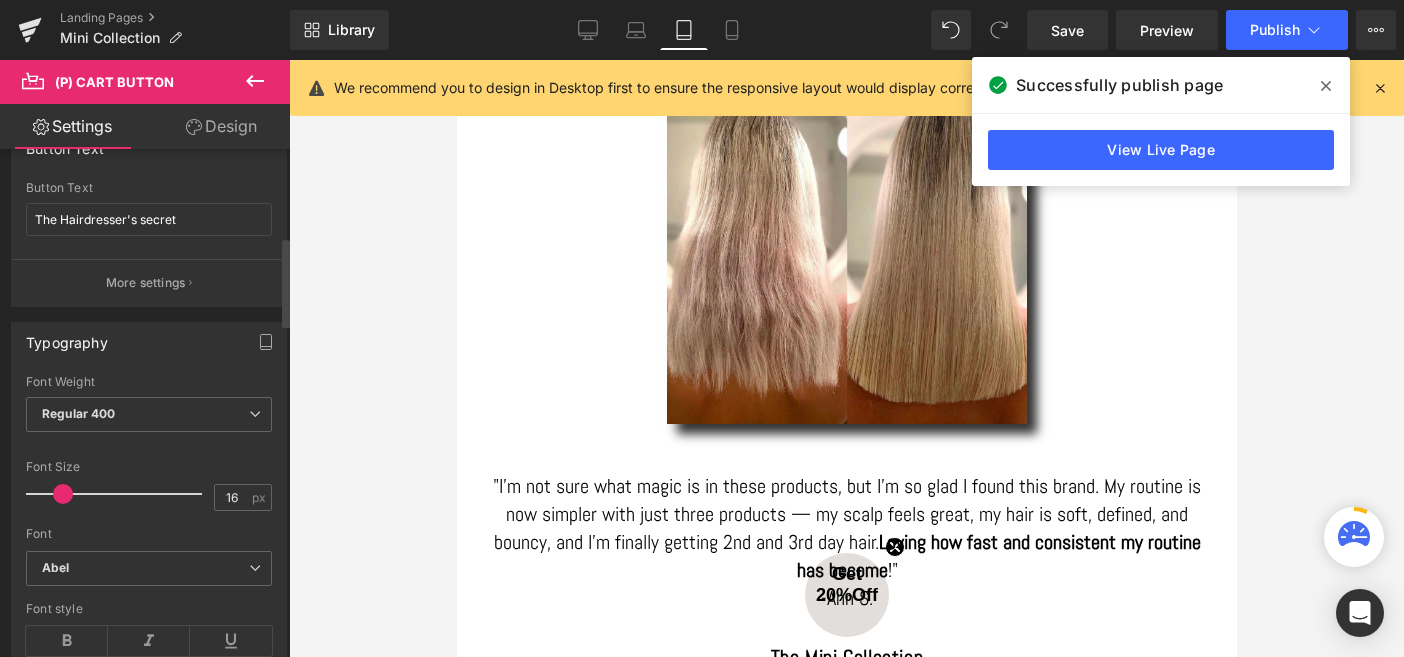 scroll, scrollTop: 0, scrollLeft: 0, axis: both 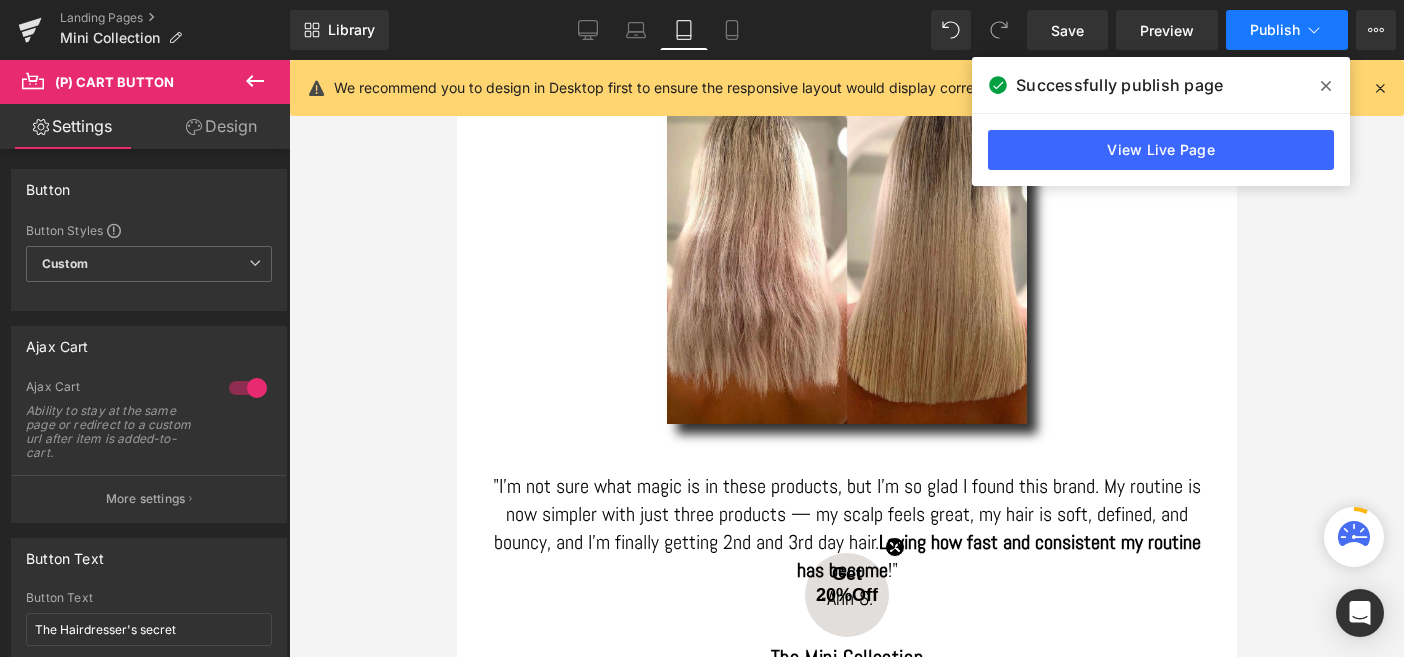 click on "Publish" at bounding box center [1275, 30] 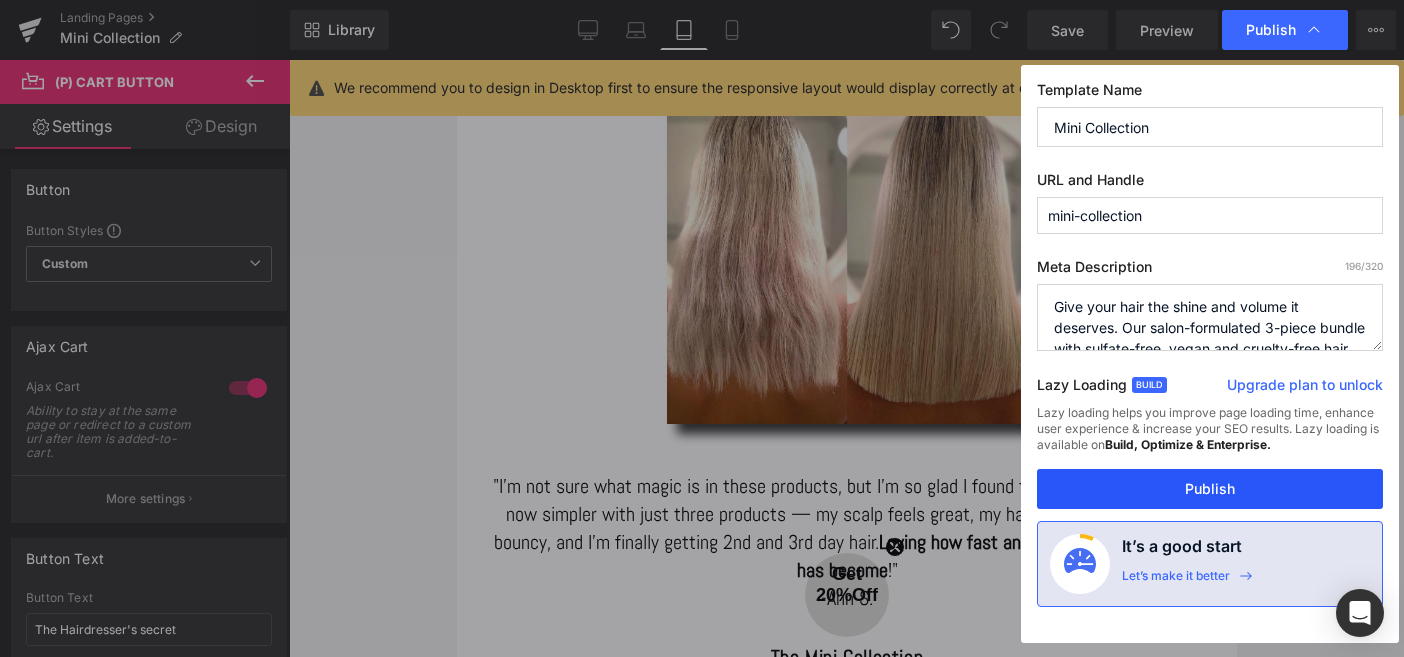 click on "Publish" at bounding box center (1210, 489) 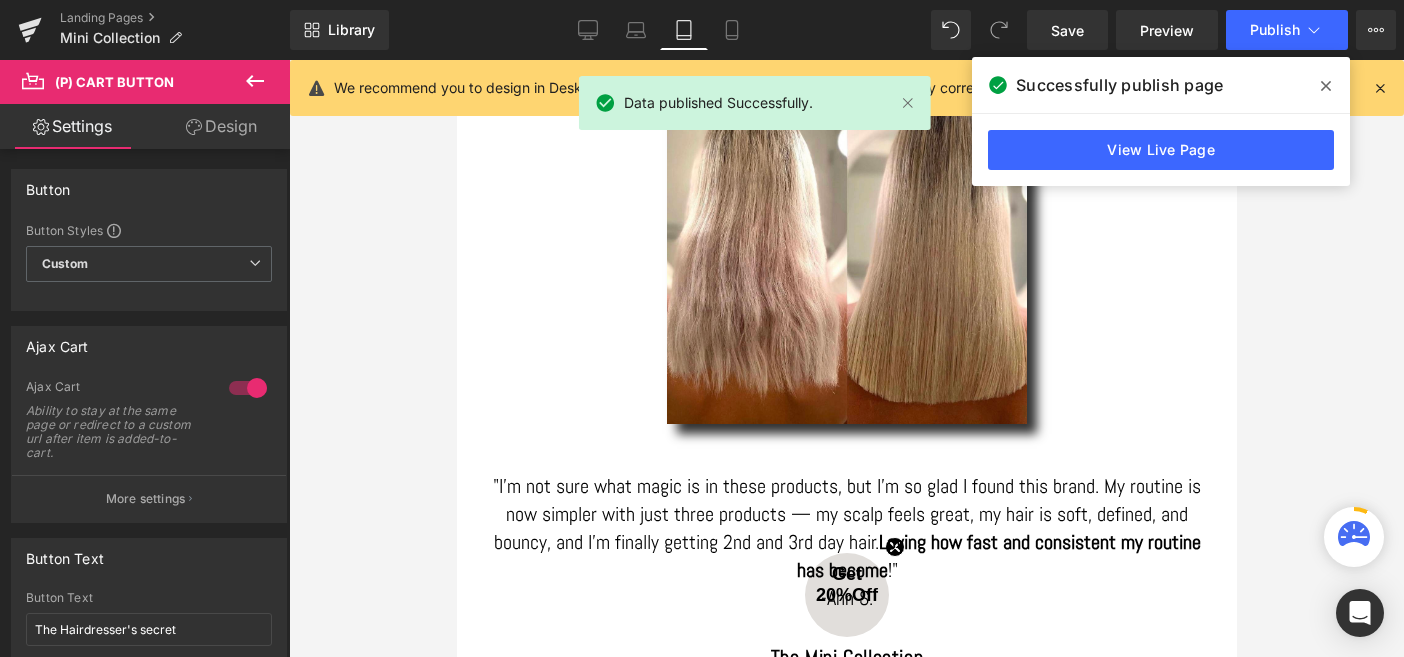click on "Settings" at bounding box center [72, 126] 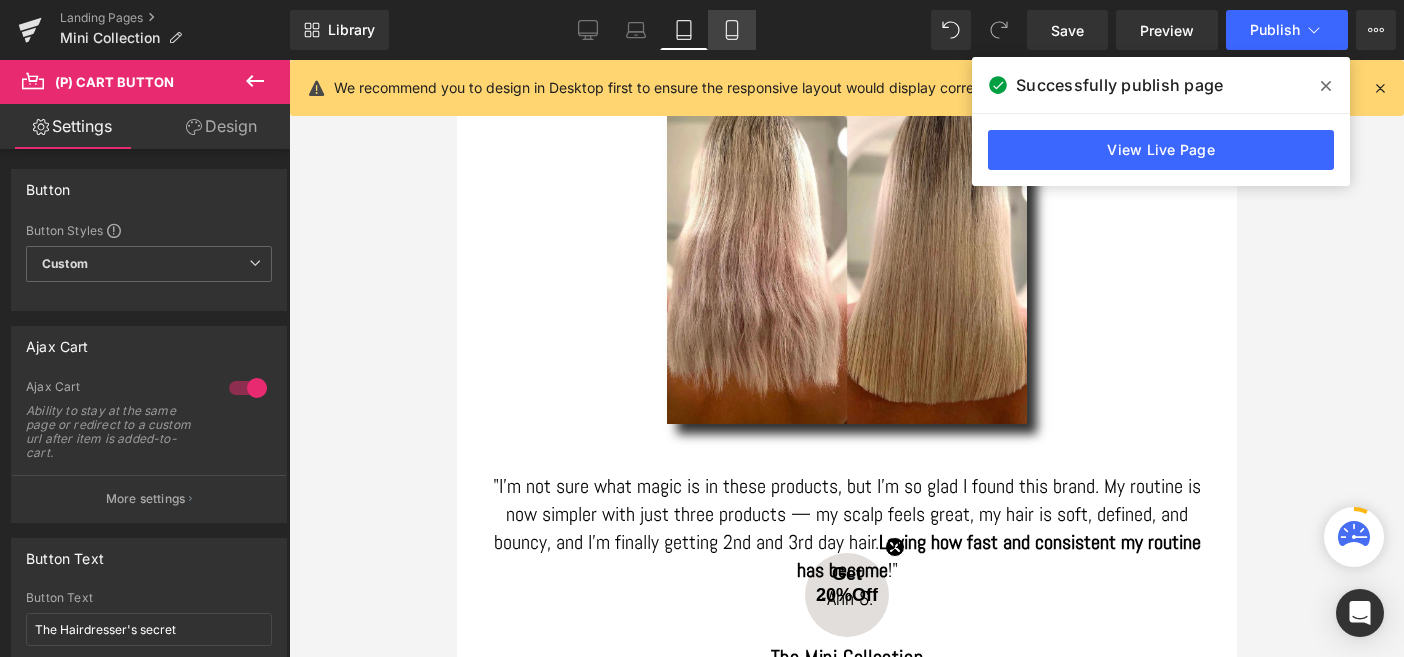 click 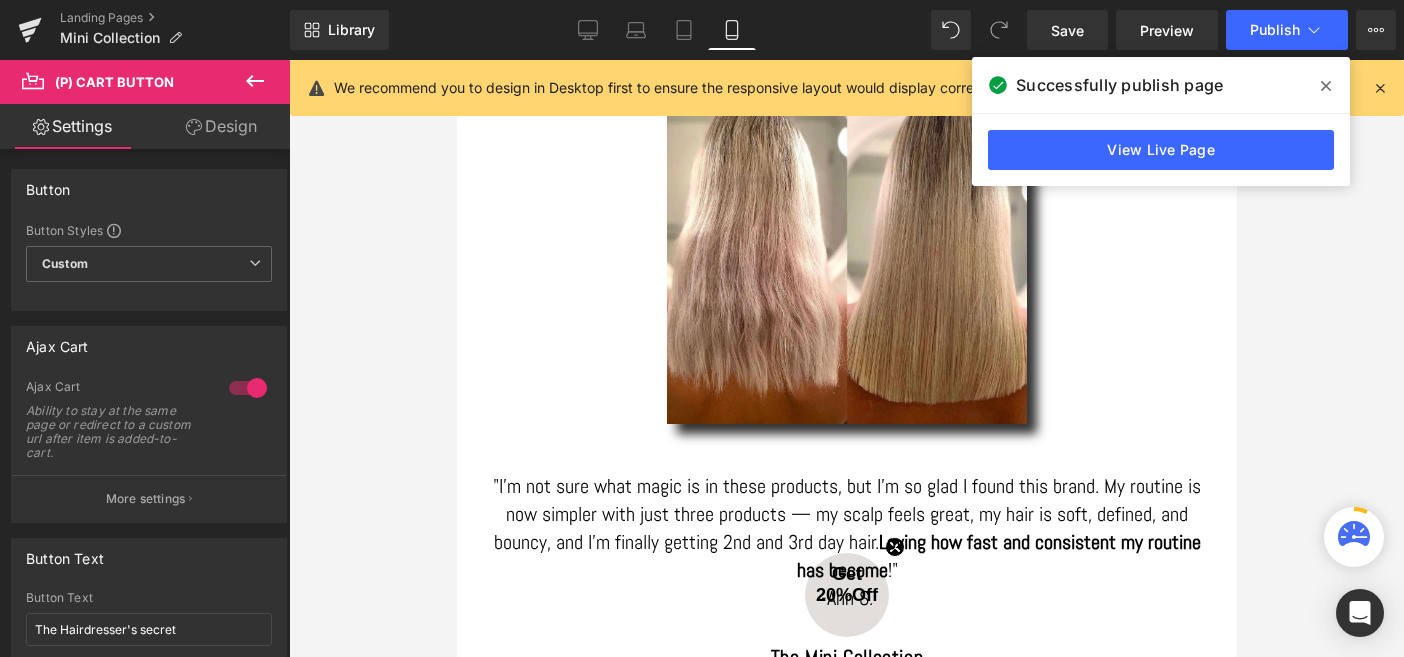 type on "18" 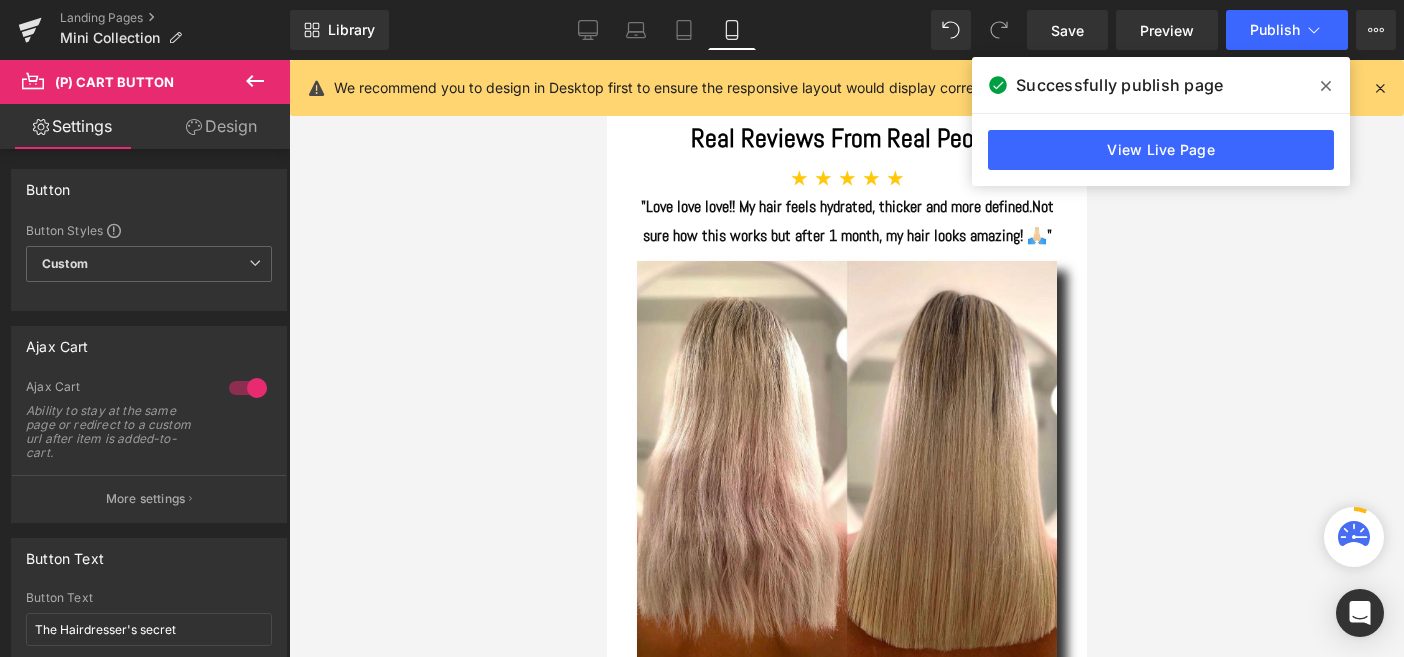 scroll, scrollTop: 317, scrollLeft: 0, axis: vertical 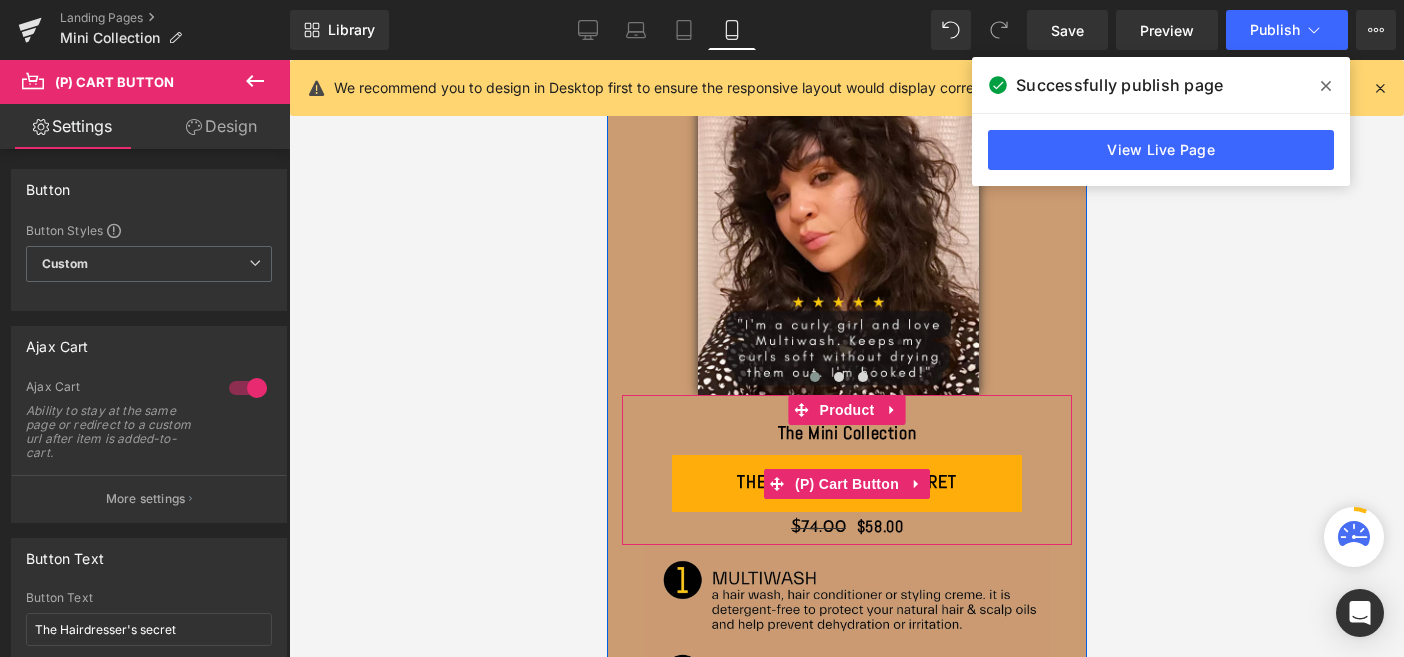 click on "The Hairdresser's secret" at bounding box center (846, 483) 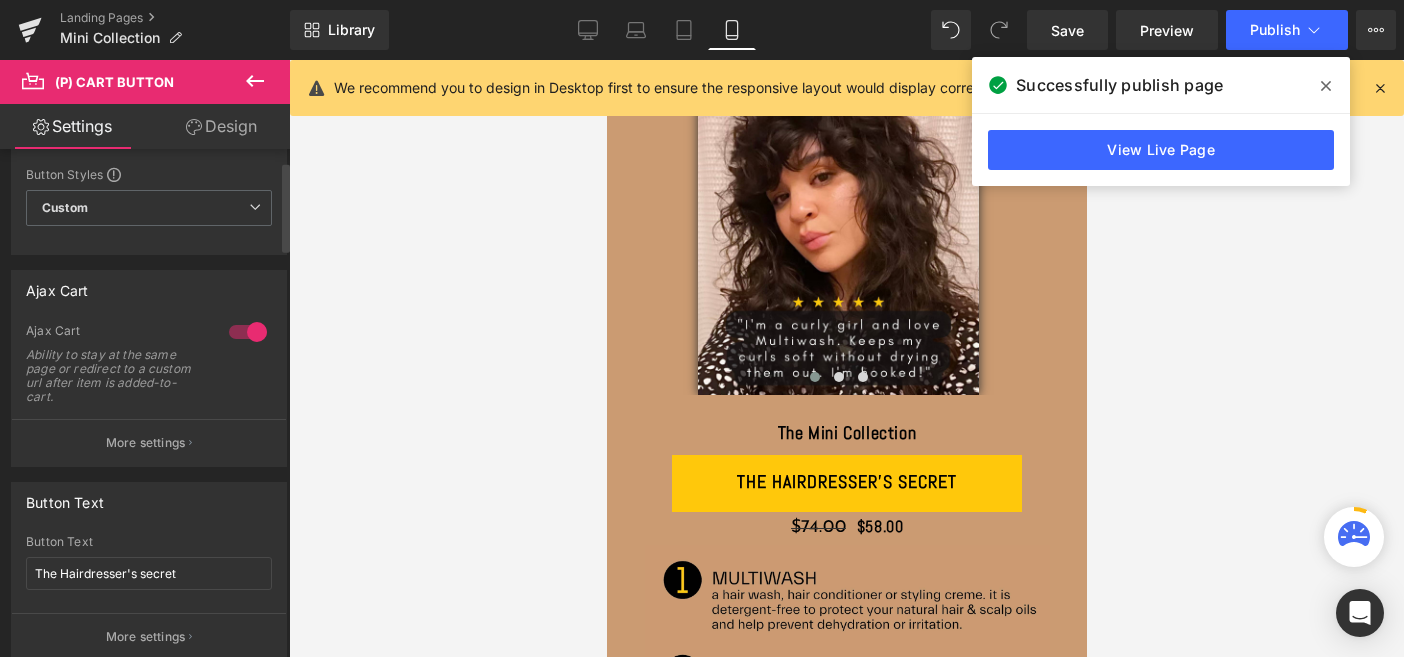 scroll, scrollTop: 71, scrollLeft: 0, axis: vertical 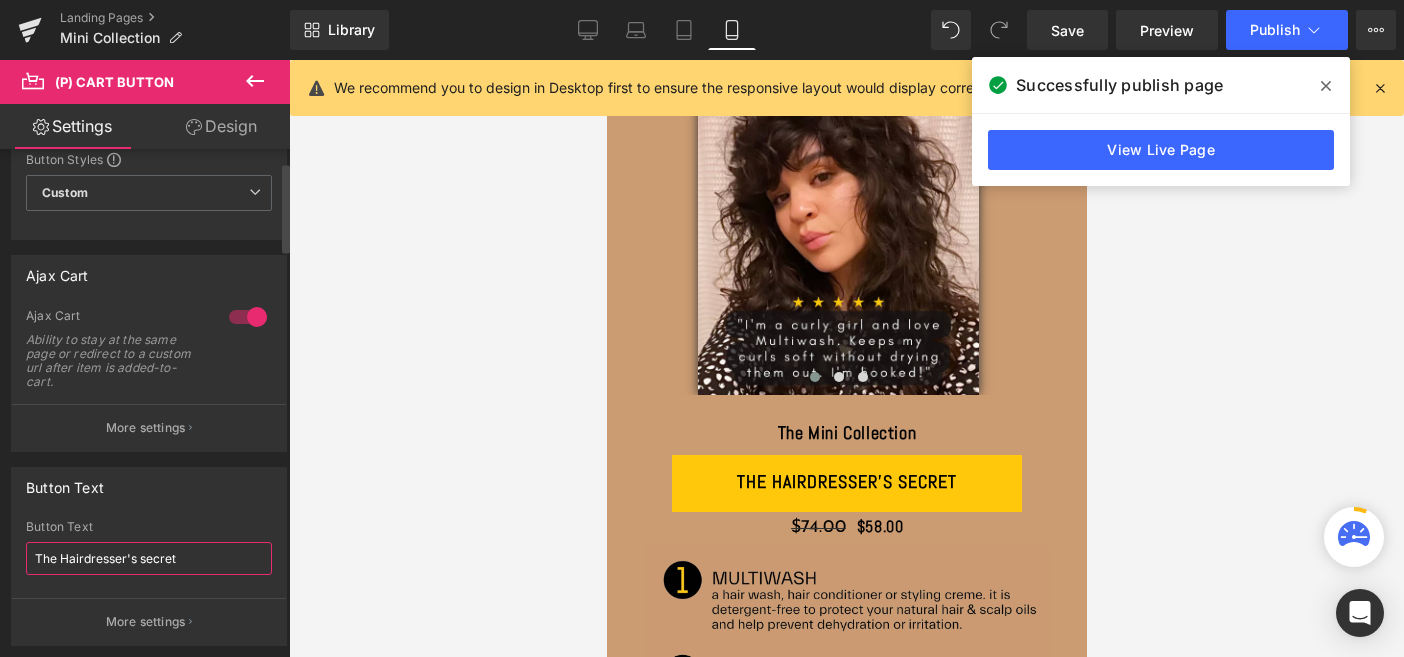click on "The Hairdresser's secret" at bounding box center (149, 558) 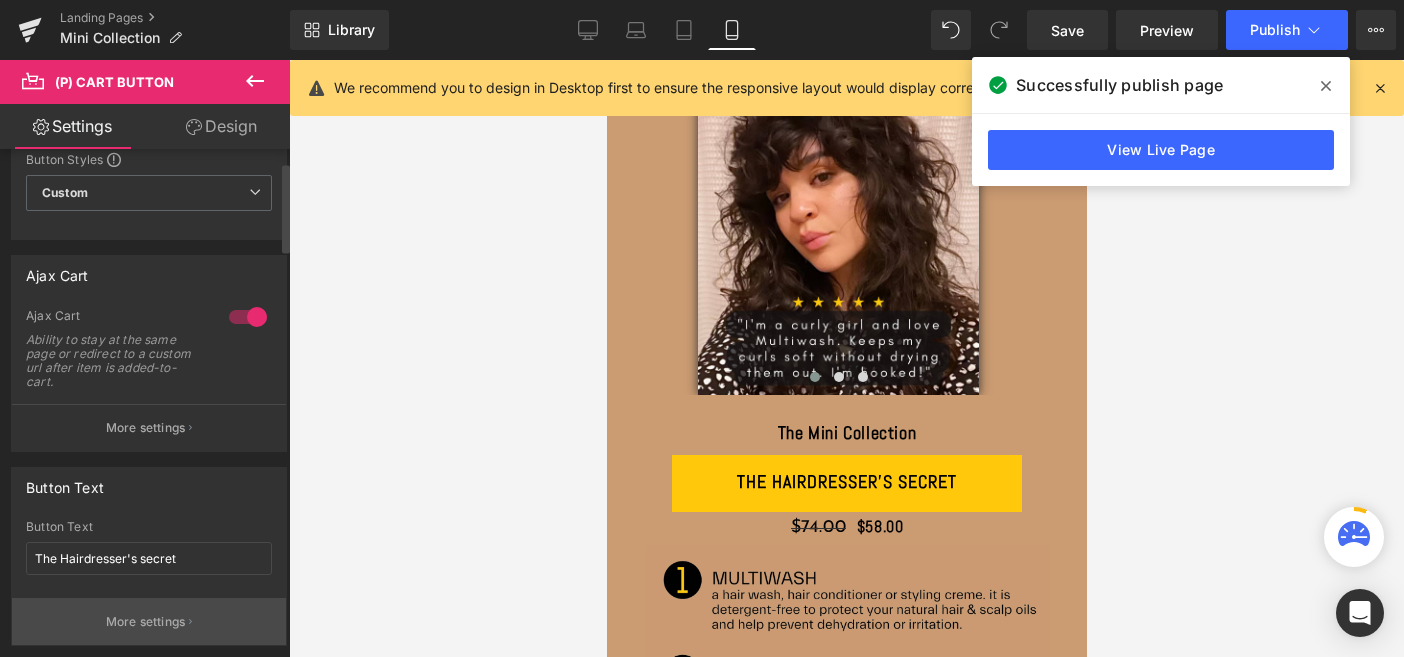 click on "More settings" at bounding box center (146, 622) 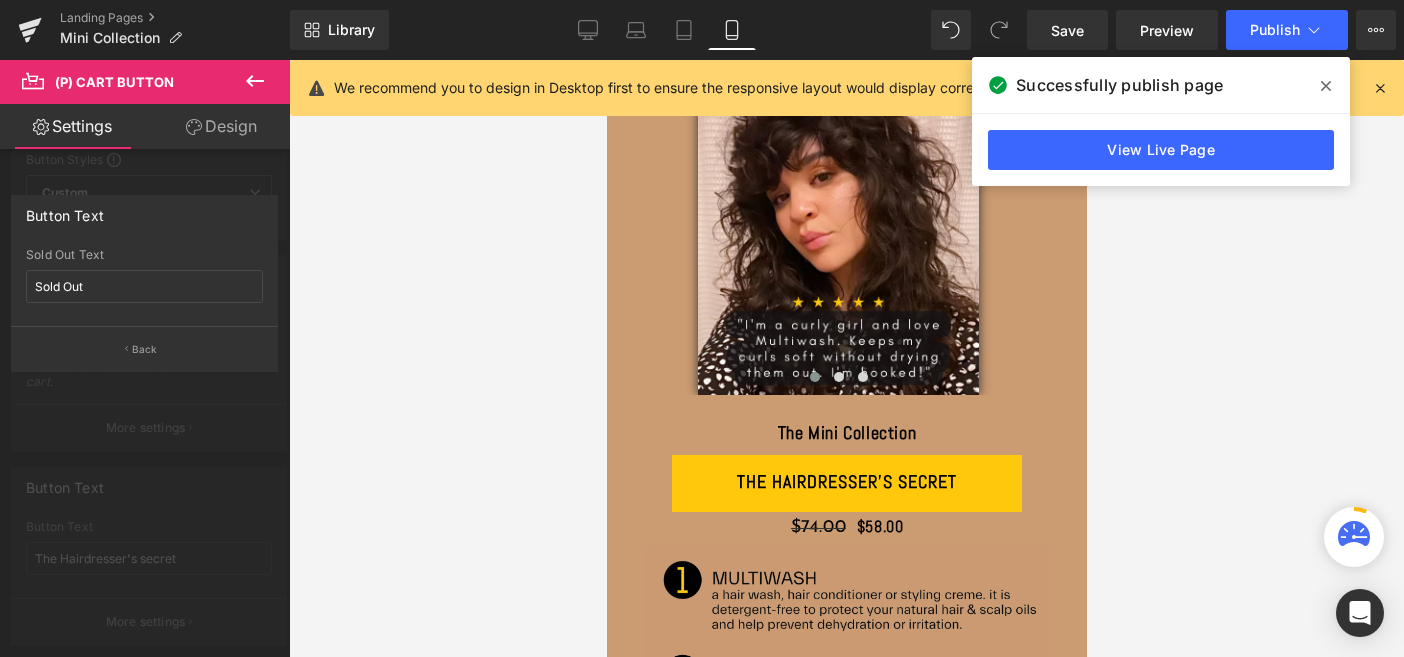click at bounding box center [145, 363] 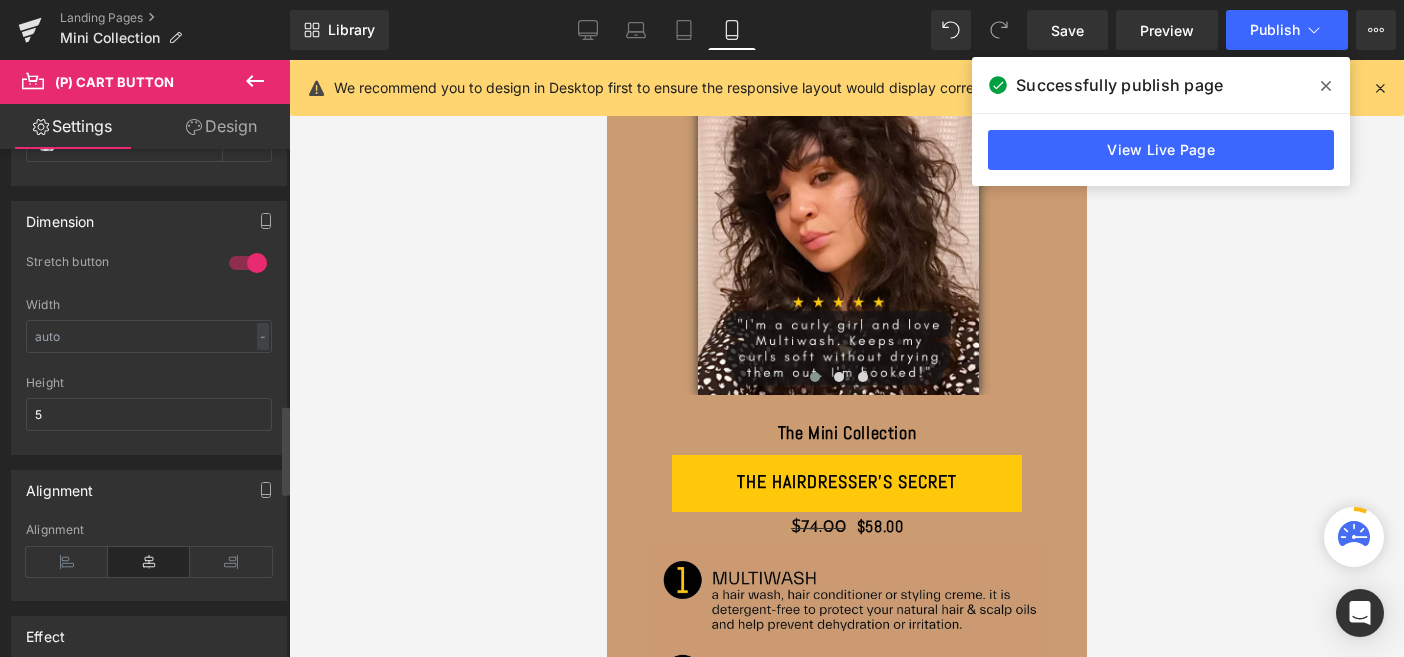 scroll, scrollTop: 1448, scrollLeft: 0, axis: vertical 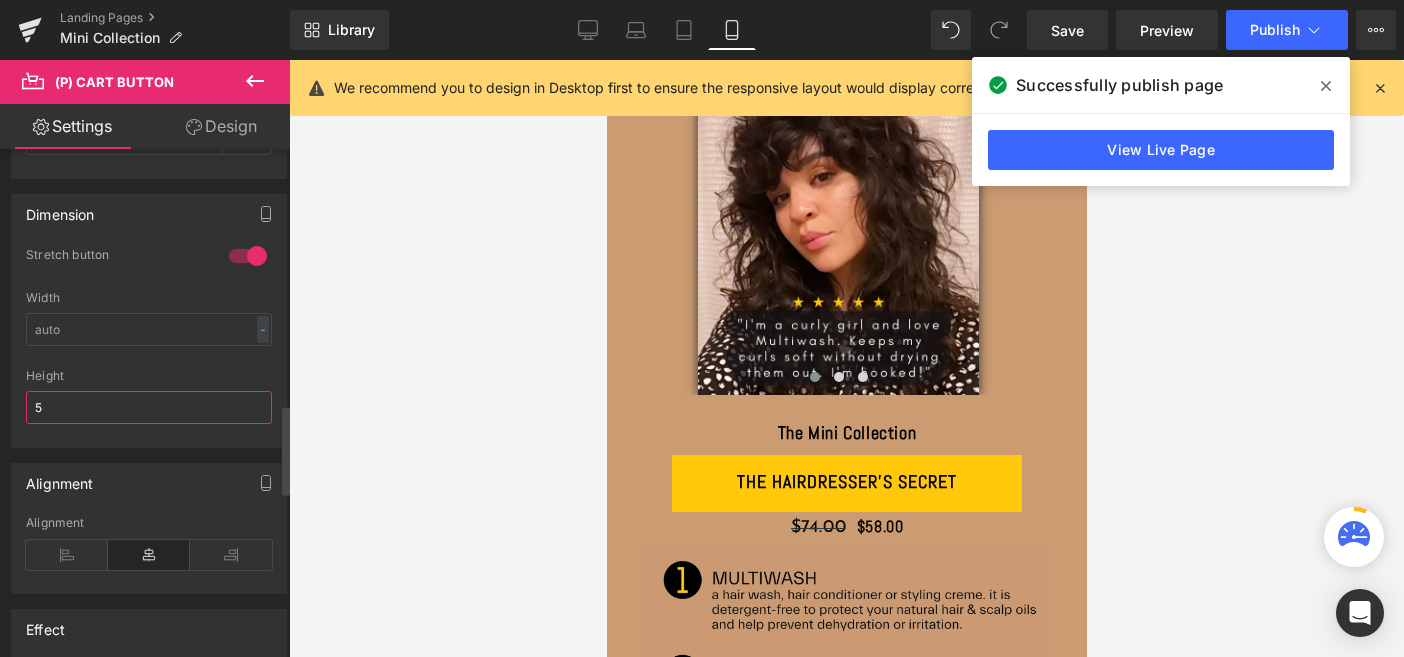 click on "5" at bounding box center (149, 407) 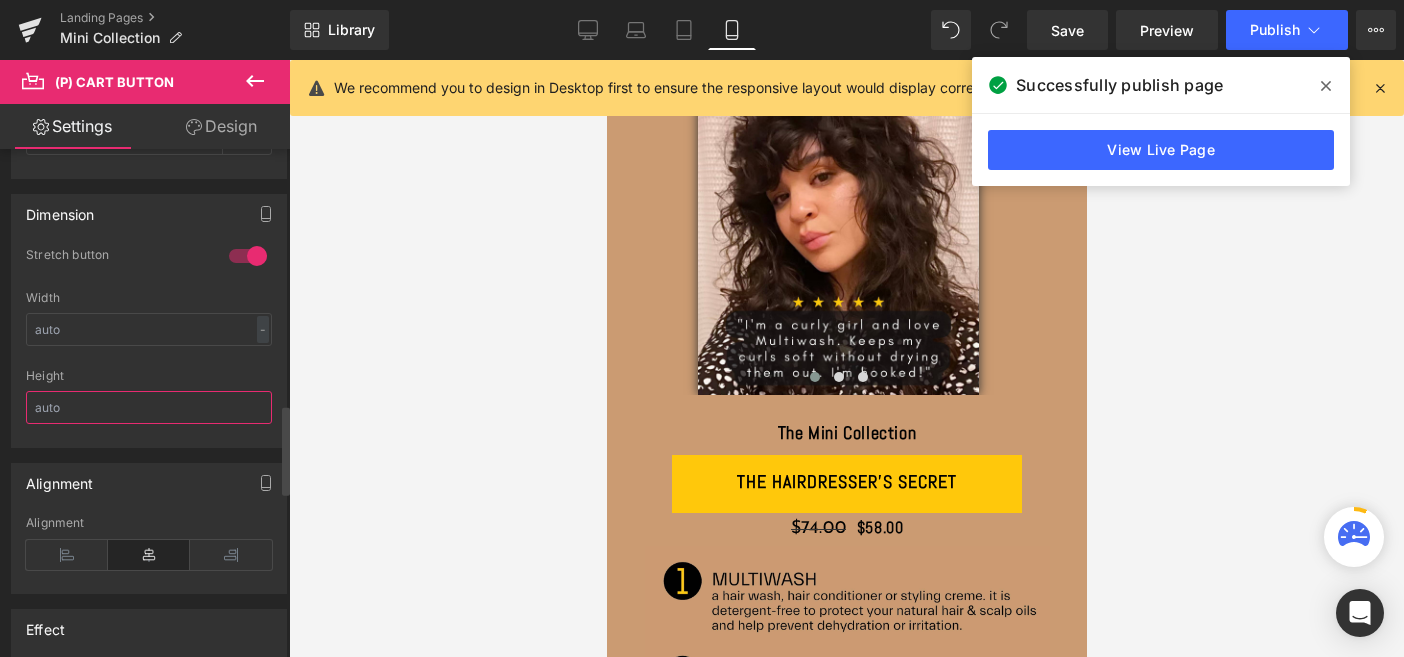 type 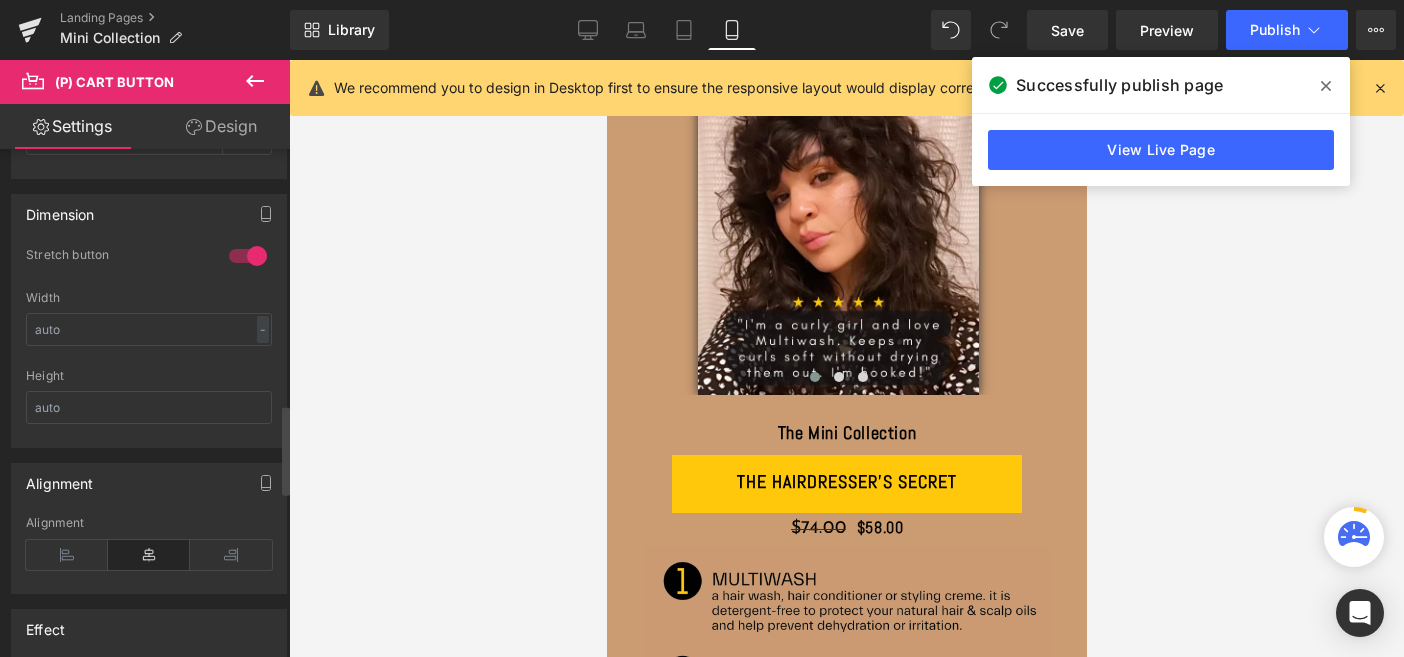 click on "Alignment Left Center Right Alignment" at bounding box center [149, 521] 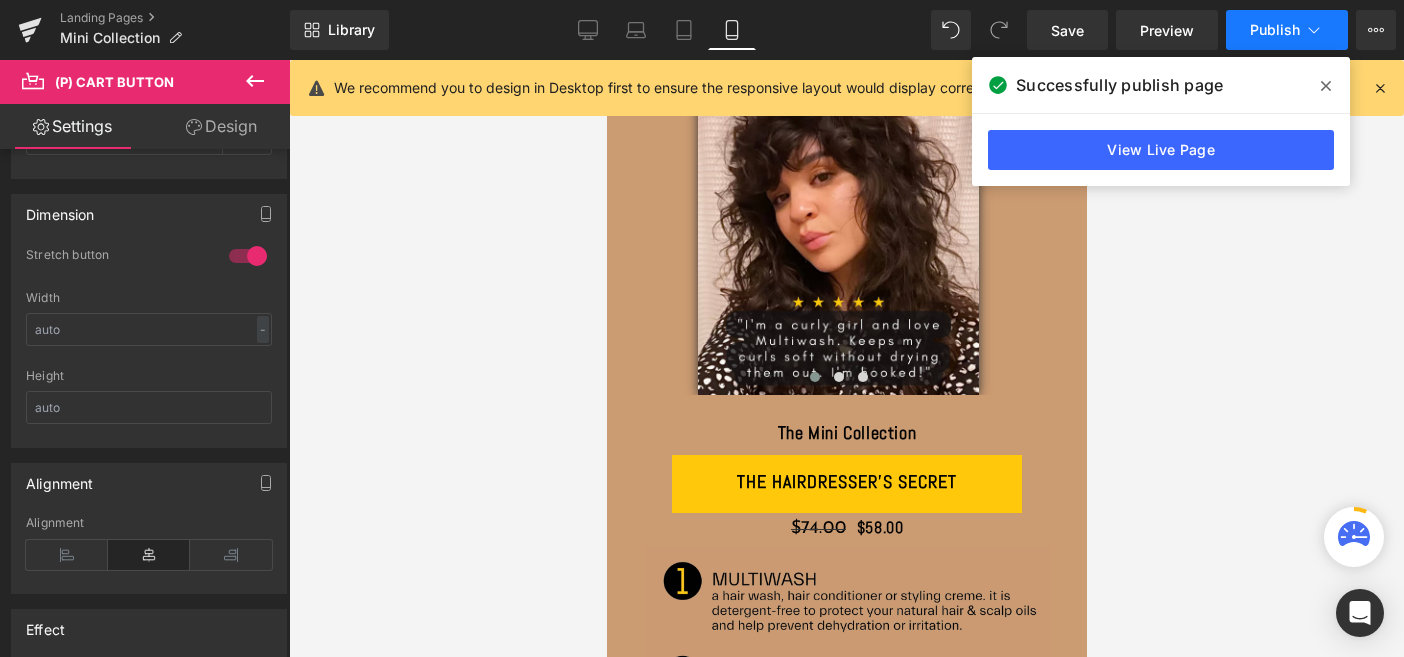 click on "Publish" at bounding box center [1275, 30] 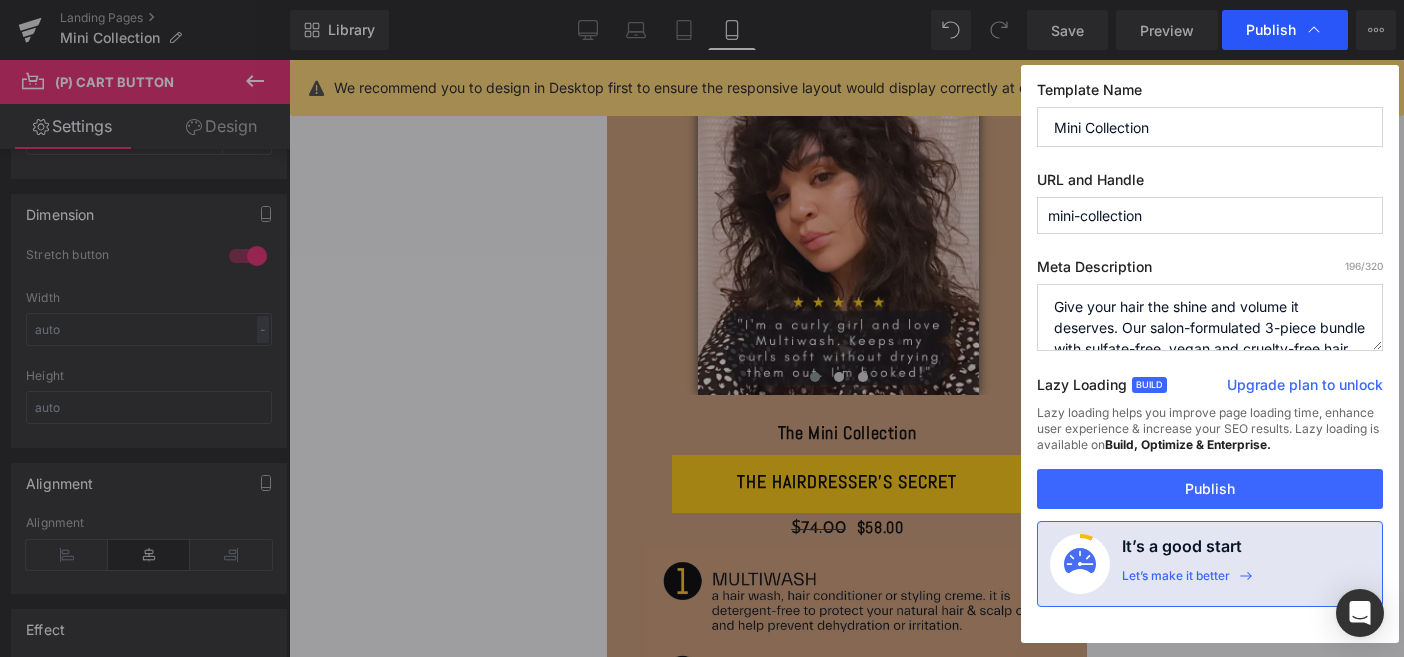 click on "Publish" at bounding box center (1271, 30) 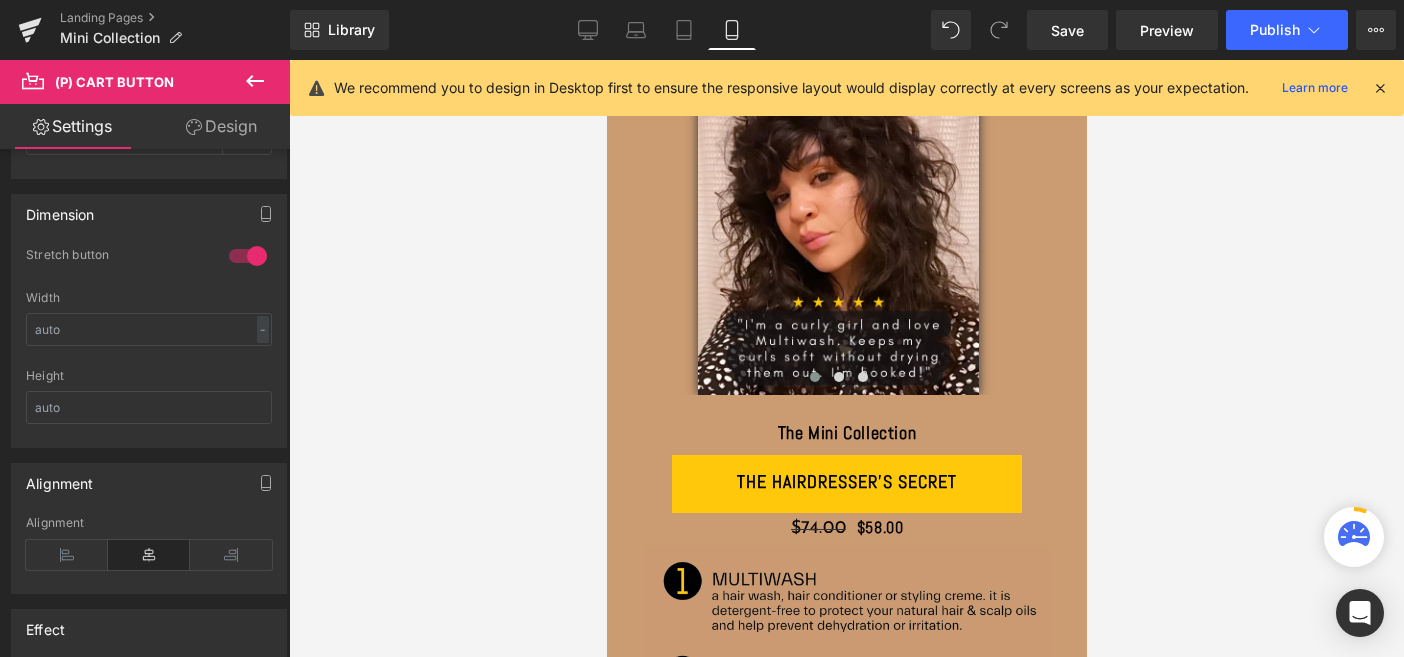 click on "Publish" at bounding box center (1275, 30) 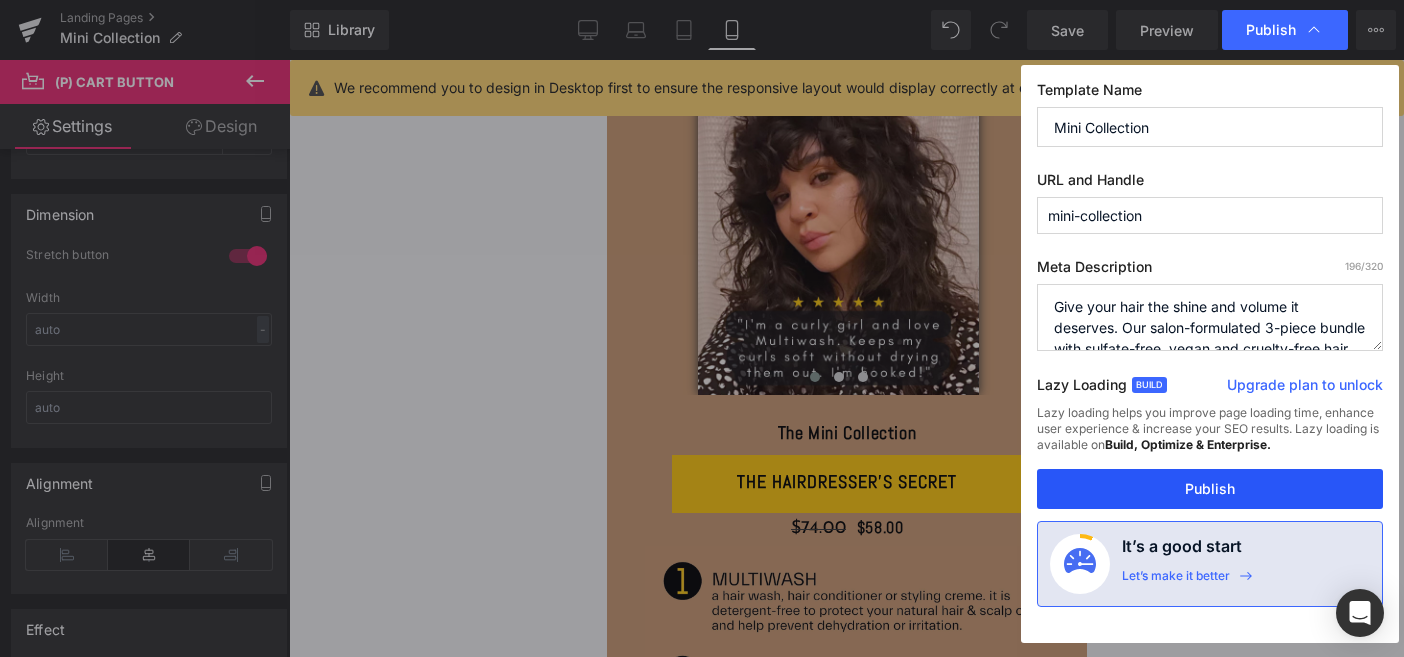 click on "Publish" at bounding box center (1210, 489) 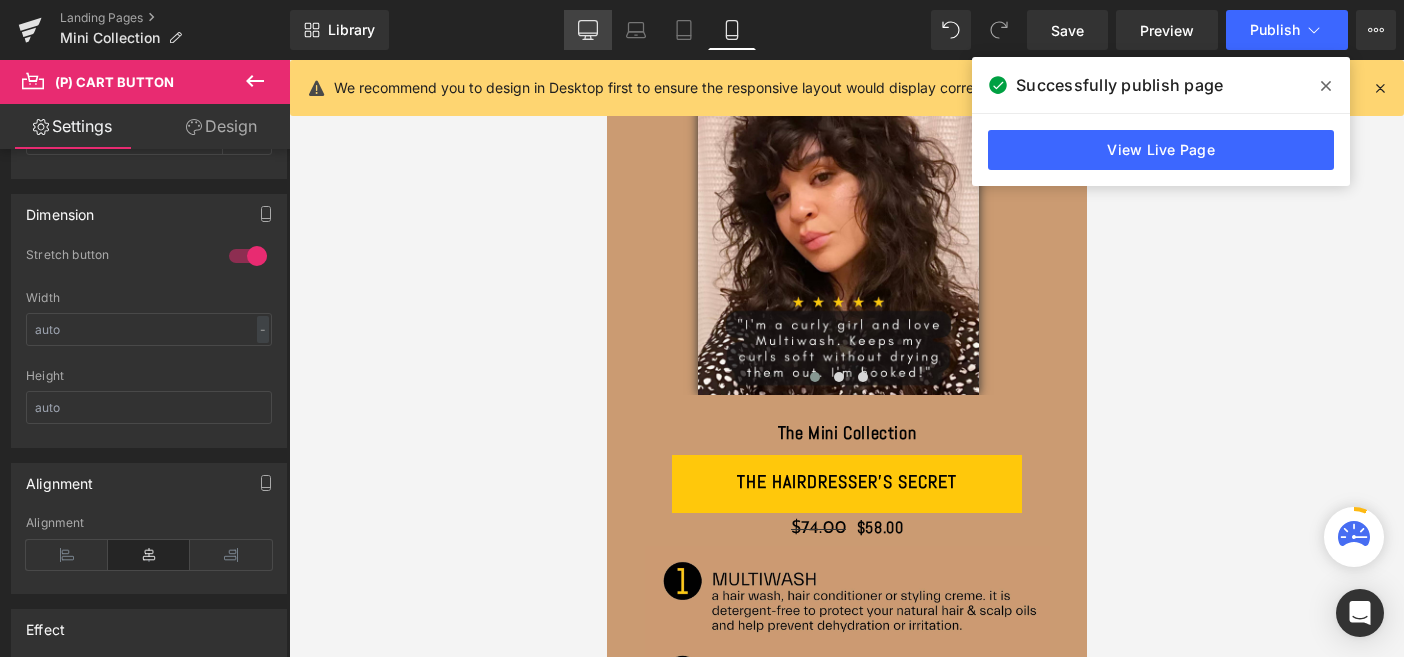 click on "Desktop" at bounding box center [588, 30] 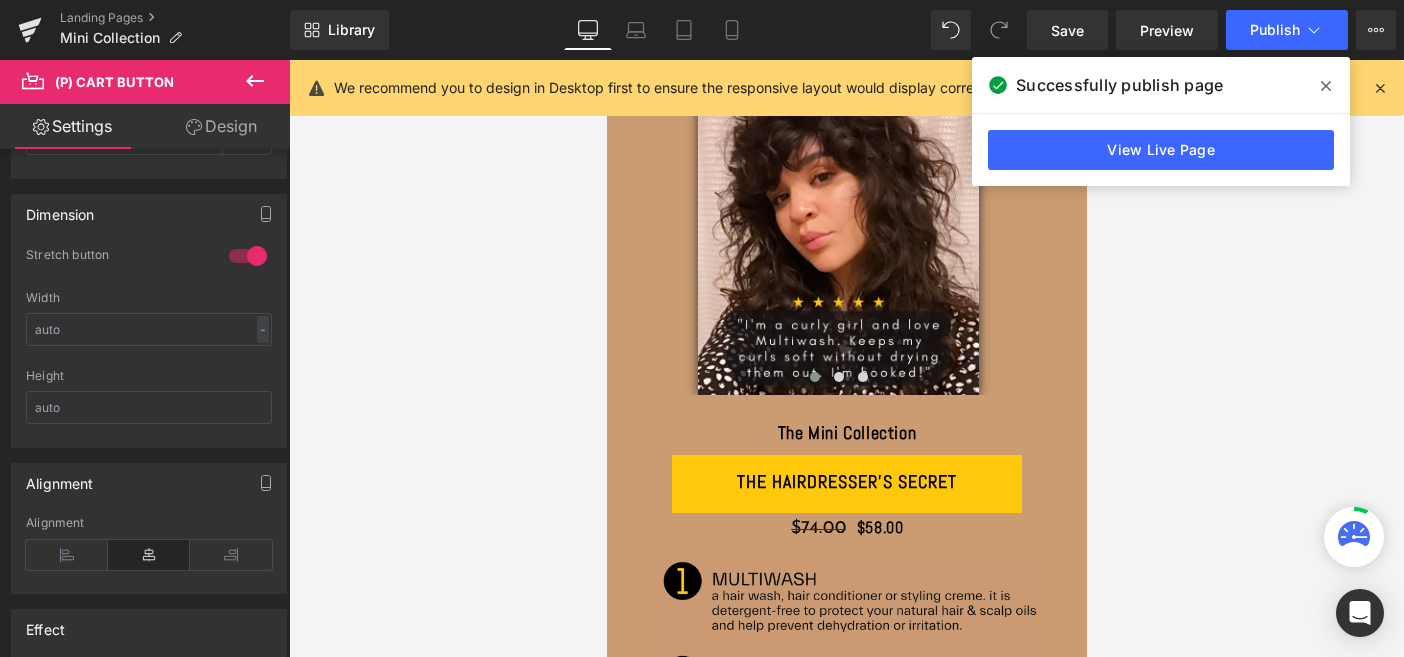scroll, scrollTop: 562, scrollLeft: 0, axis: vertical 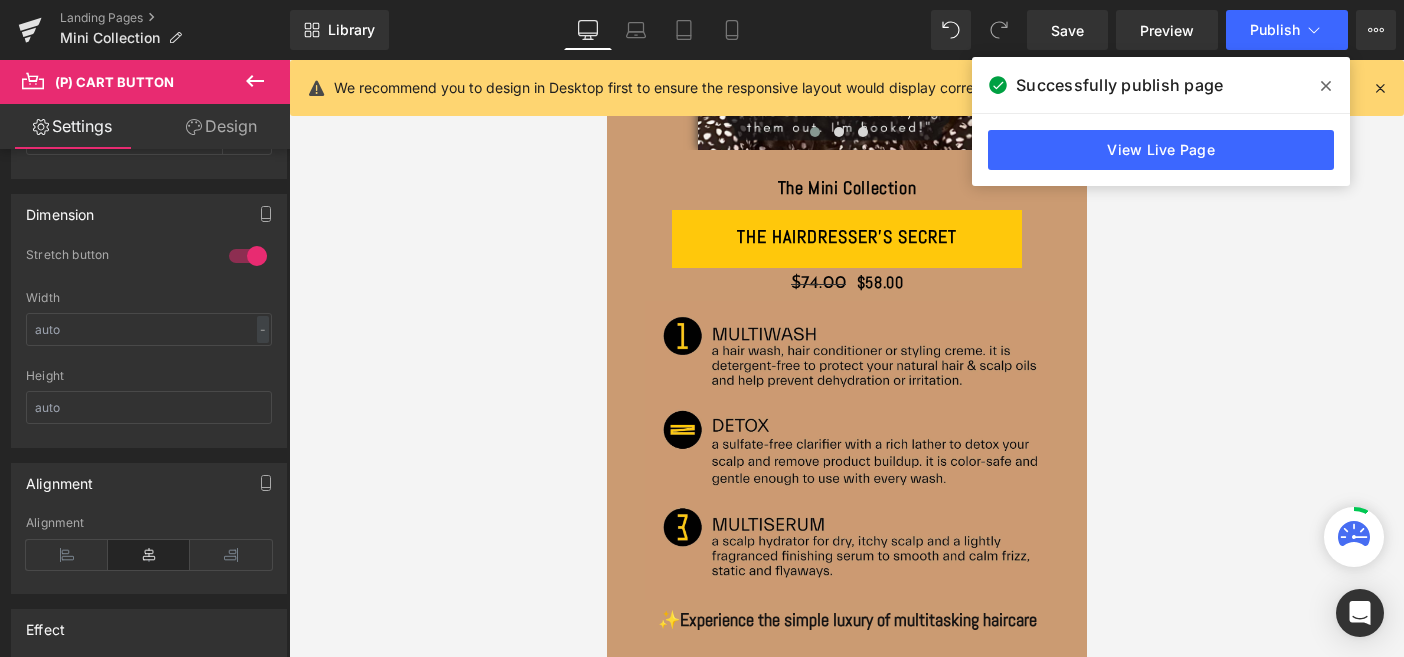 type on "20" 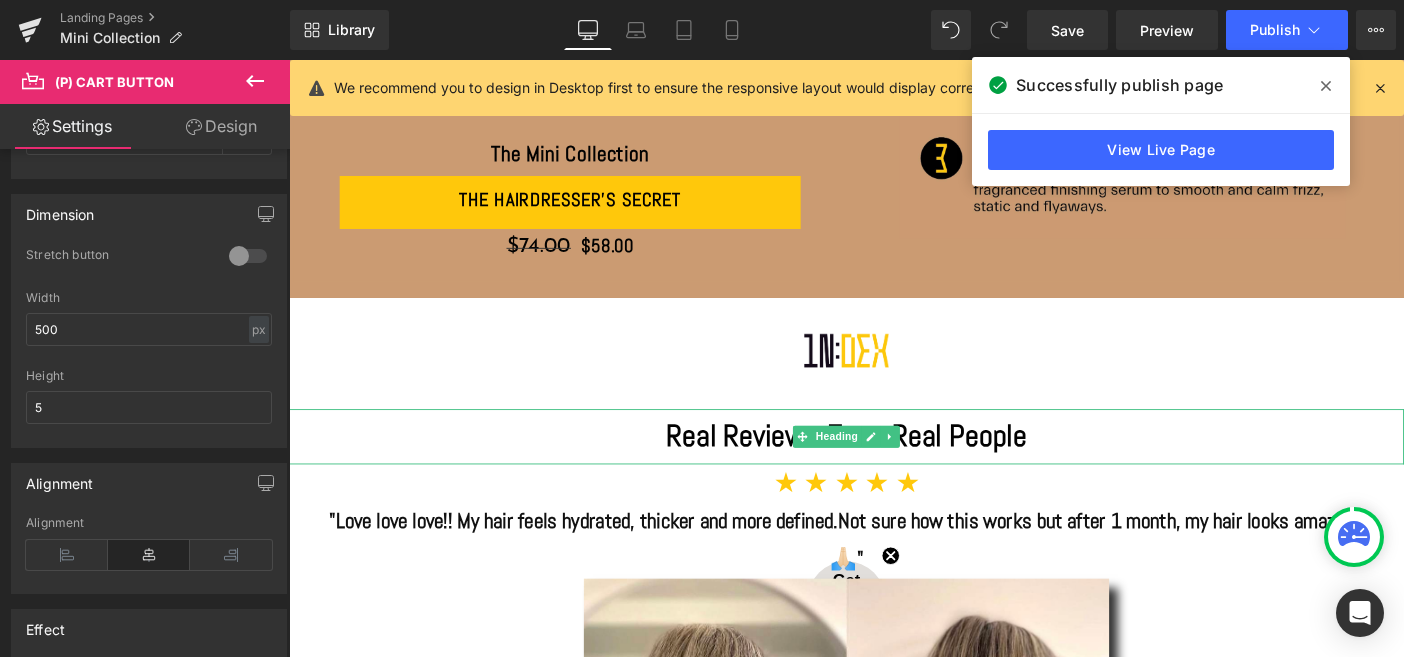 scroll, scrollTop: 539, scrollLeft: 0, axis: vertical 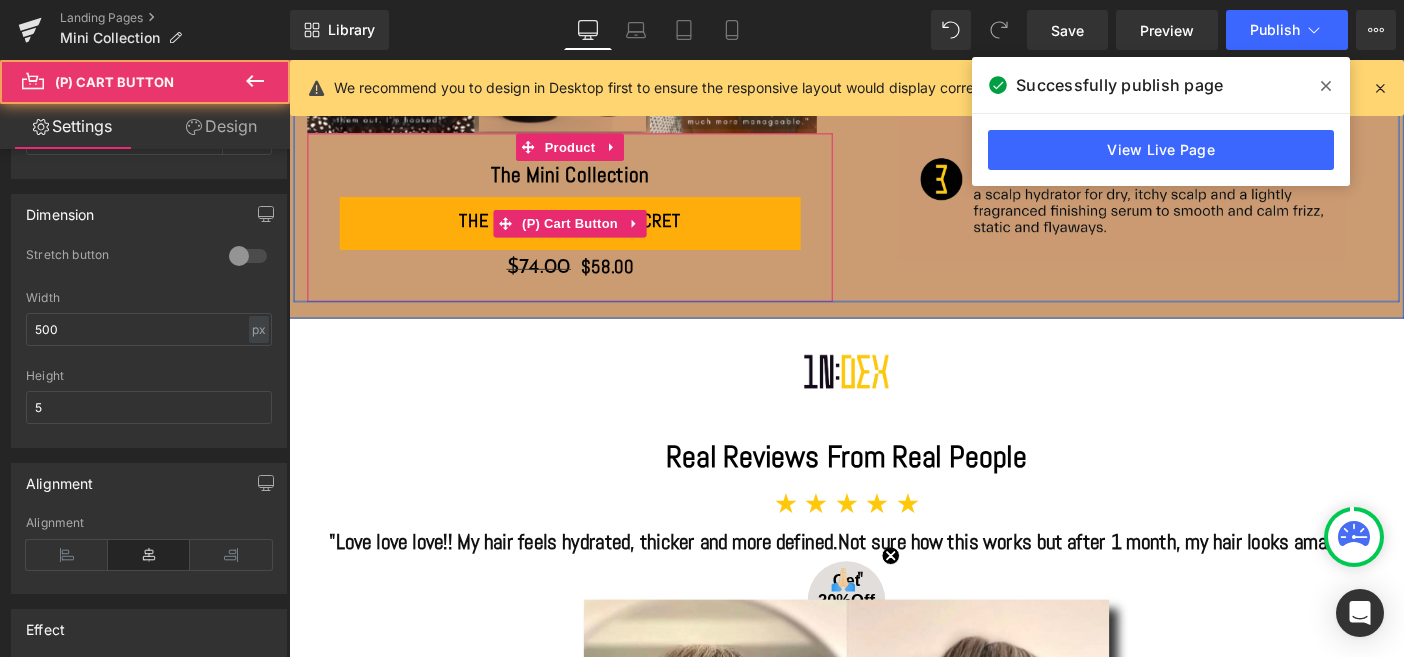 click on "The Hairdresser's secret" at bounding box center (594, 235) 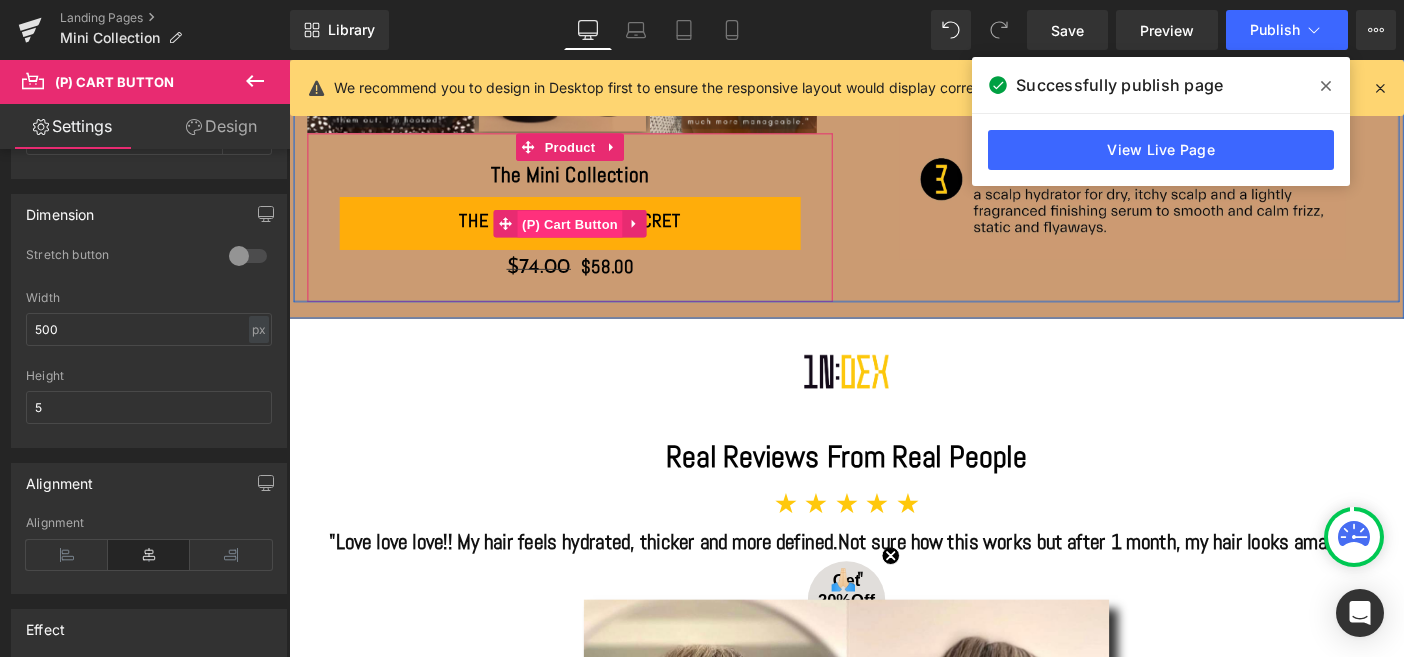 click on "(P) Cart Button" at bounding box center (594, 239) 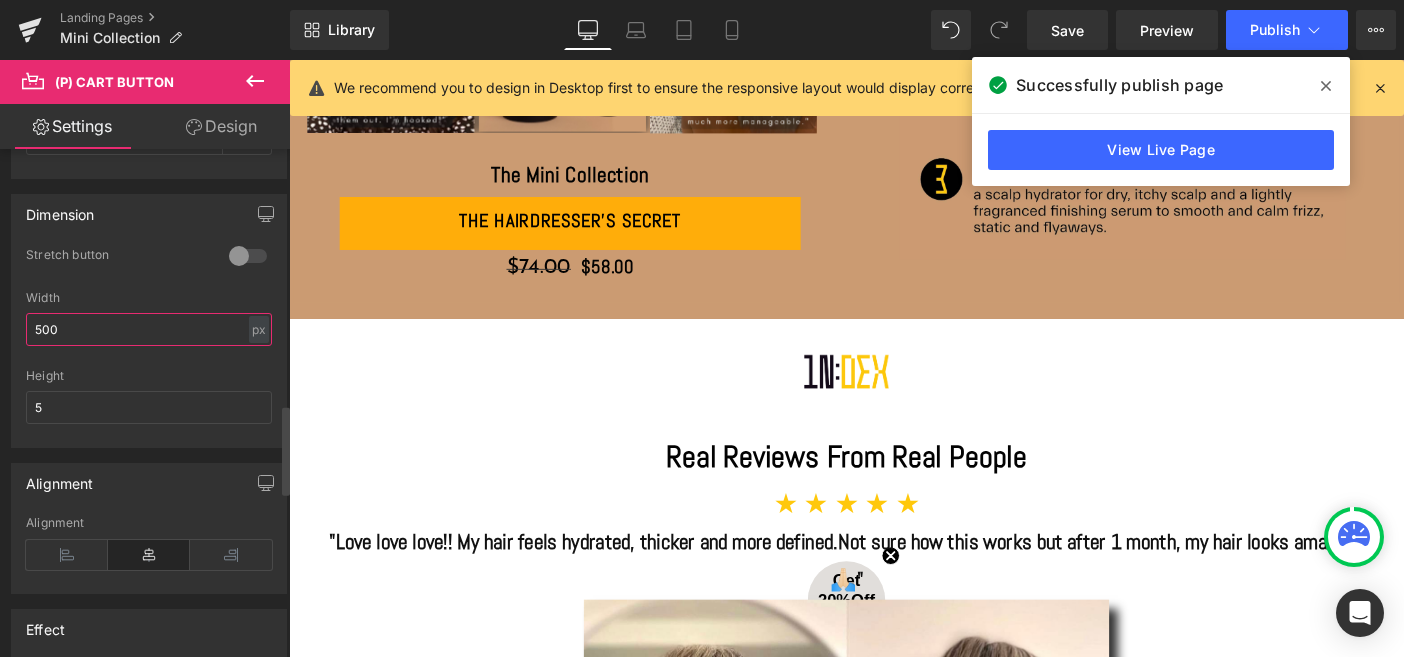 click on "500" at bounding box center [149, 329] 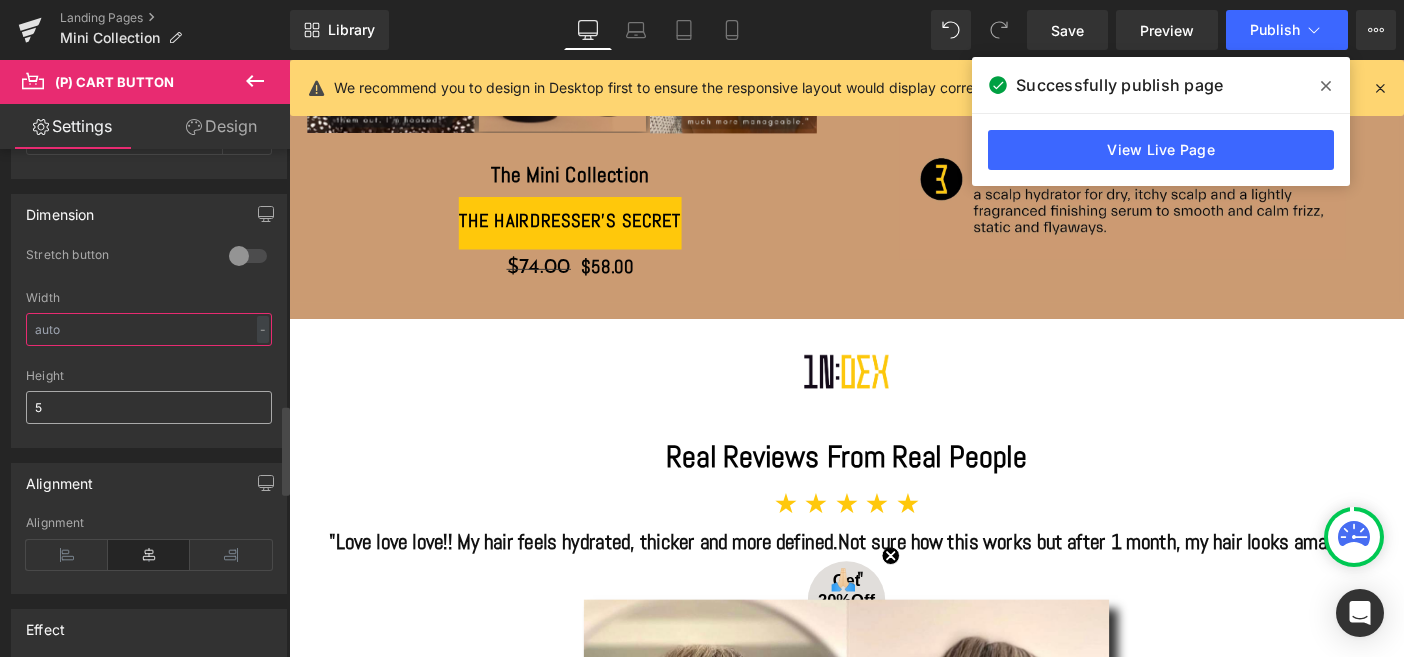 type 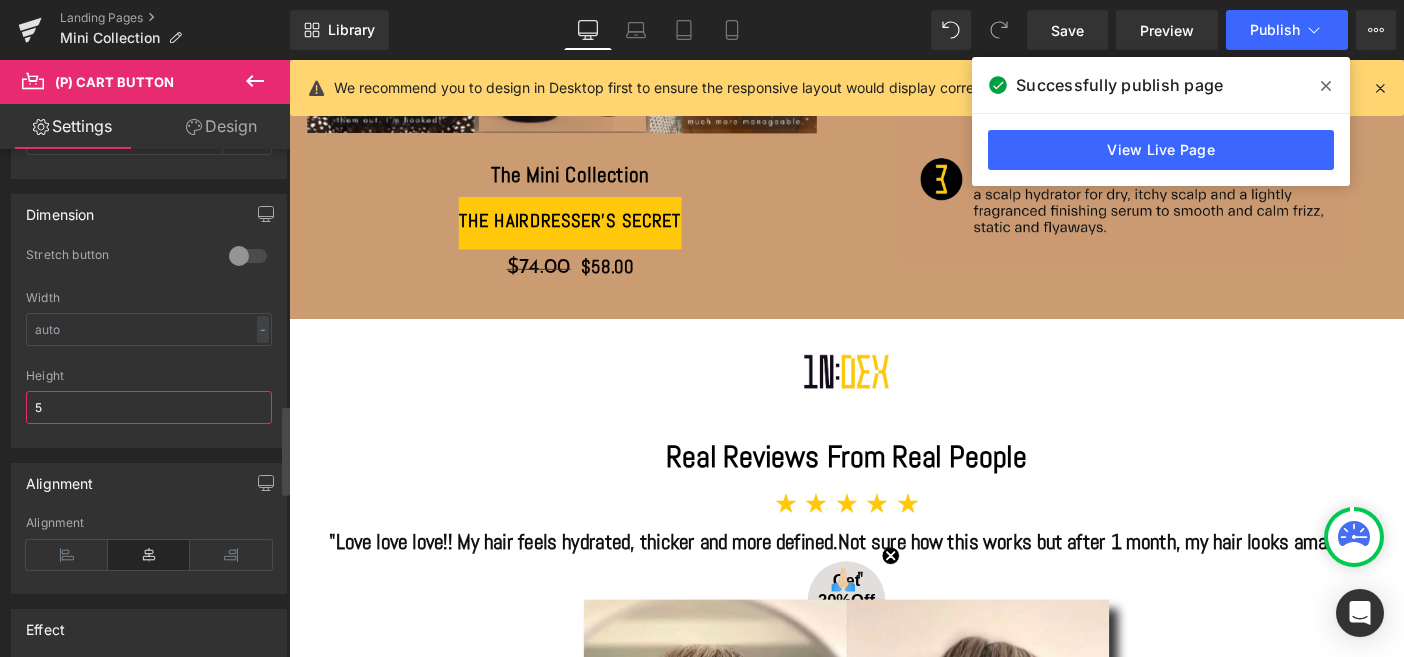 click on "5" at bounding box center (149, 407) 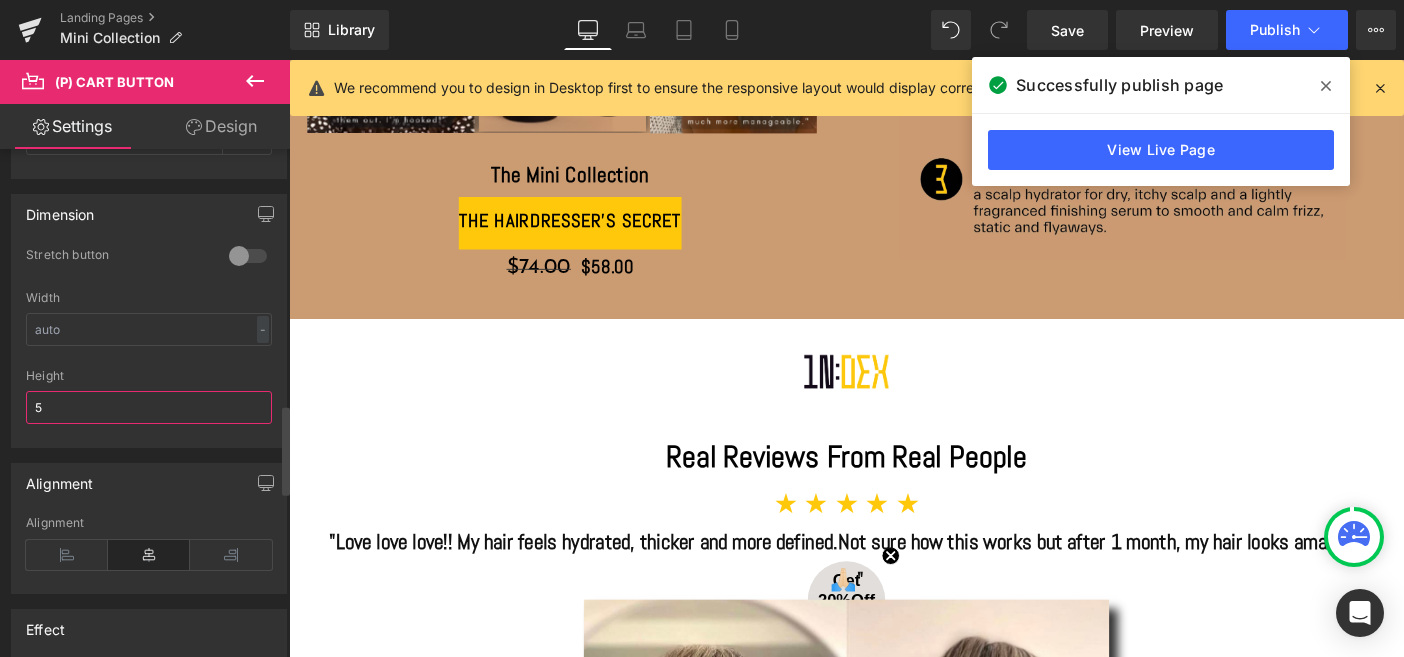 click on "5" at bounding box center (149, 407) 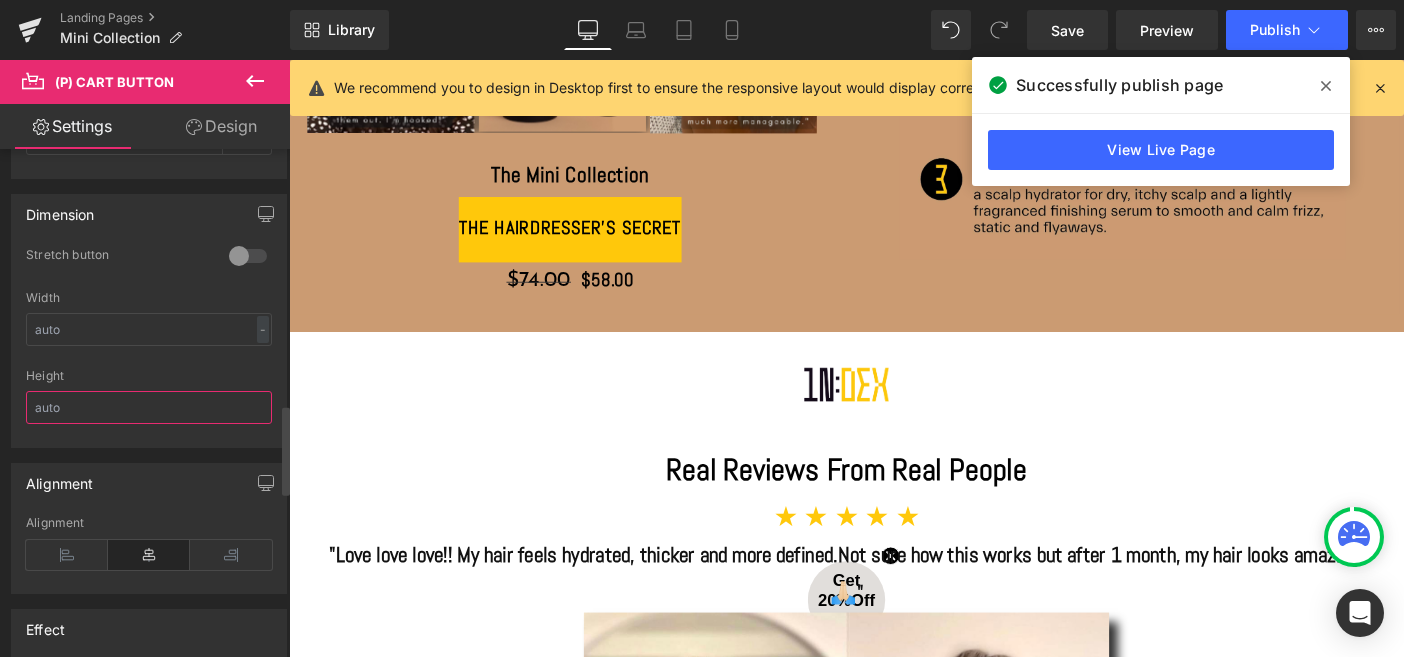 type 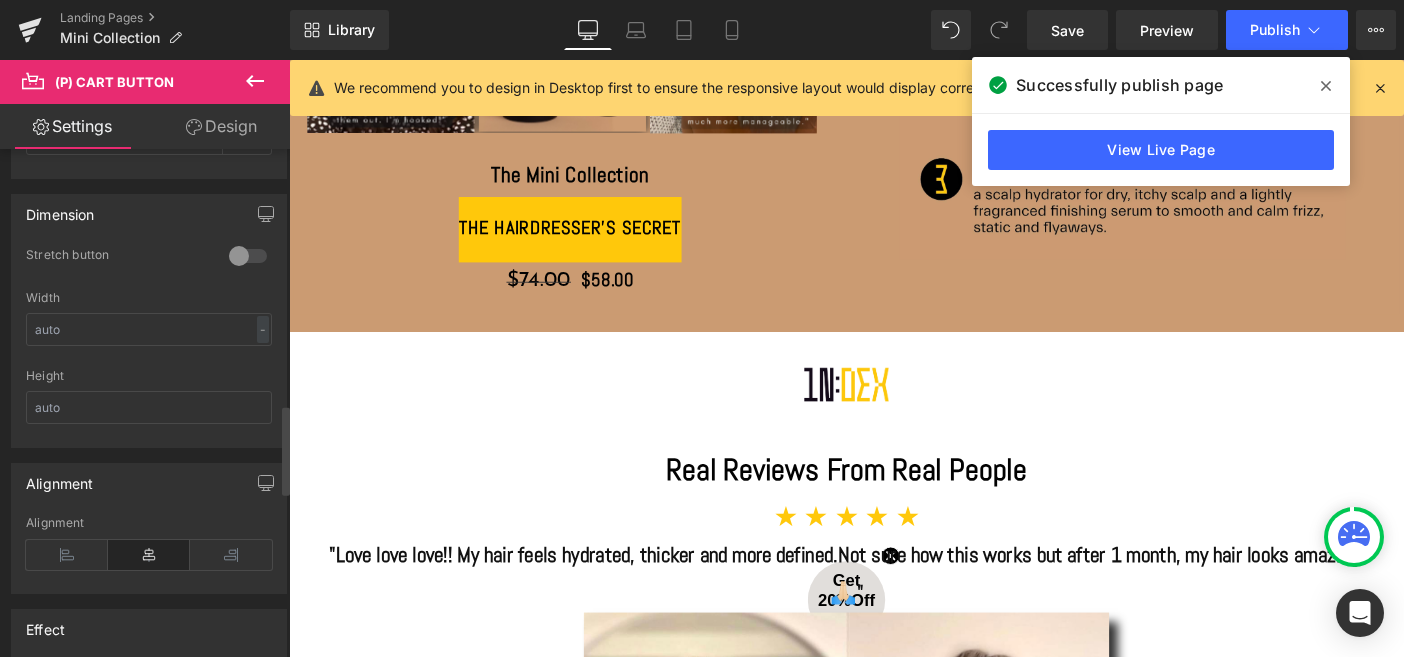 click at bounding box center (248, 256) 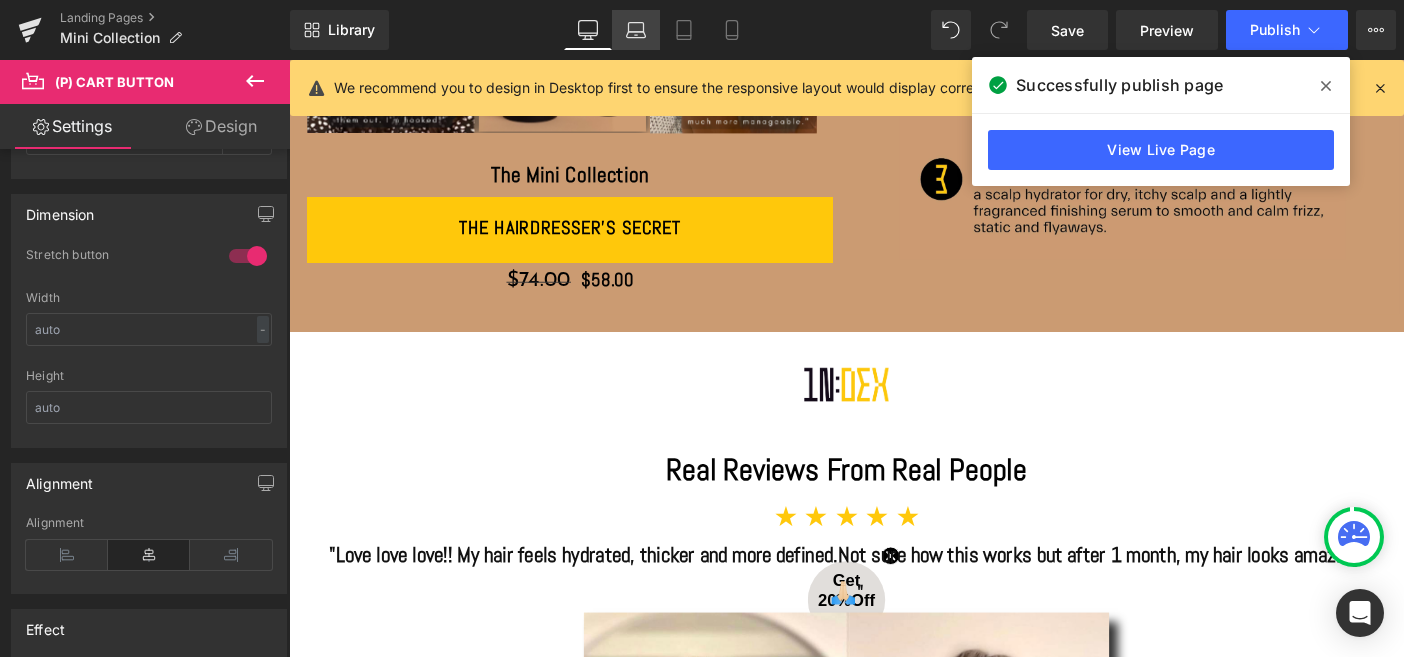 click on "Laptop" at bounding box center (636, 30) 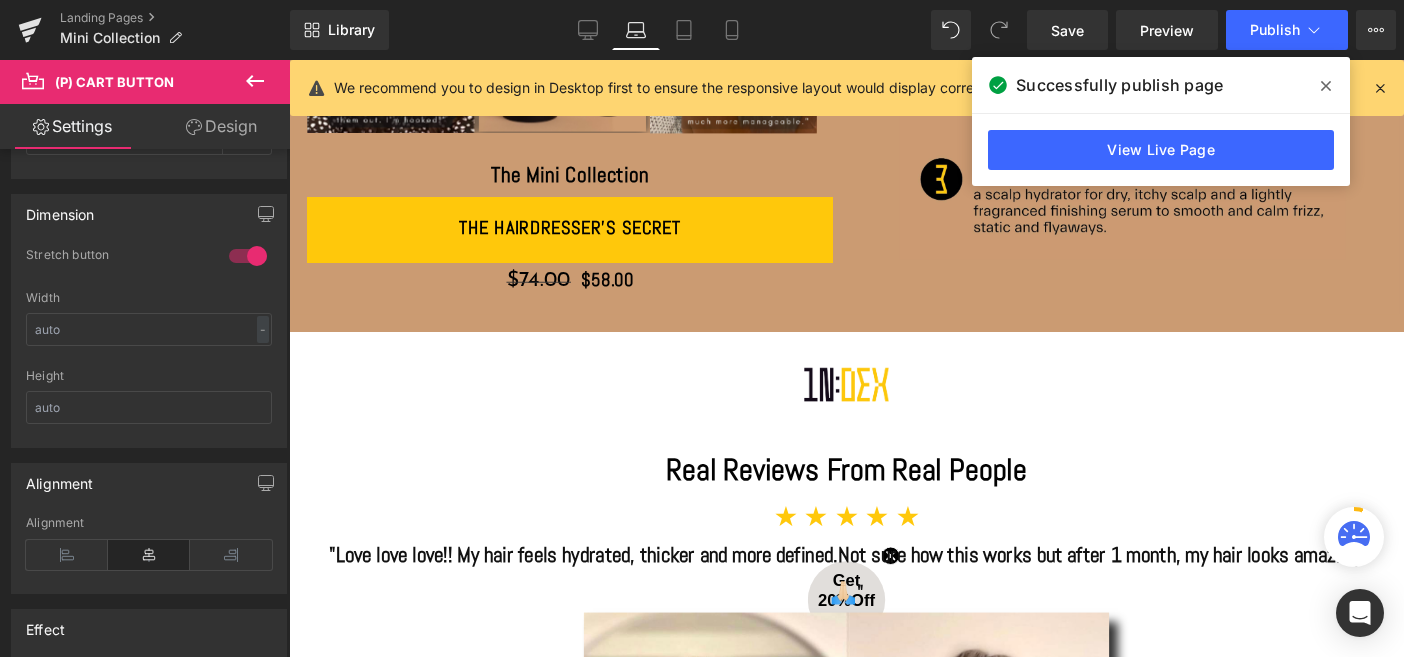 type on "18" 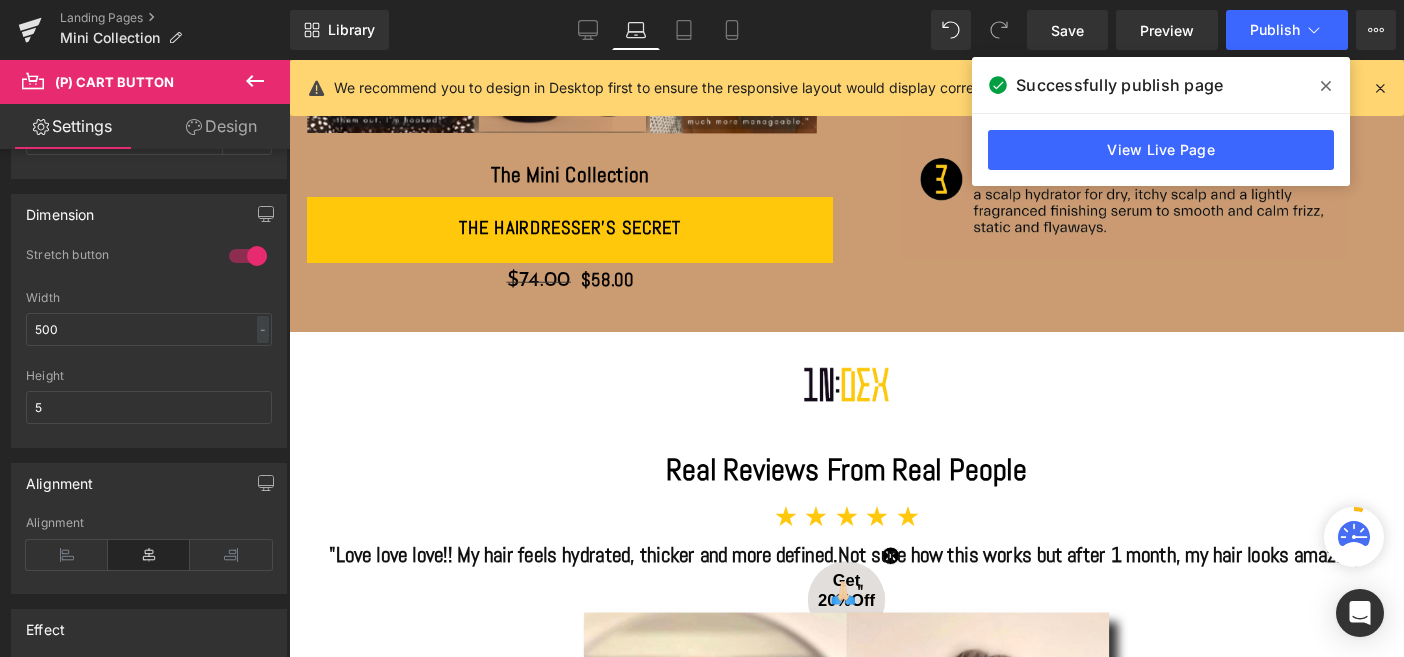 scroll, scrollTop: 491, scrollLeft: 0, axis: vertical 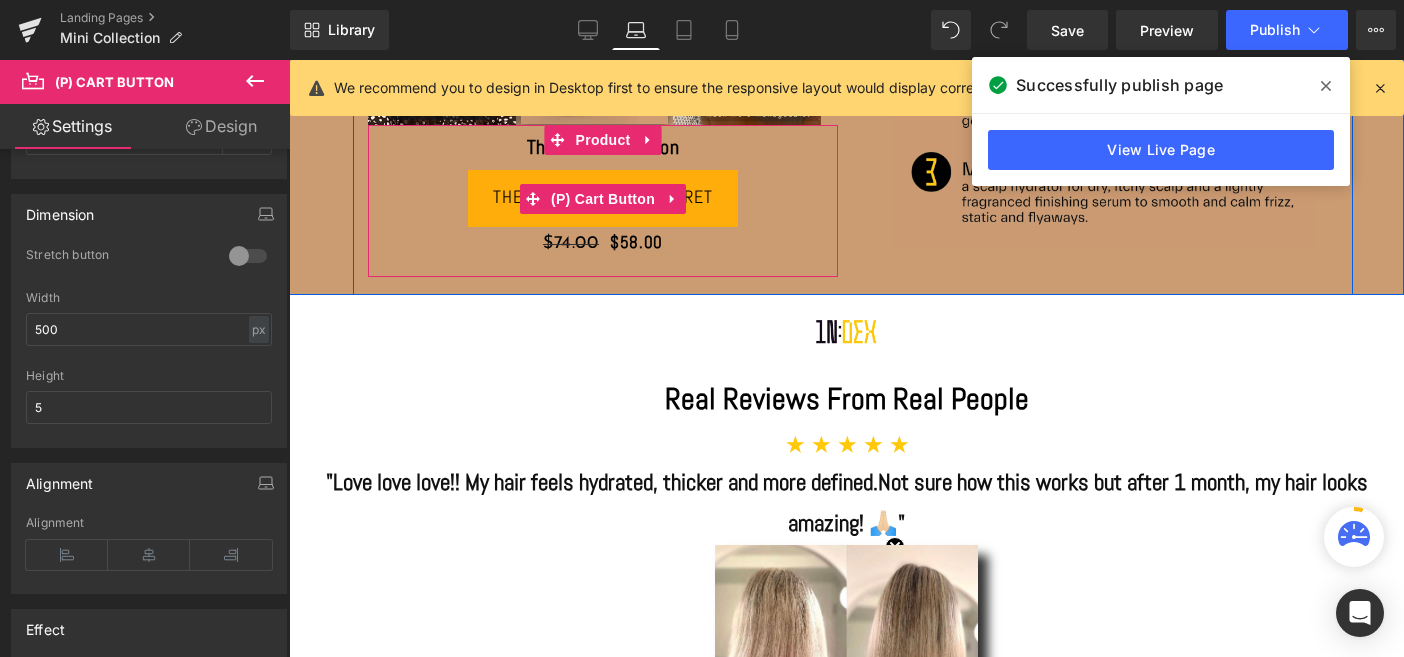 click on "The Hairdresser's secret" at bounding box center [603, 196] 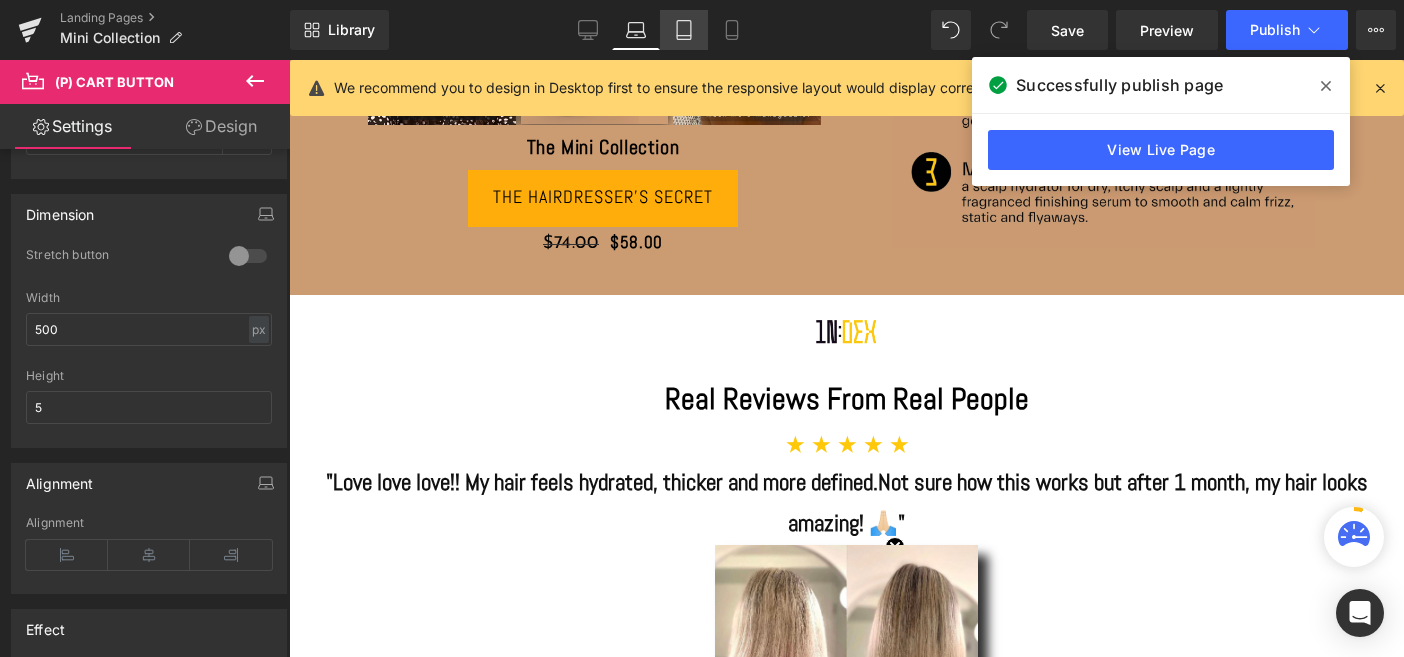 click 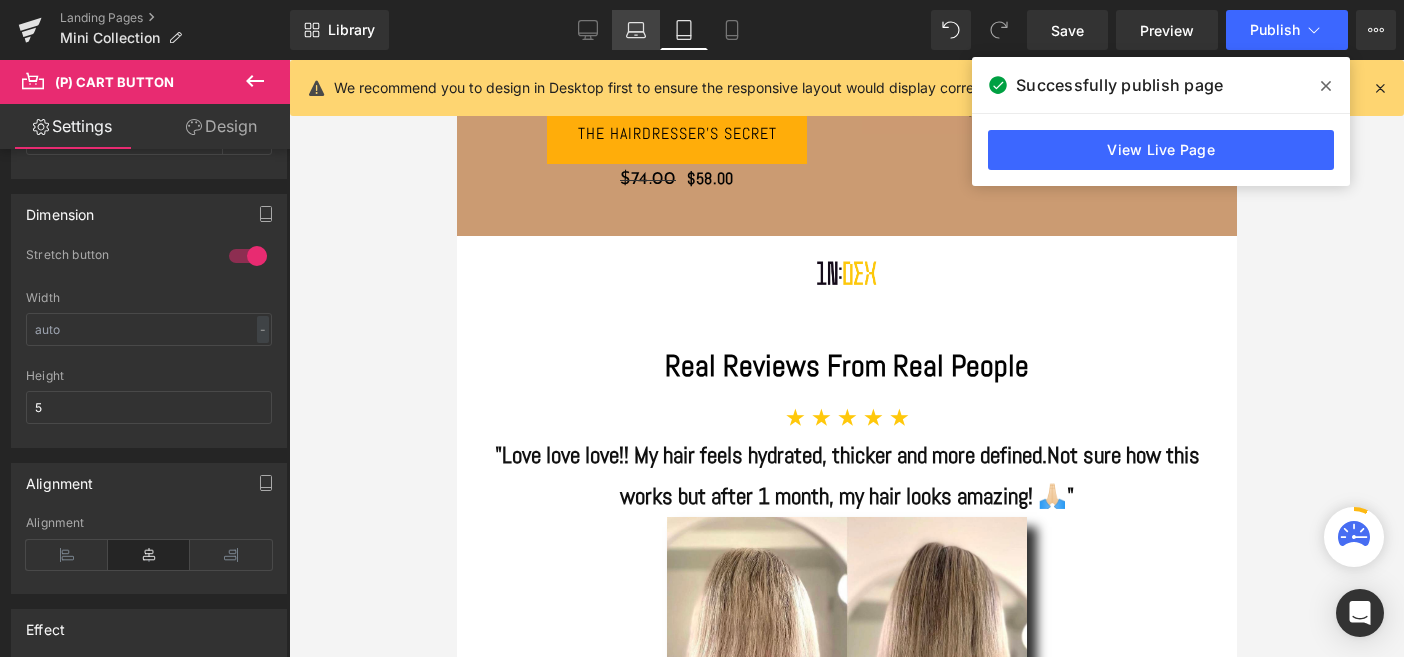 click 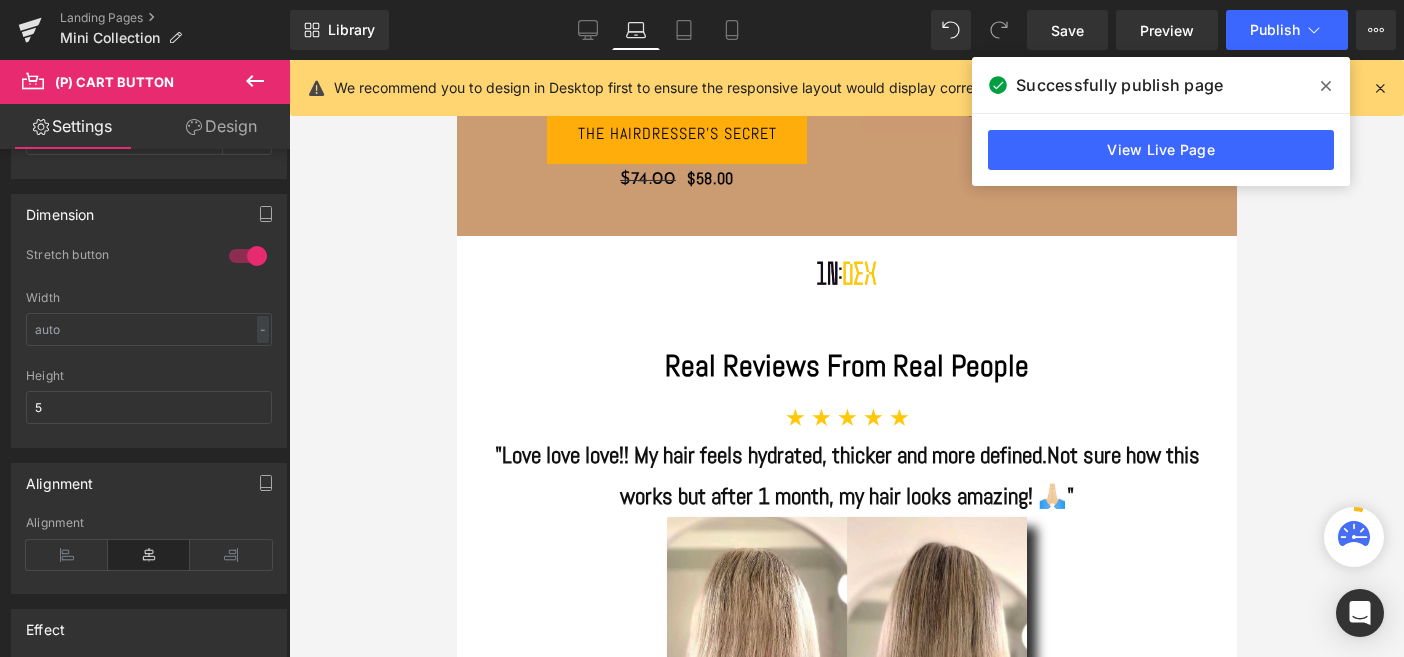 type on "18" 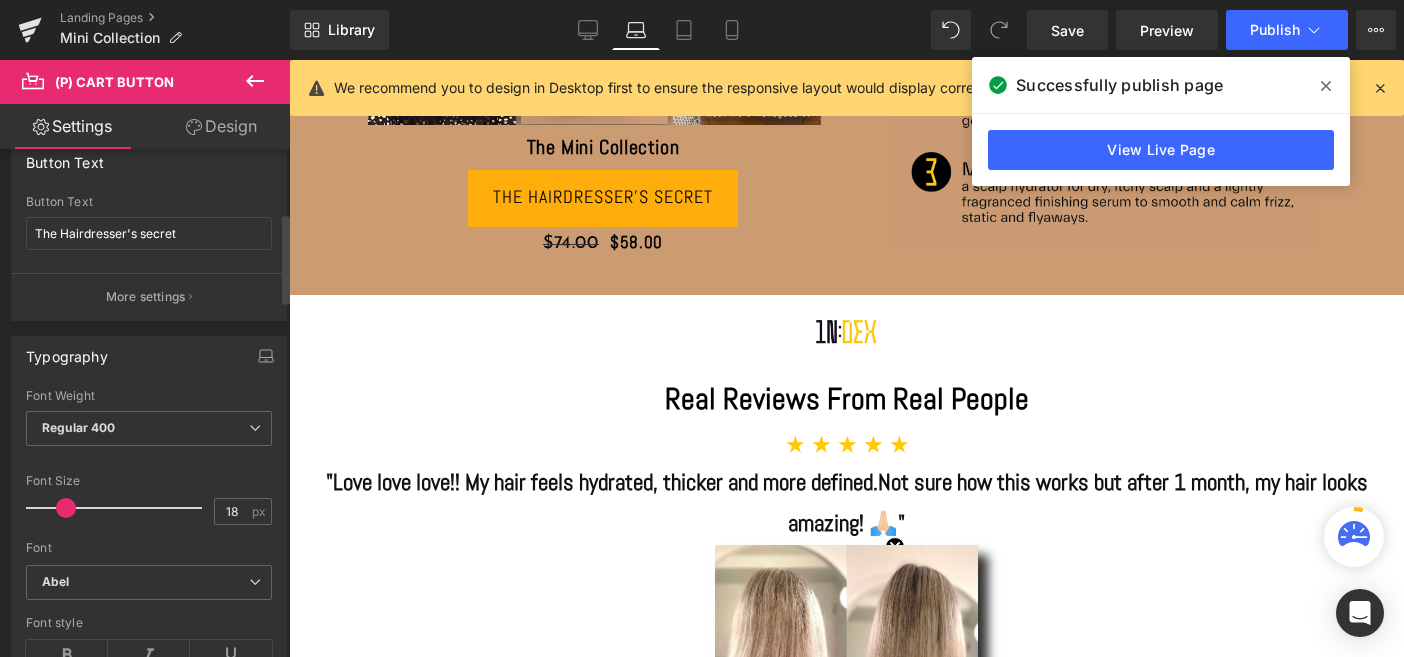 scroll, scrollTop: 412, scrollLeft: 0, axis: vertical 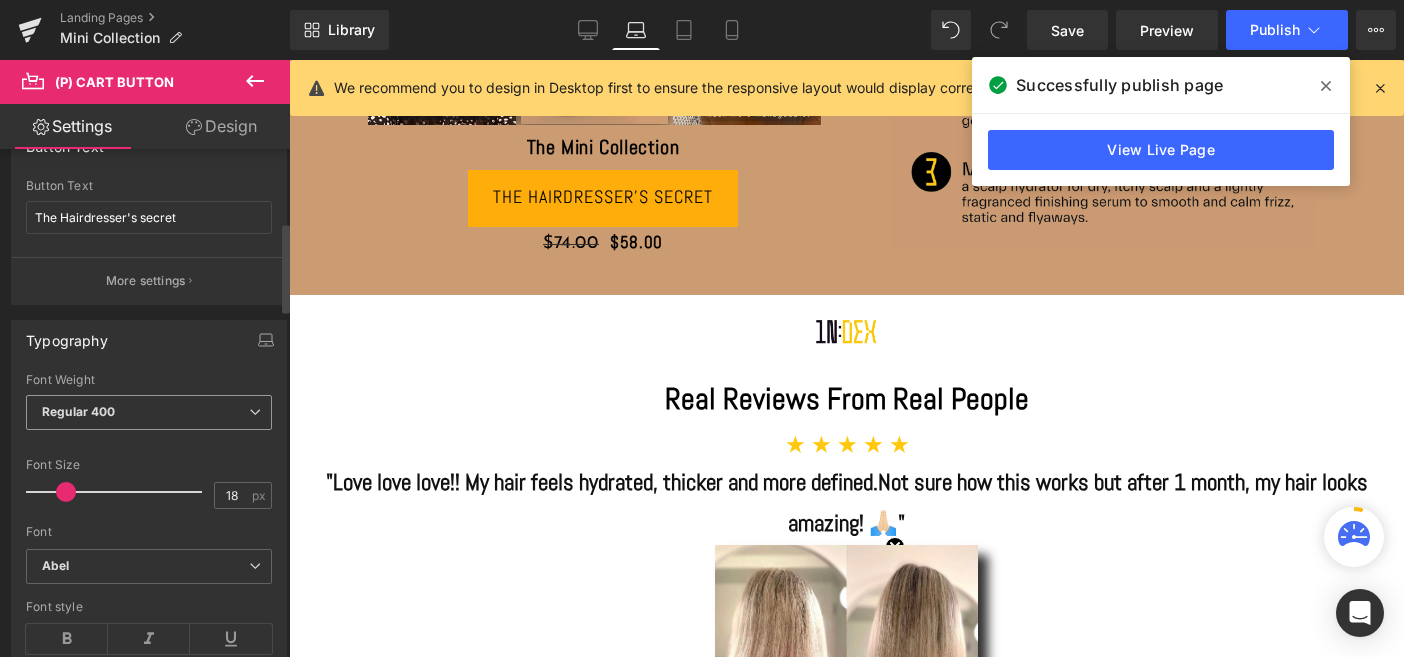click at bounding box center (255, 412) 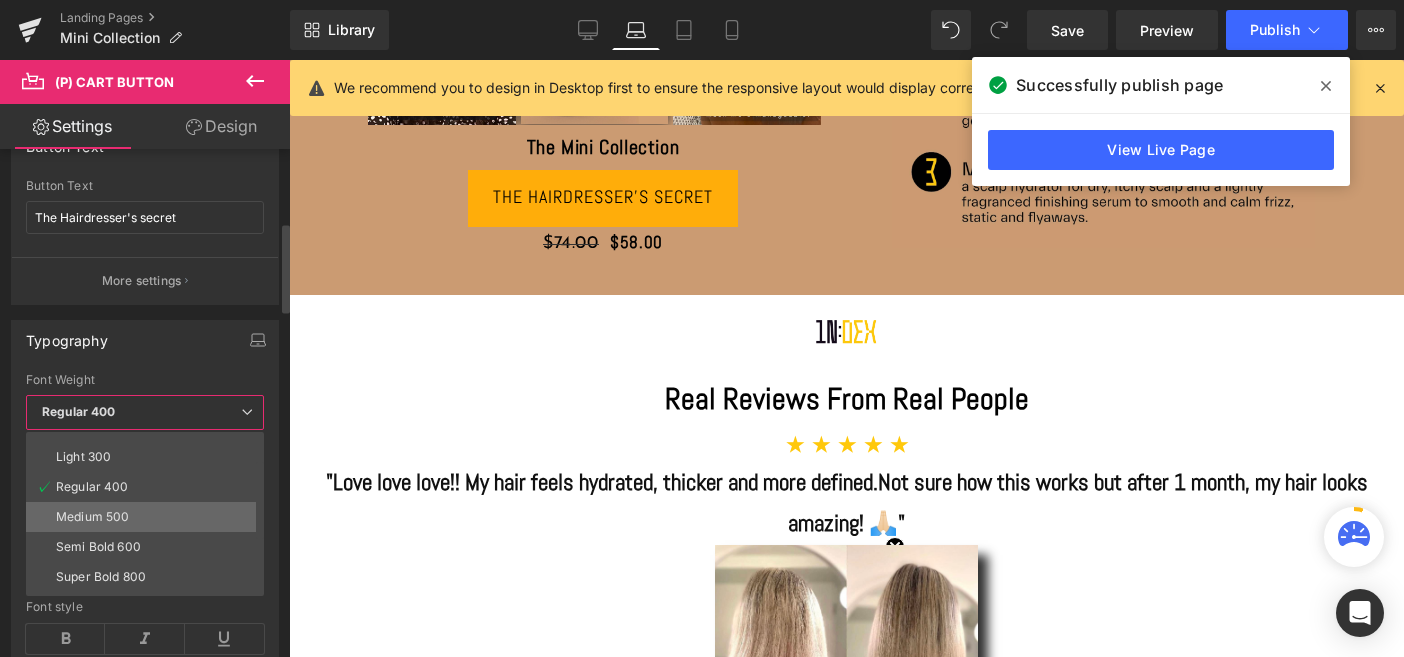 scroll, scrollTop: 62, scrollLeft: 0, axis: vertical 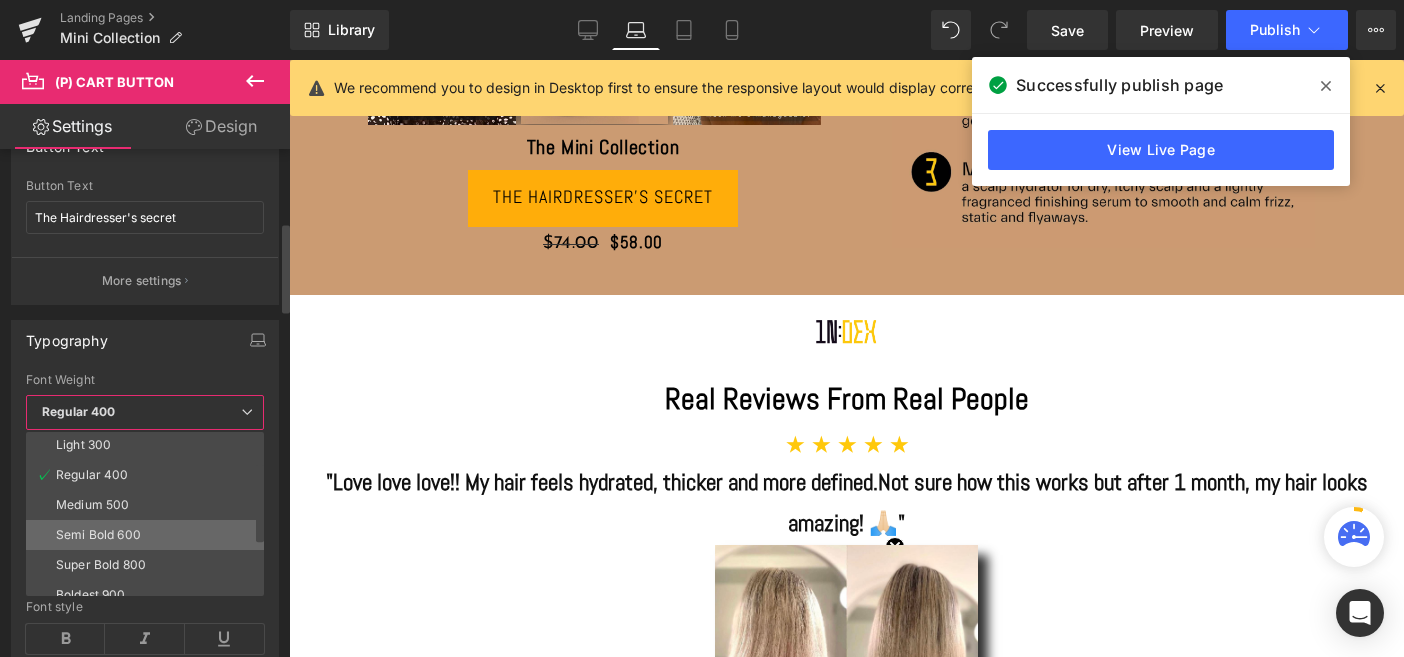 click on "Semi Bold 600" at bounding box center [98, 535] 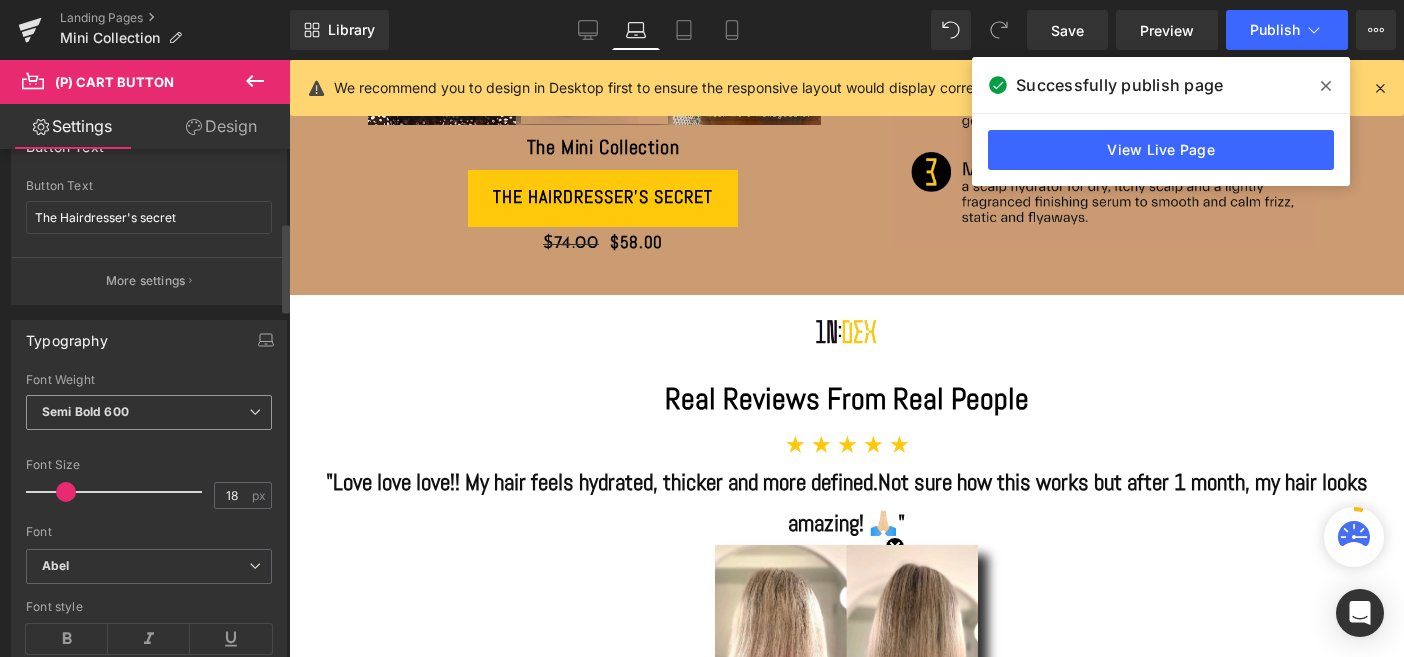 click on "Semi Bold 600" at bounding box center (149, 412) 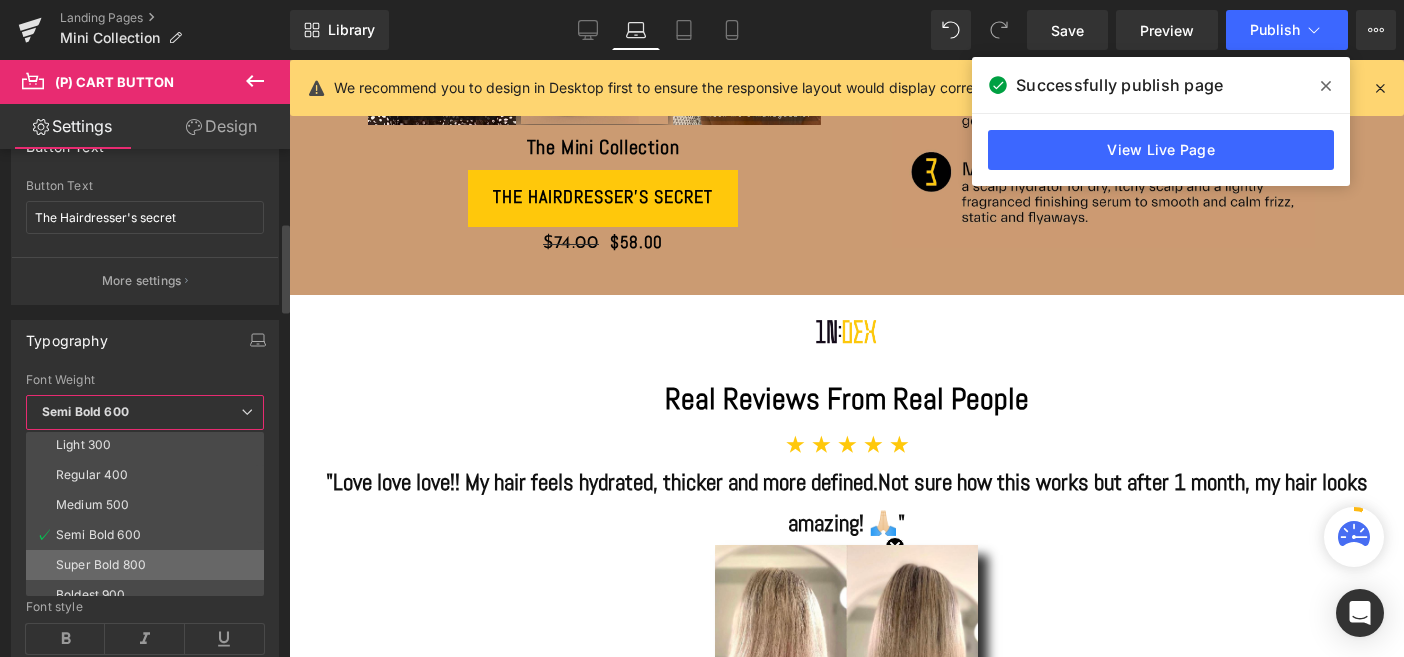 click on "Super Bold 800" at bounding box center (101, 565) 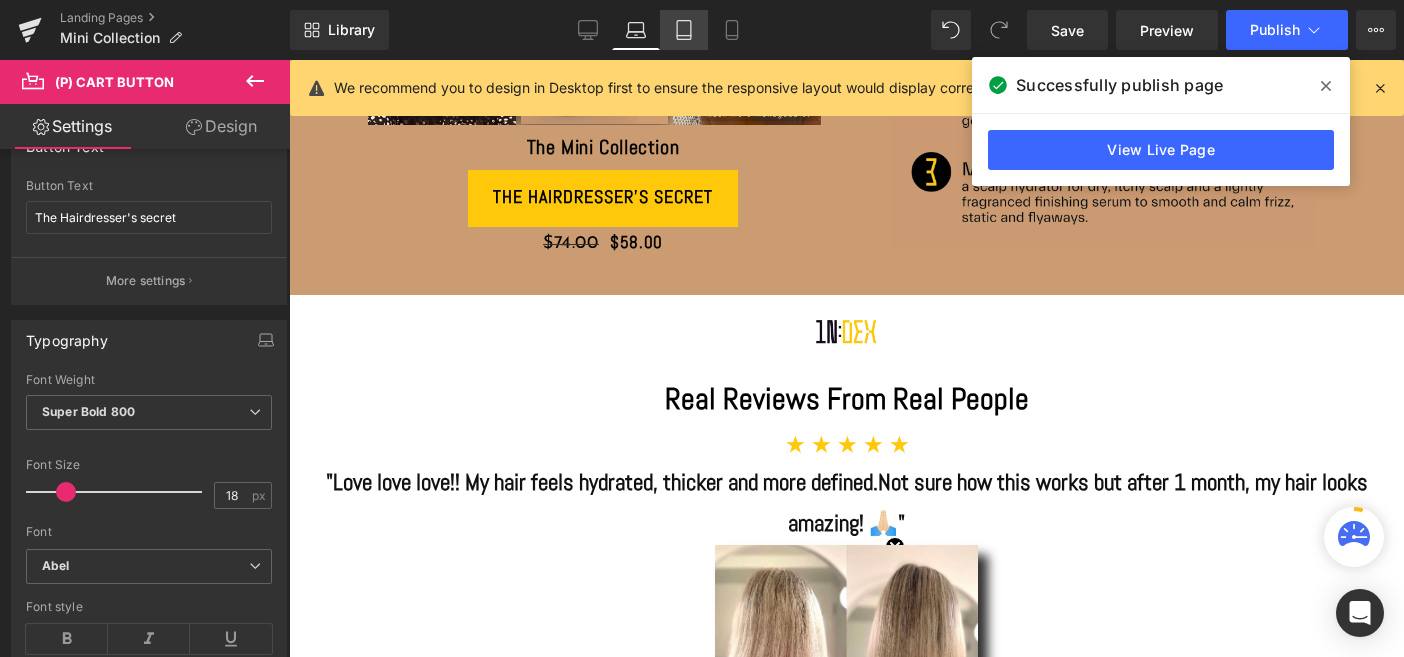 click 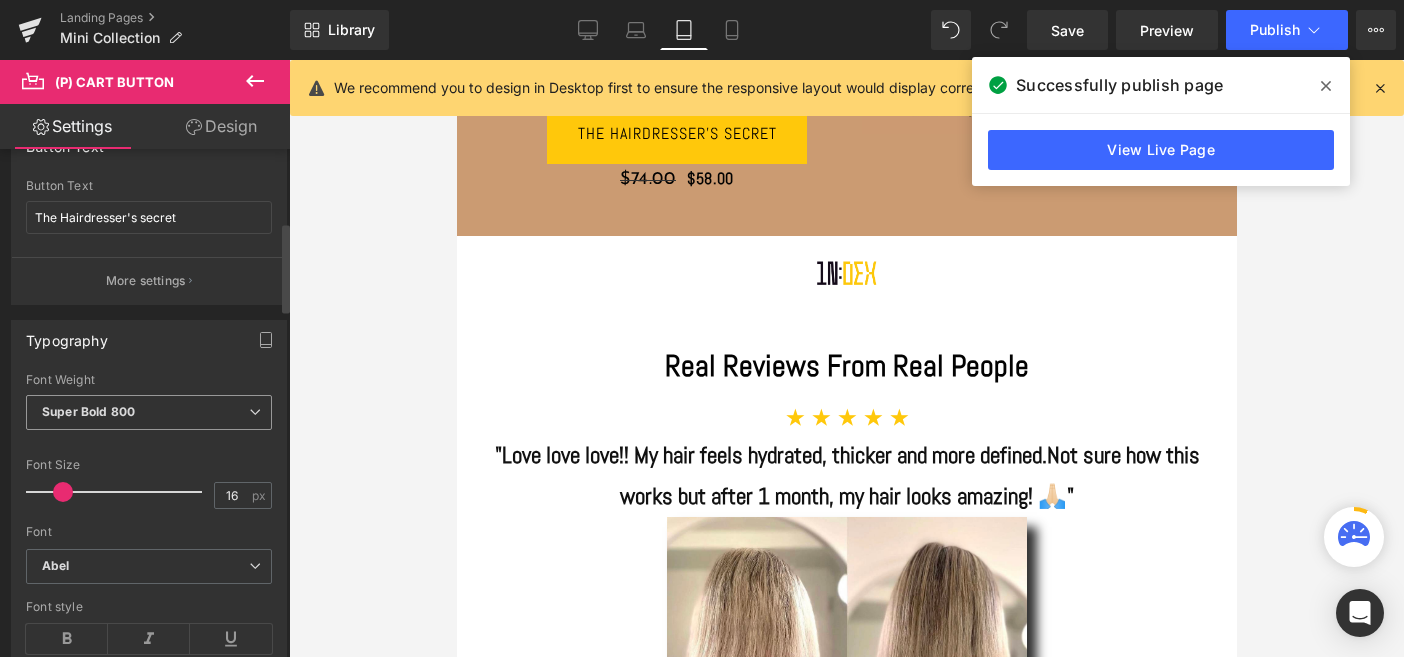 click on "Super Bold 800" at bounding box center [149, 412] 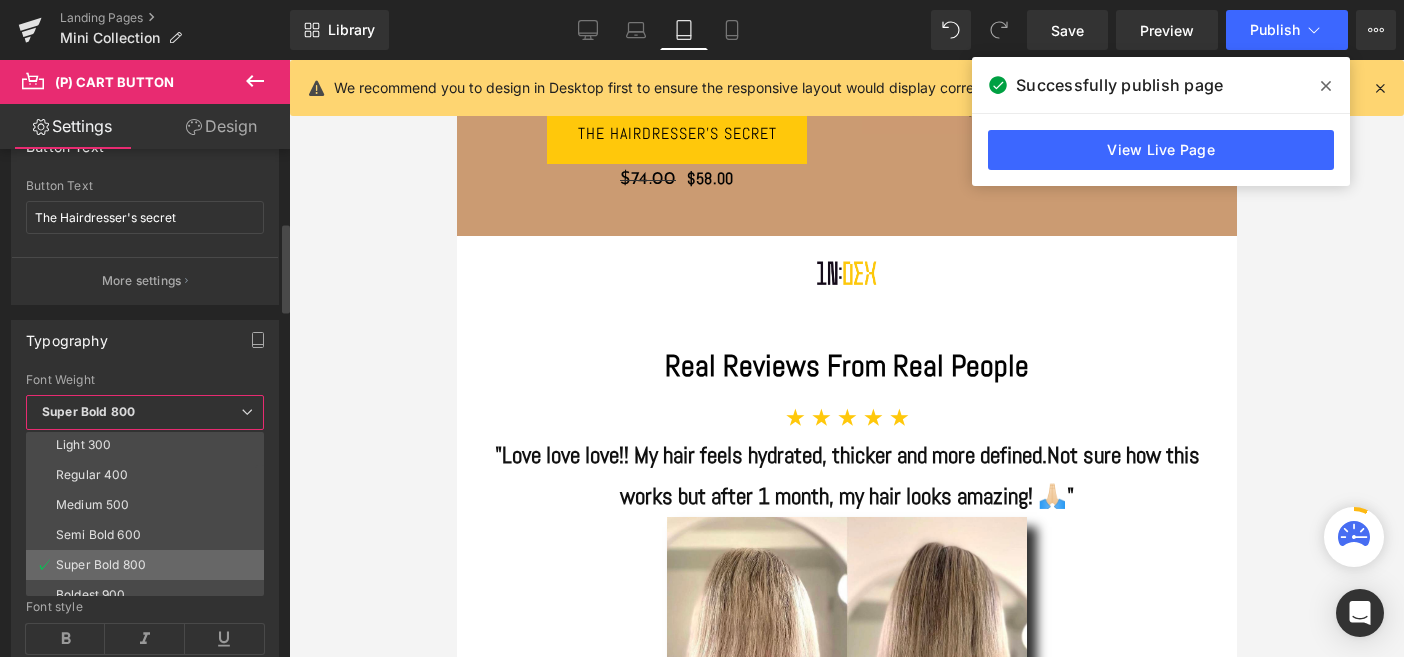 click on "Super Bold 800" at bounding box center [101, 565] 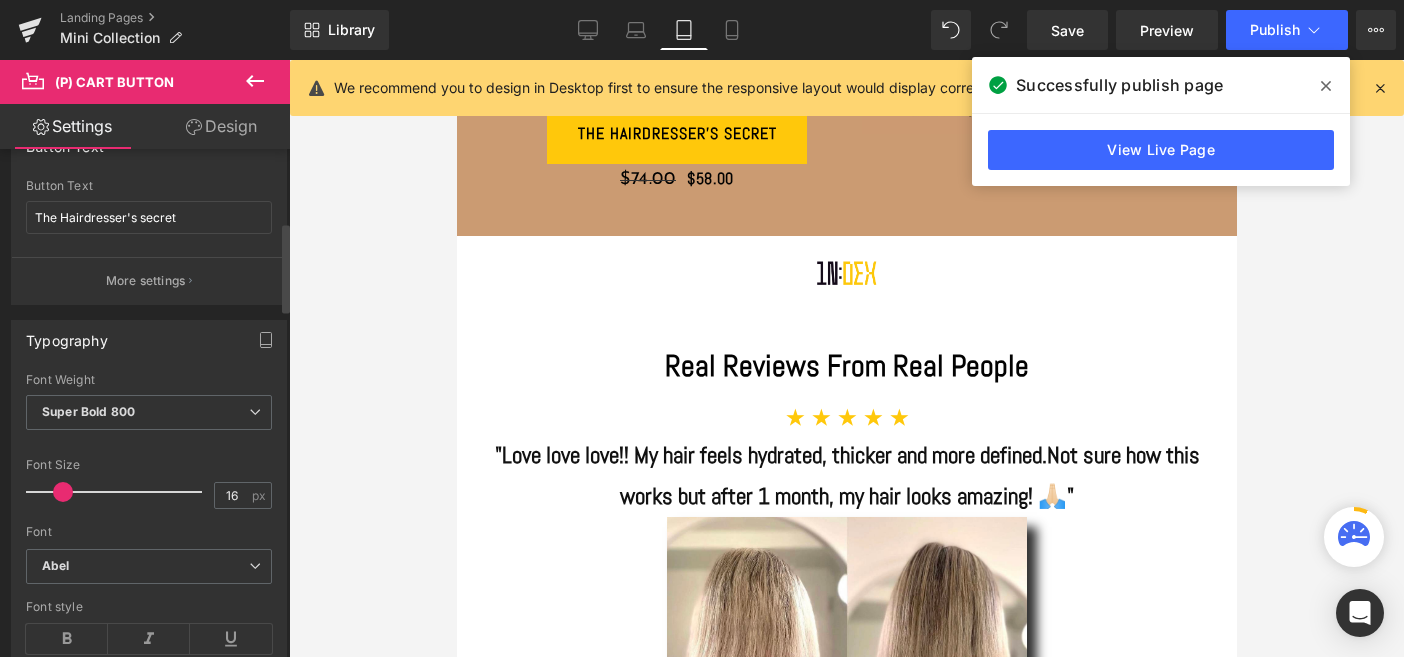 click on "Typography Thin 100 Semi Thin 200 Light 300 Regular 400 Medium 500 Semi Bold 600 Super Bold 800 Boldest 900 Bold 700 Lighter Bolder Font Weight
Super Bold 800
Thin 100 Semi Thin 200 Light 300 Regular 400 Medium 500 Semi Bold 600 Super Bold 800 Boldest 900 Bold 700 Lighter Bolder 16px Font Size 16 px Abel
Font
Default
Abel
Abel
Default
Abel
Open Font Manager
, Font style None Uppercase Lowercase Capitalize Text Transform
None
None Uppercase Lowercase Capitalize" at bounding box center (149, 541) 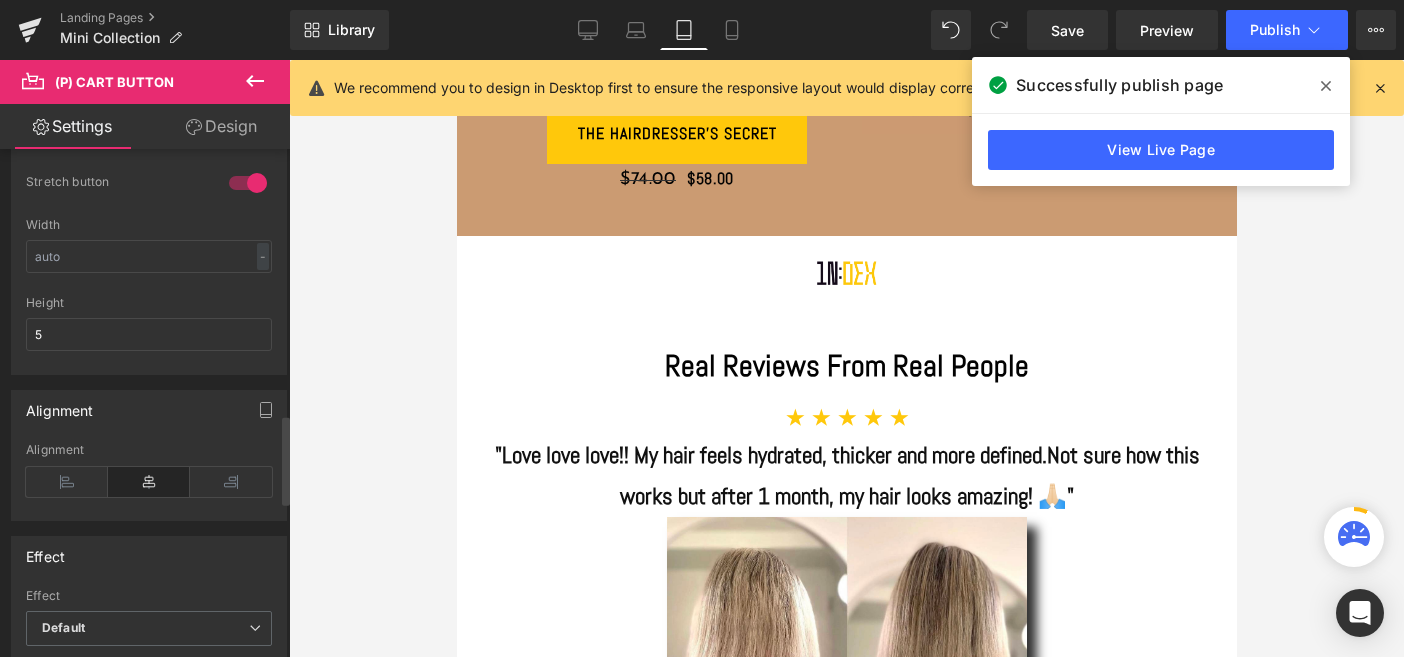 scroll, scrollTop: 1497, scrollLeft: 0, axis: vertical 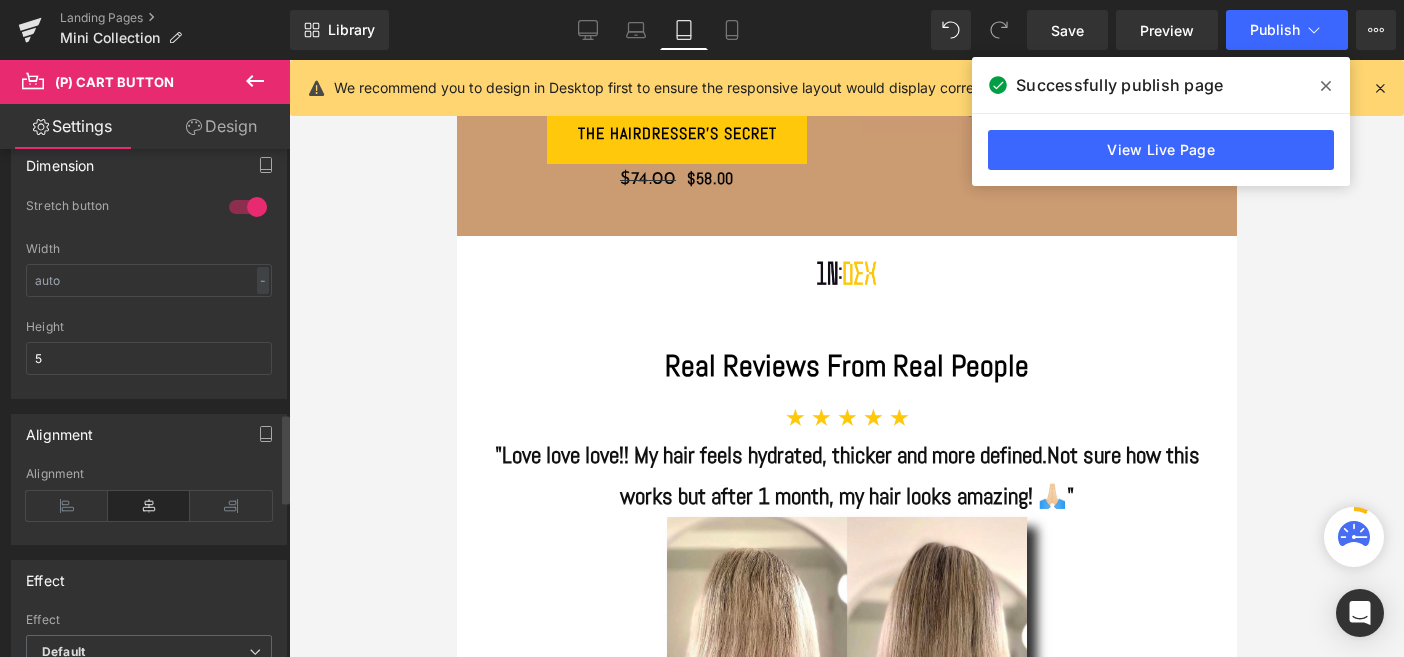 click at bounding box center (149, 506) 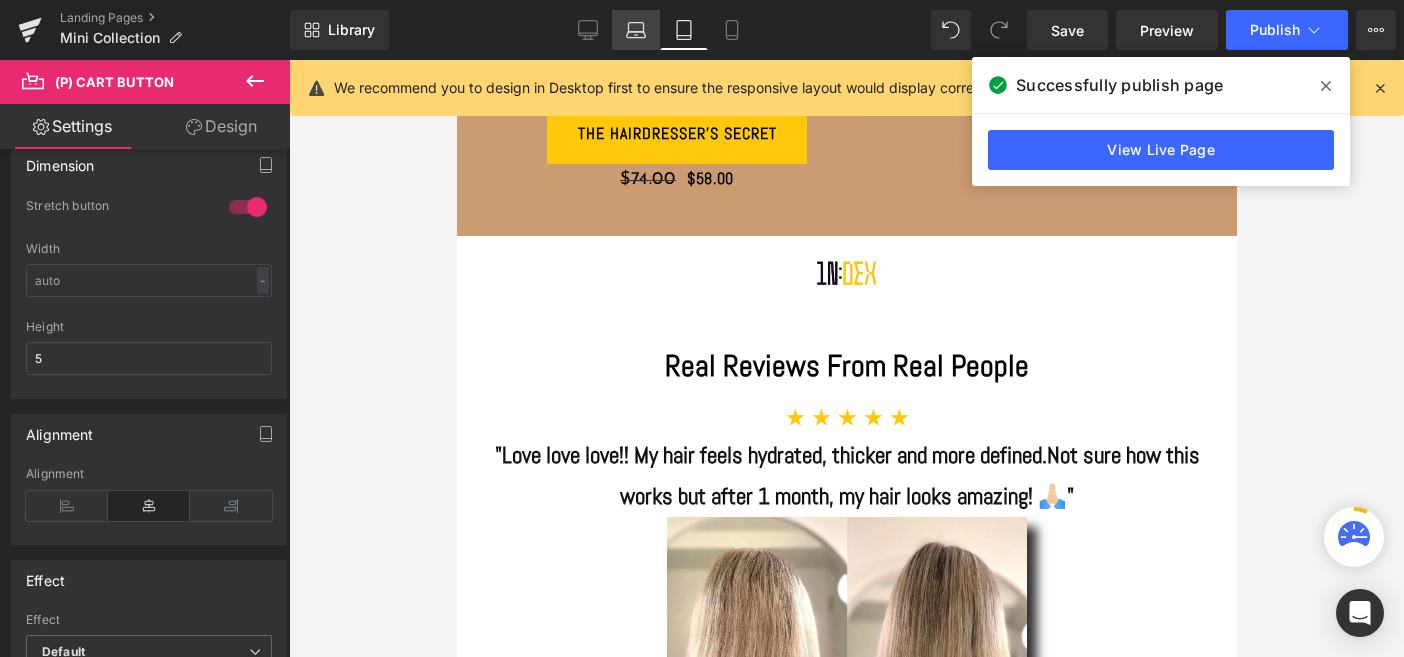 click 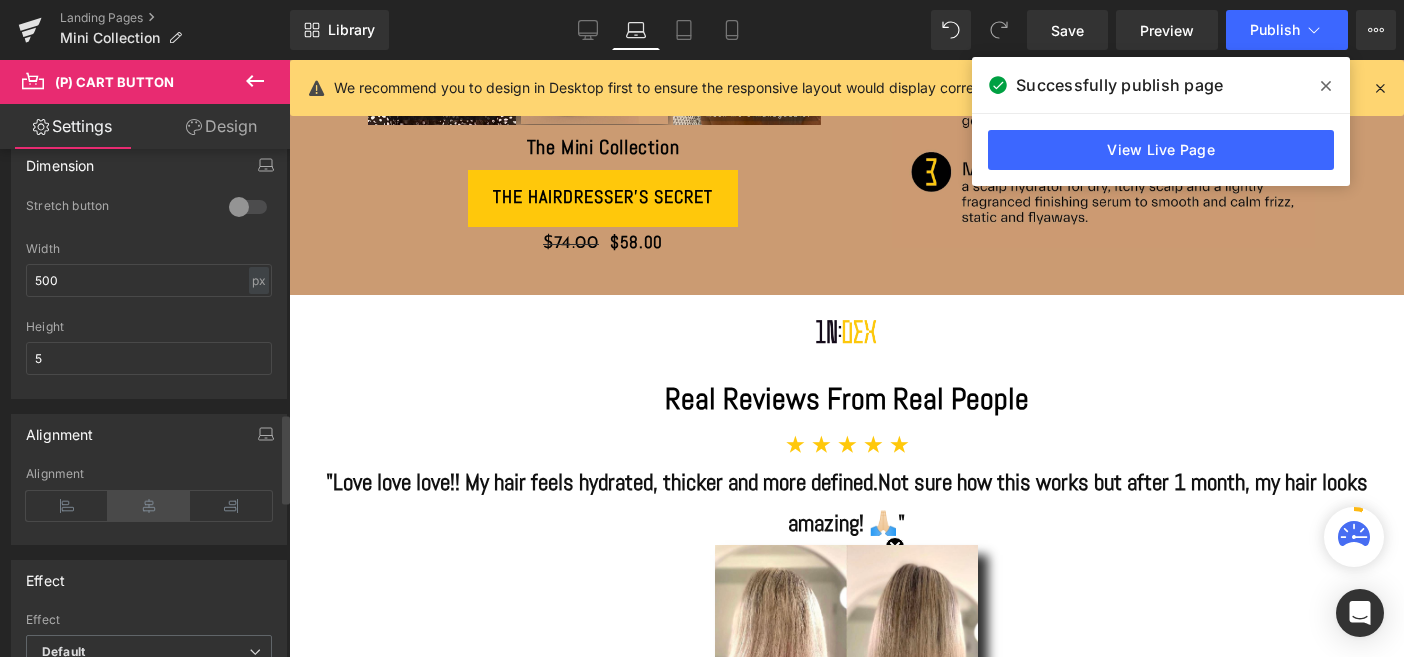 click at bounding box center (149, 506) 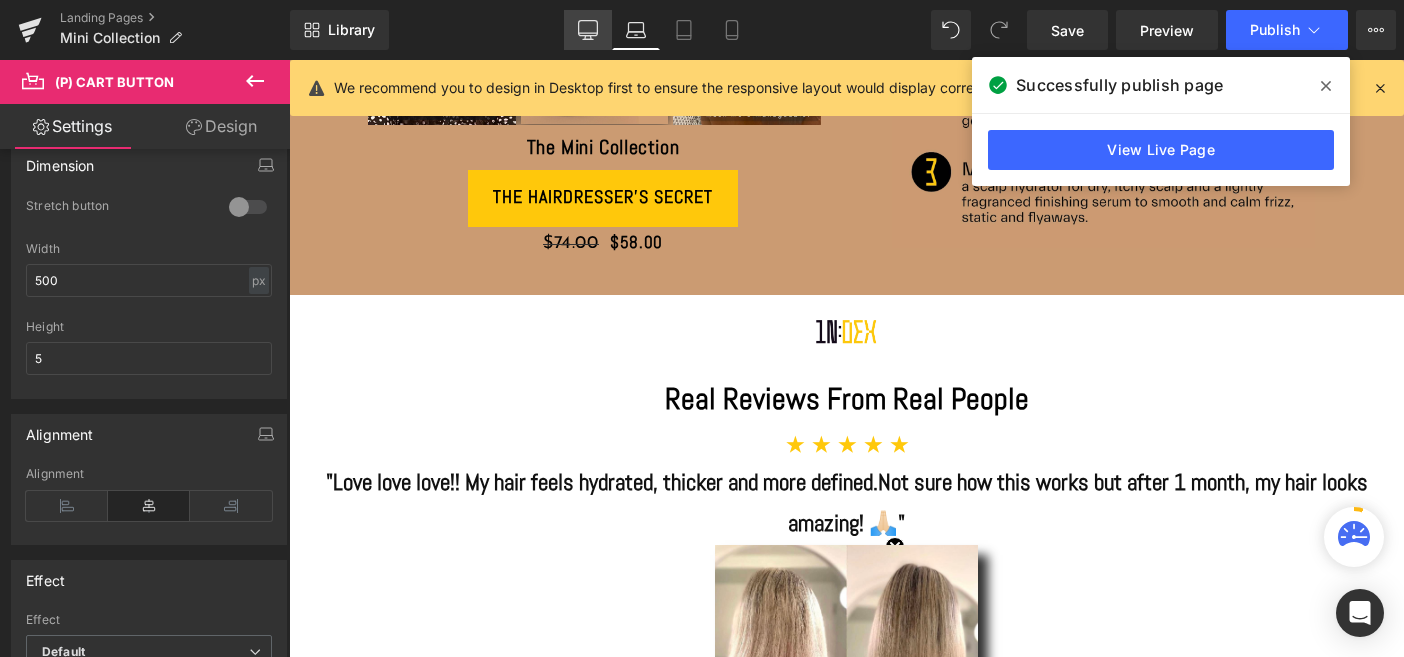 click 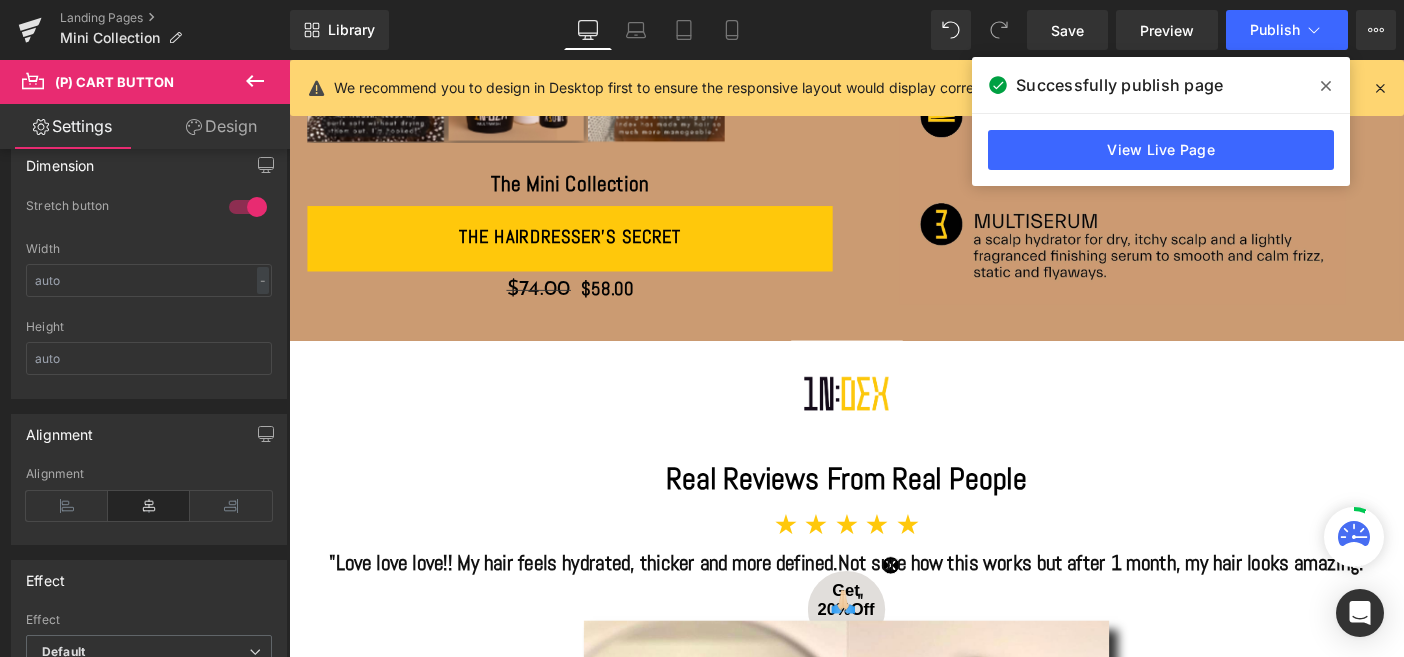 scroll, scrollTop: 539, scrollLeft: 0, axis: vertical 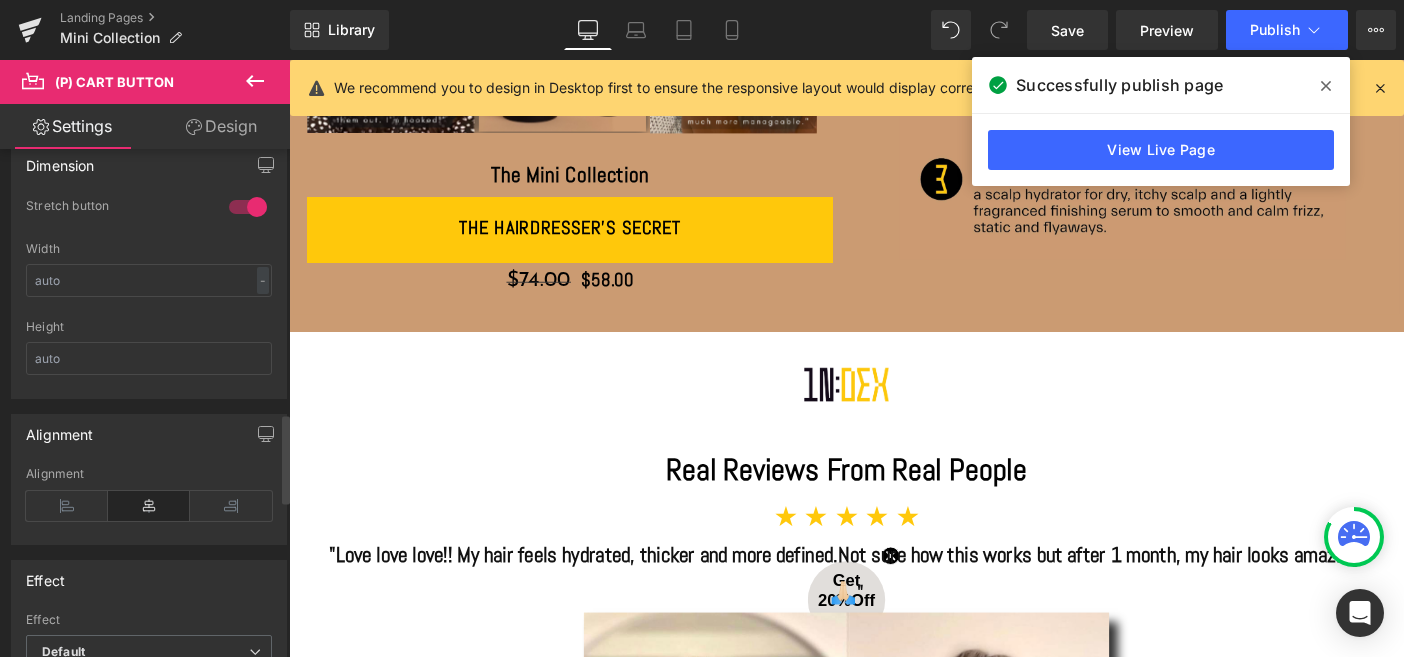 click at bounding box center (149, 506) 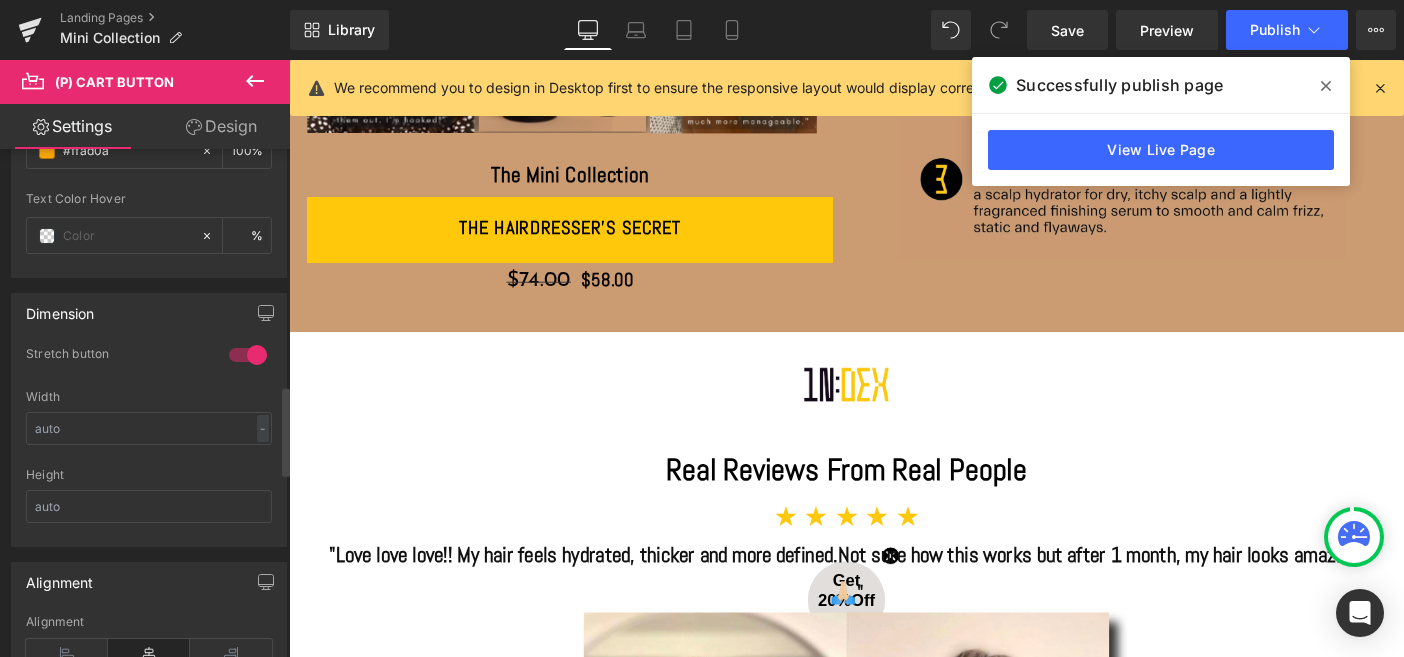 scroll, scrollTop: 1339, scrollLeft: 0, axis: vertical 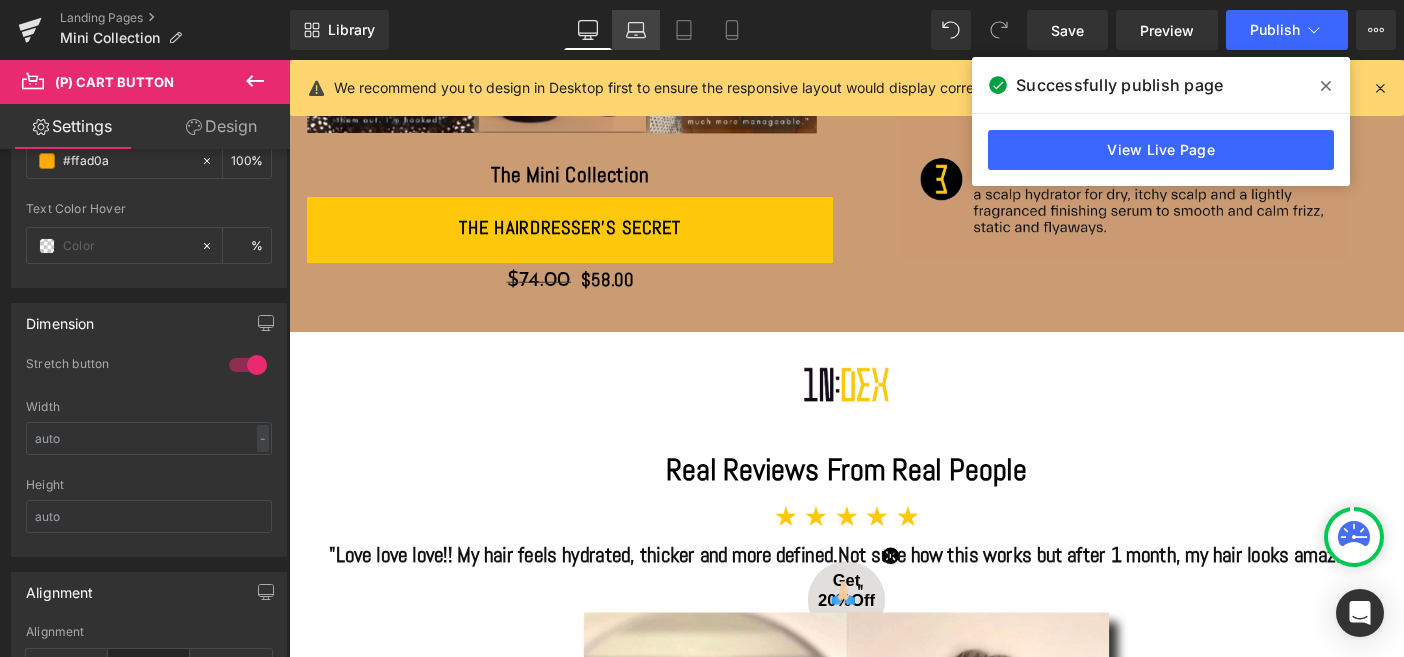 click 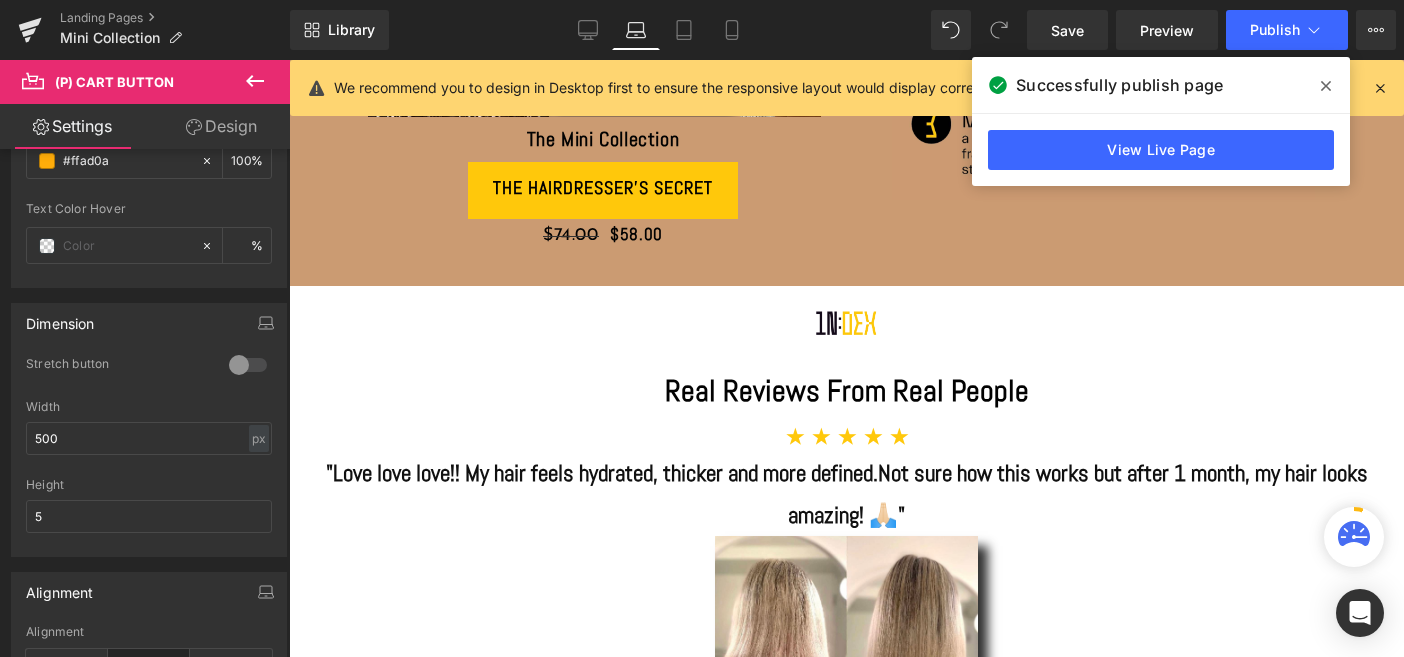 scroll, scrollTop: 491, scrollLeft: 0, axis: vertical 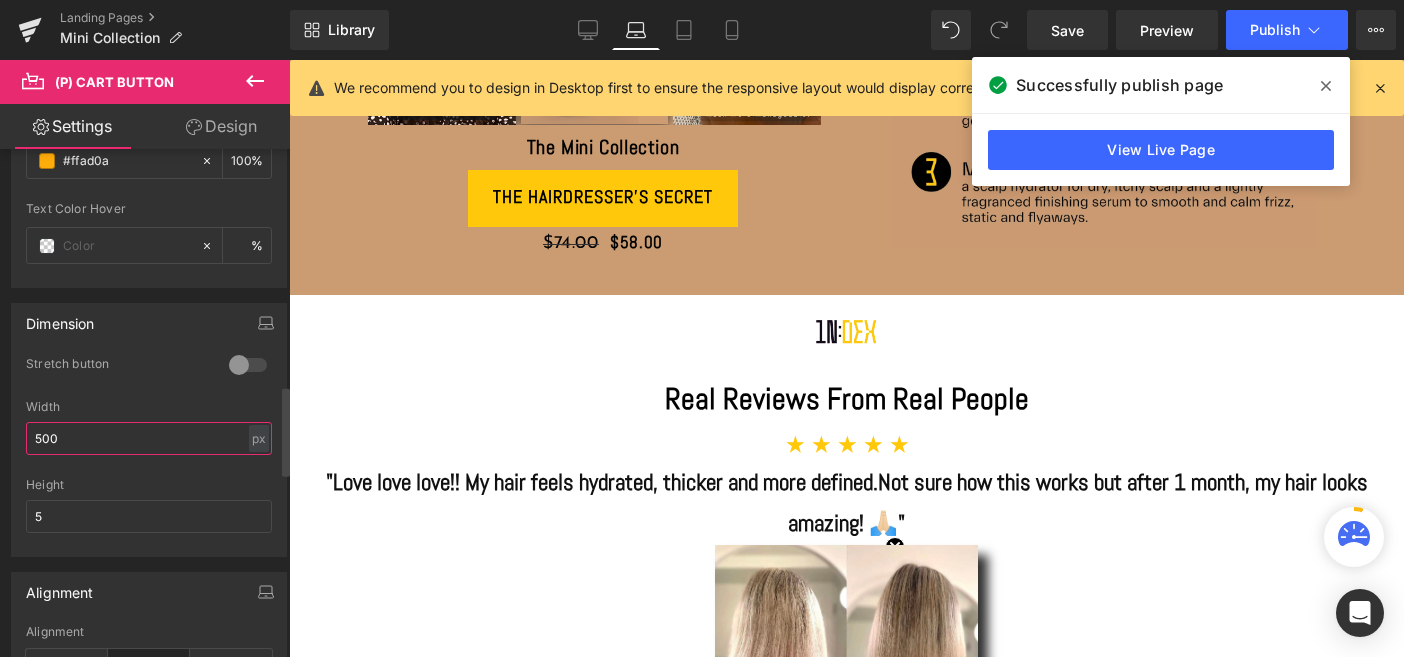 click on "500" at bounding box center [149, 438] 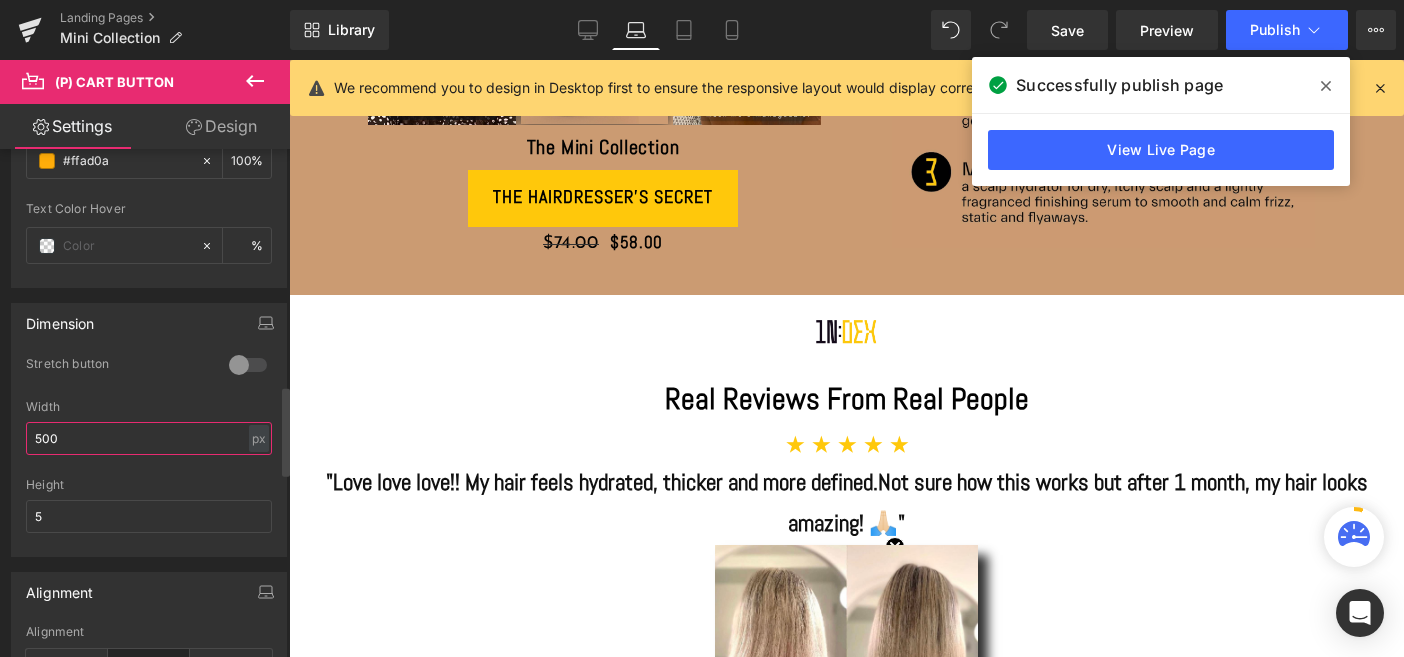 click on "500" at bounding box center (149, 438) 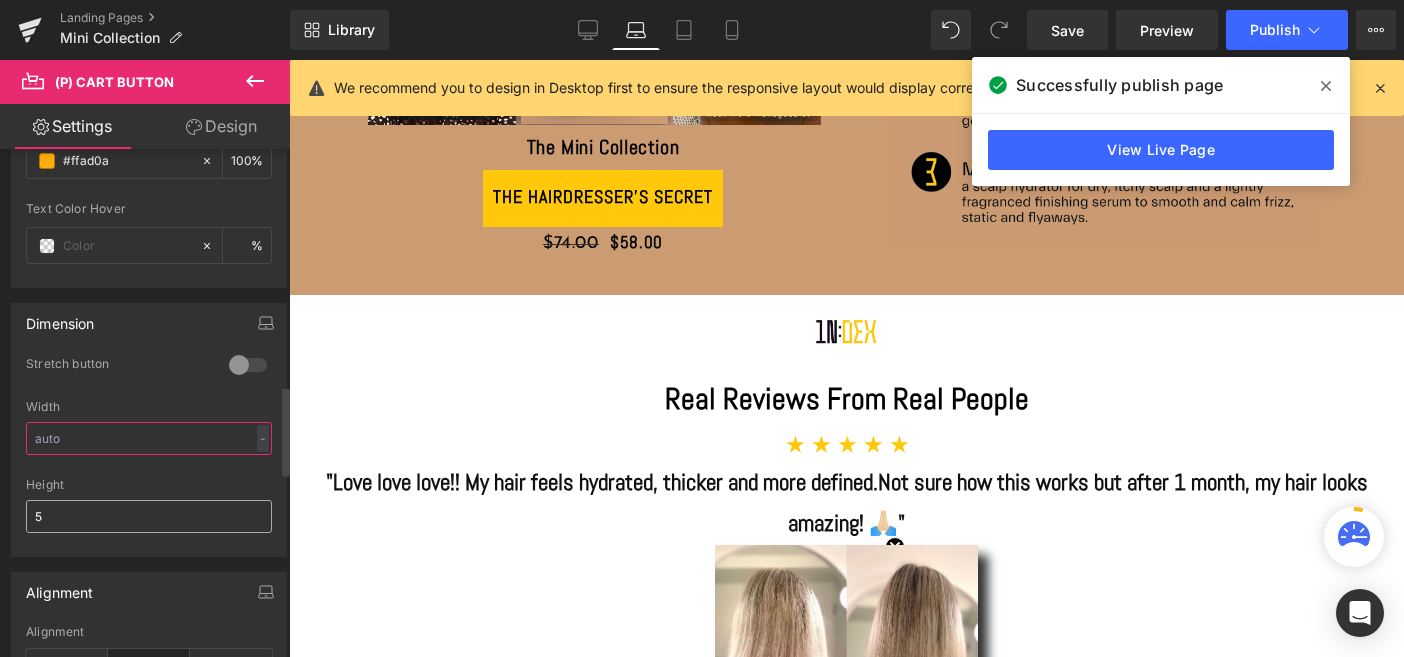 type 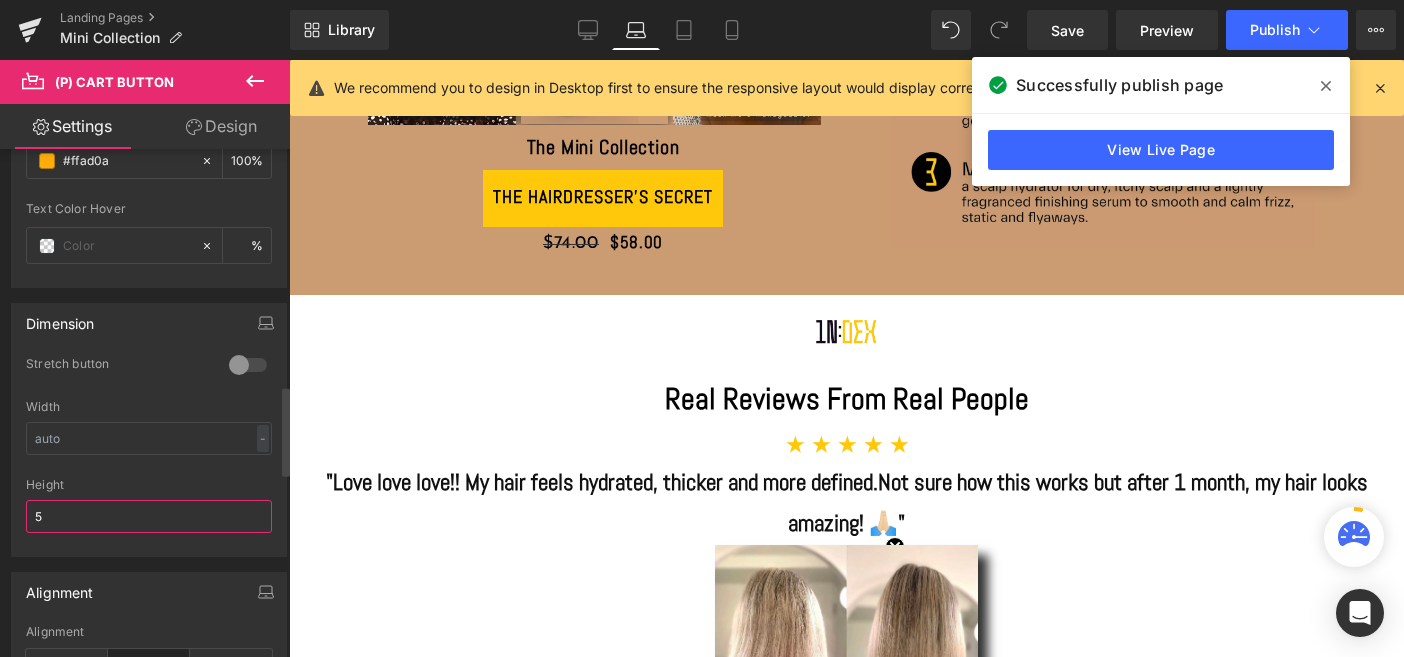 click on "5" at bounding box center (149, 516) 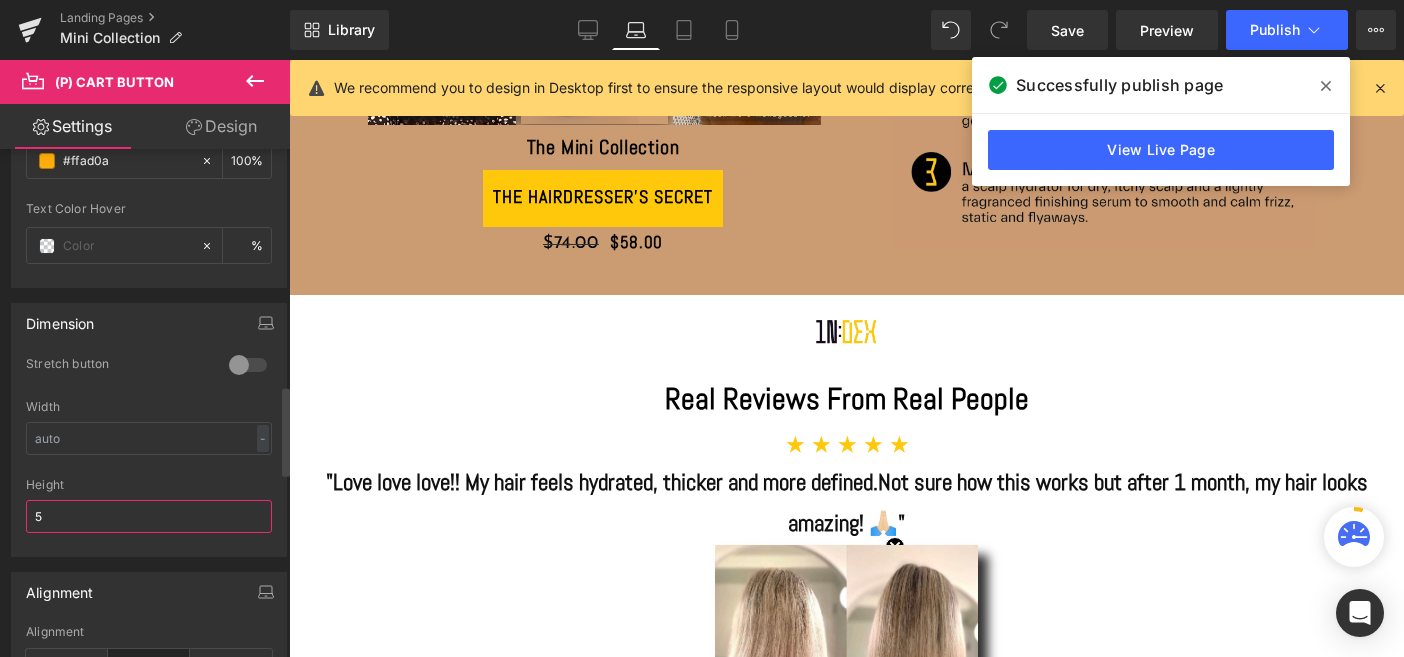 click on "5" at bounding box center [149, 516] 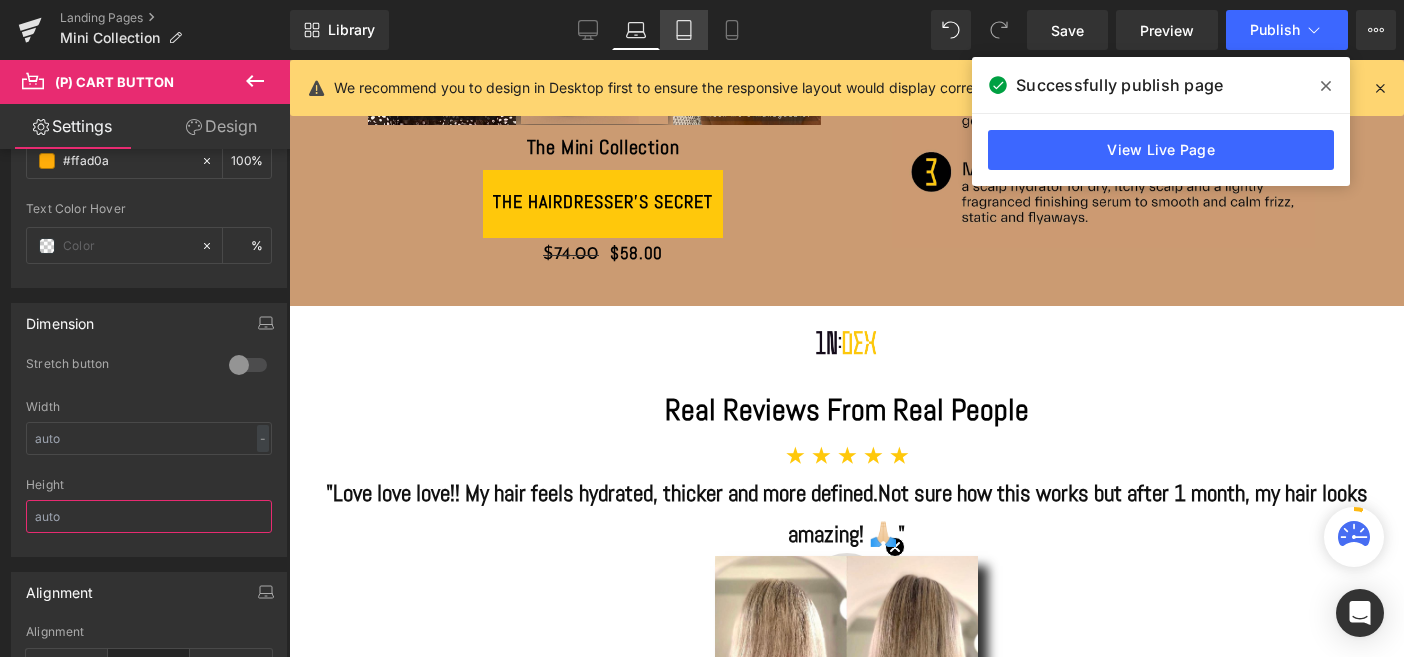type 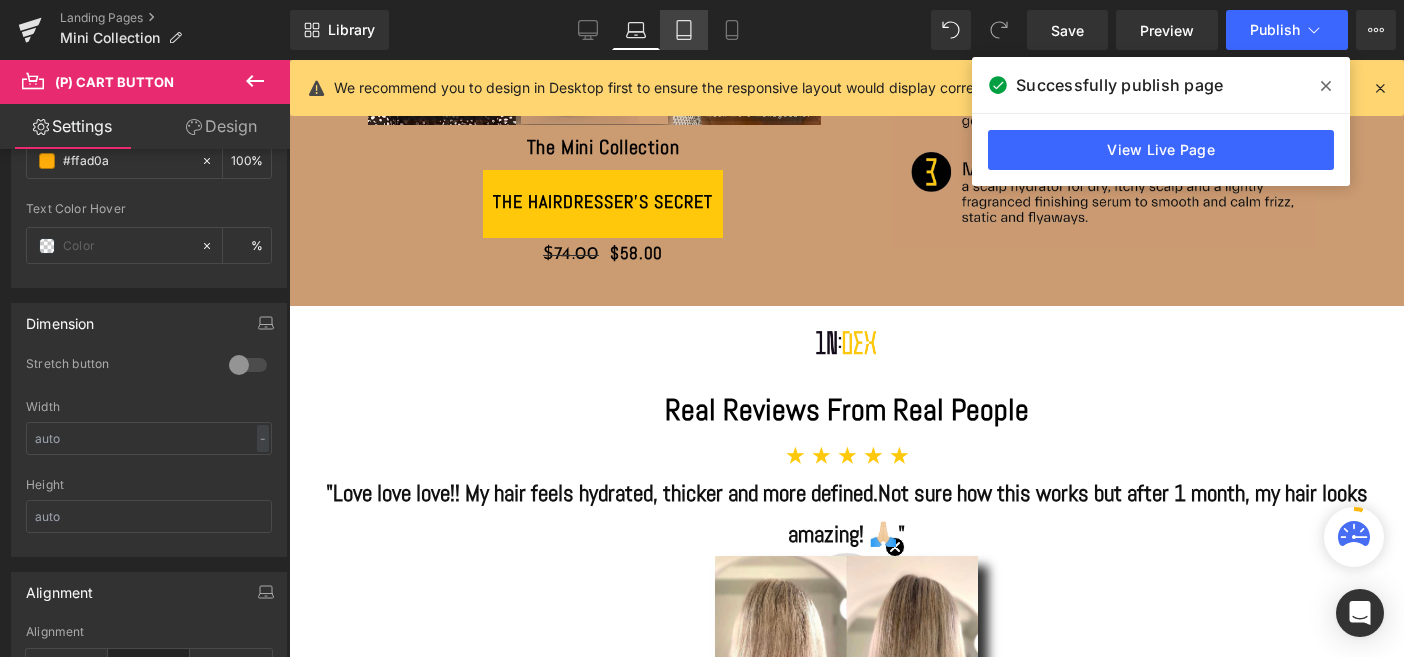 click 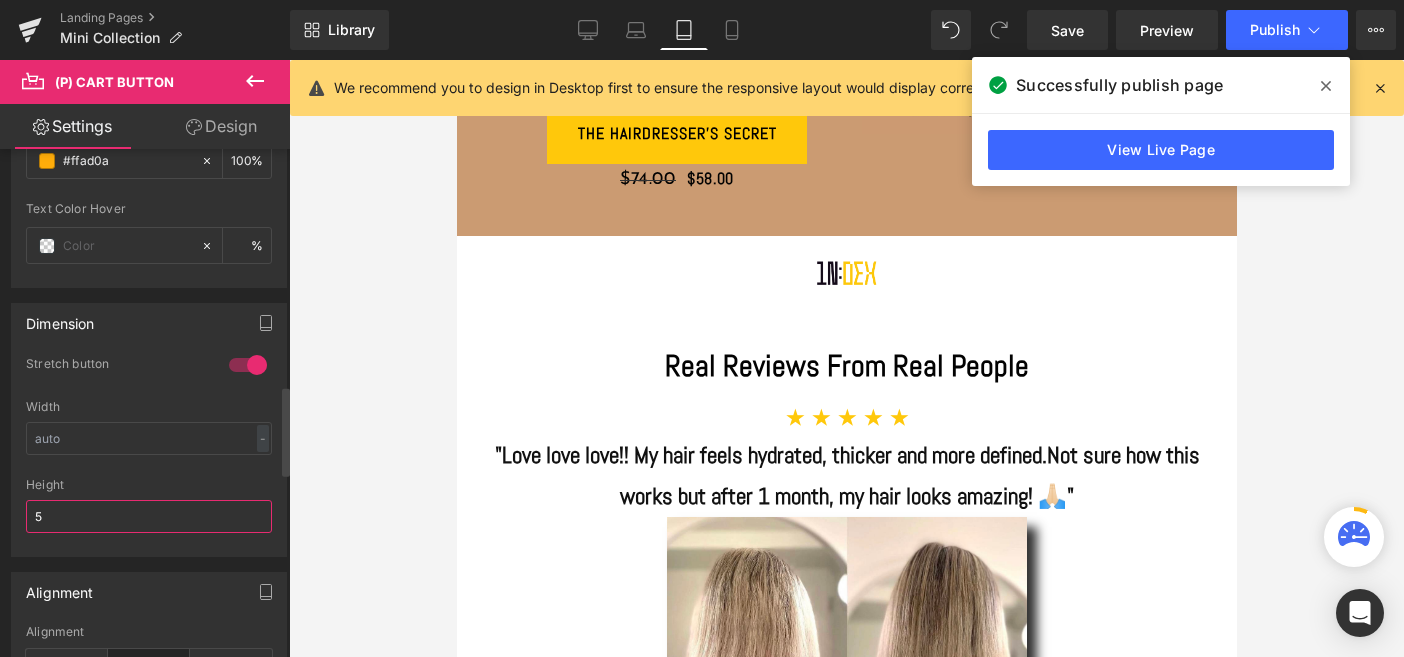 click on "5" at bounding box center [149, 516] 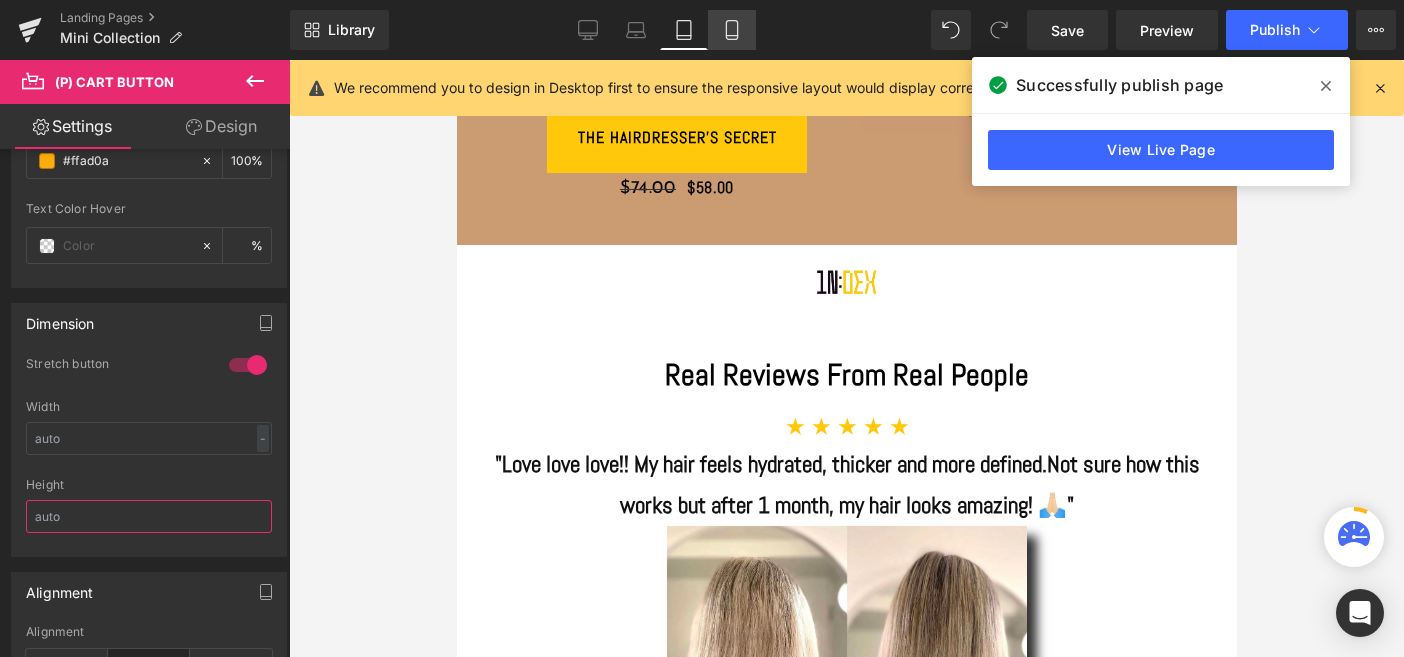 type 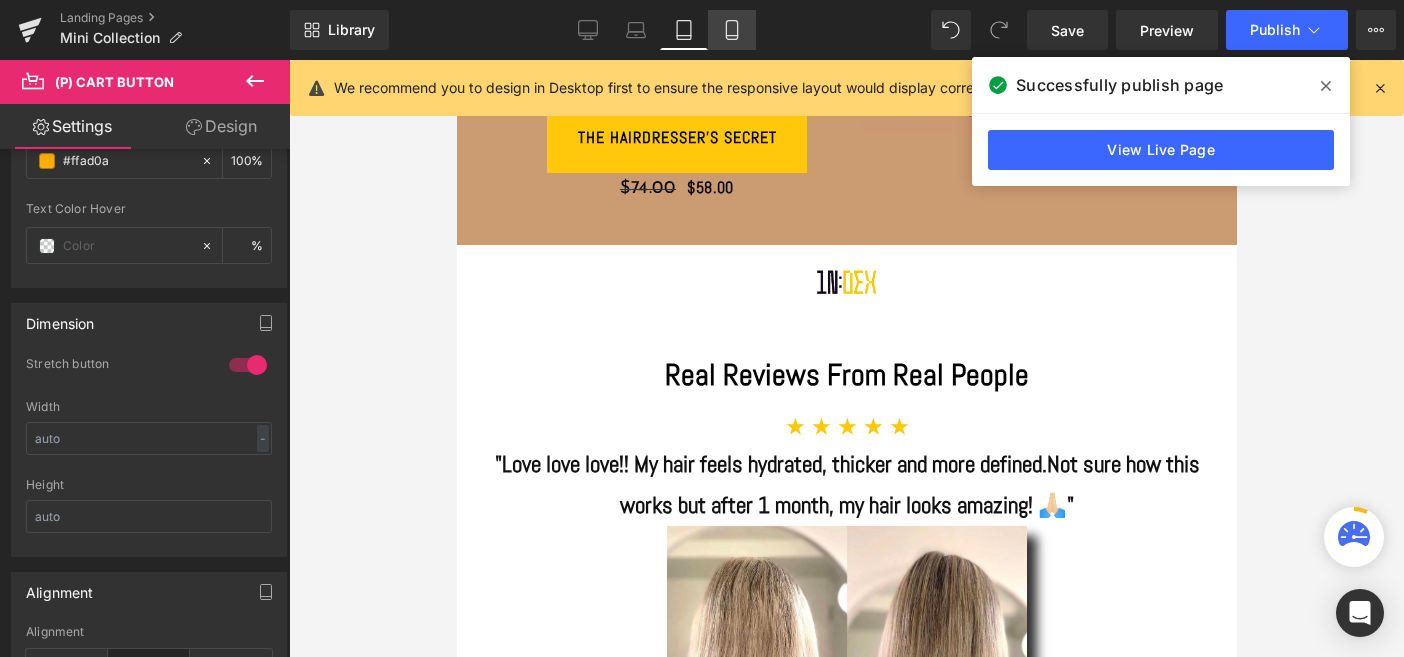 click 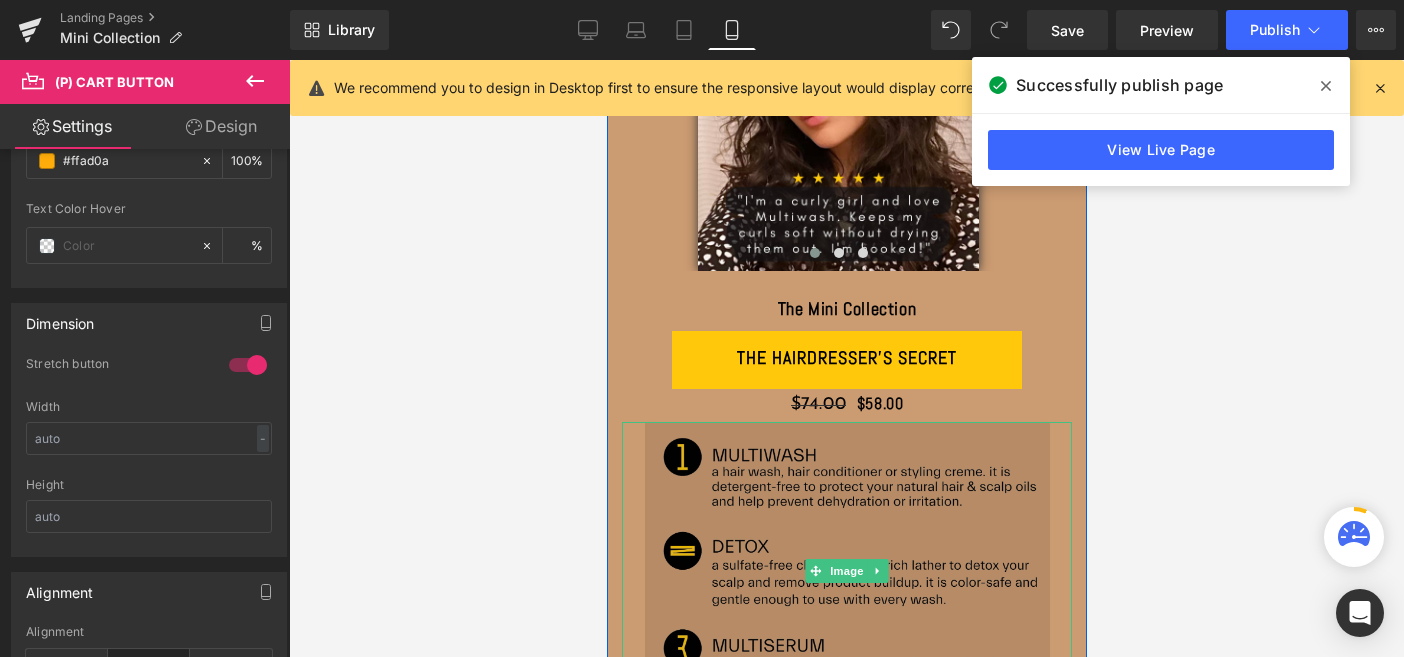 scroll, scrollTop: 436, scrollLeft: 0, axis: vertical 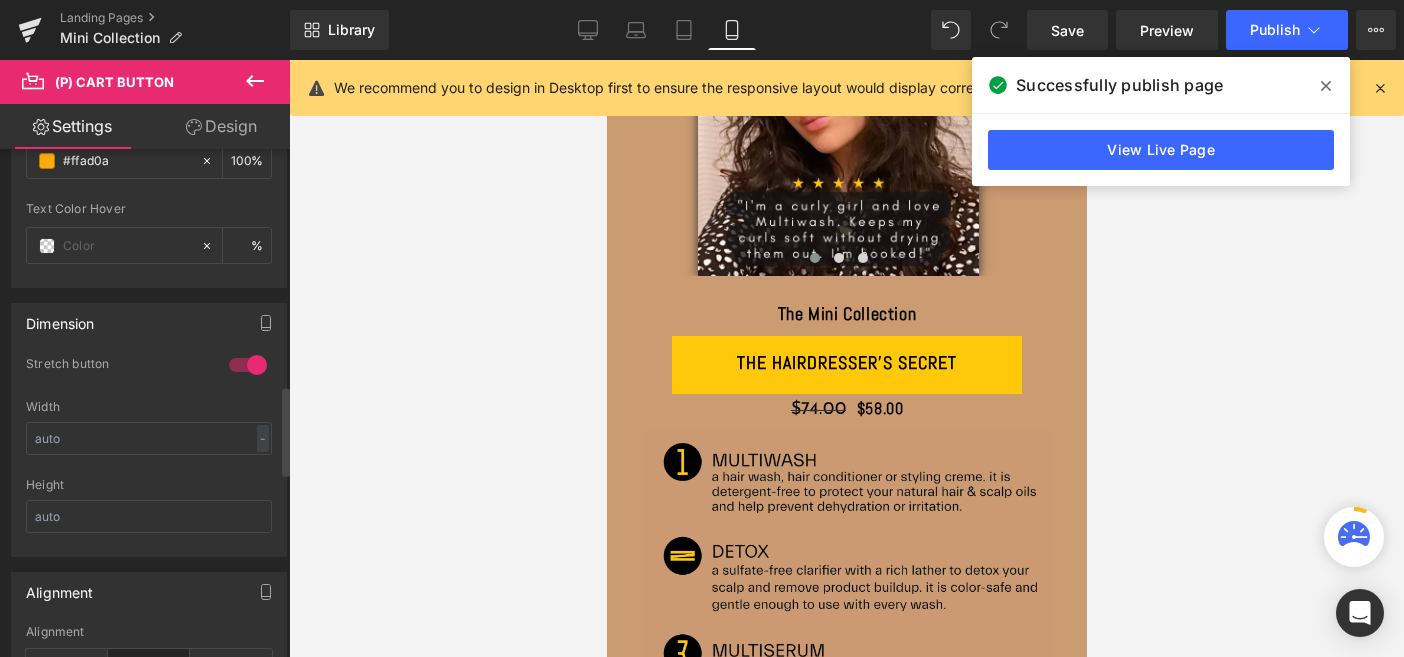 click at bounding box center (248, 365) 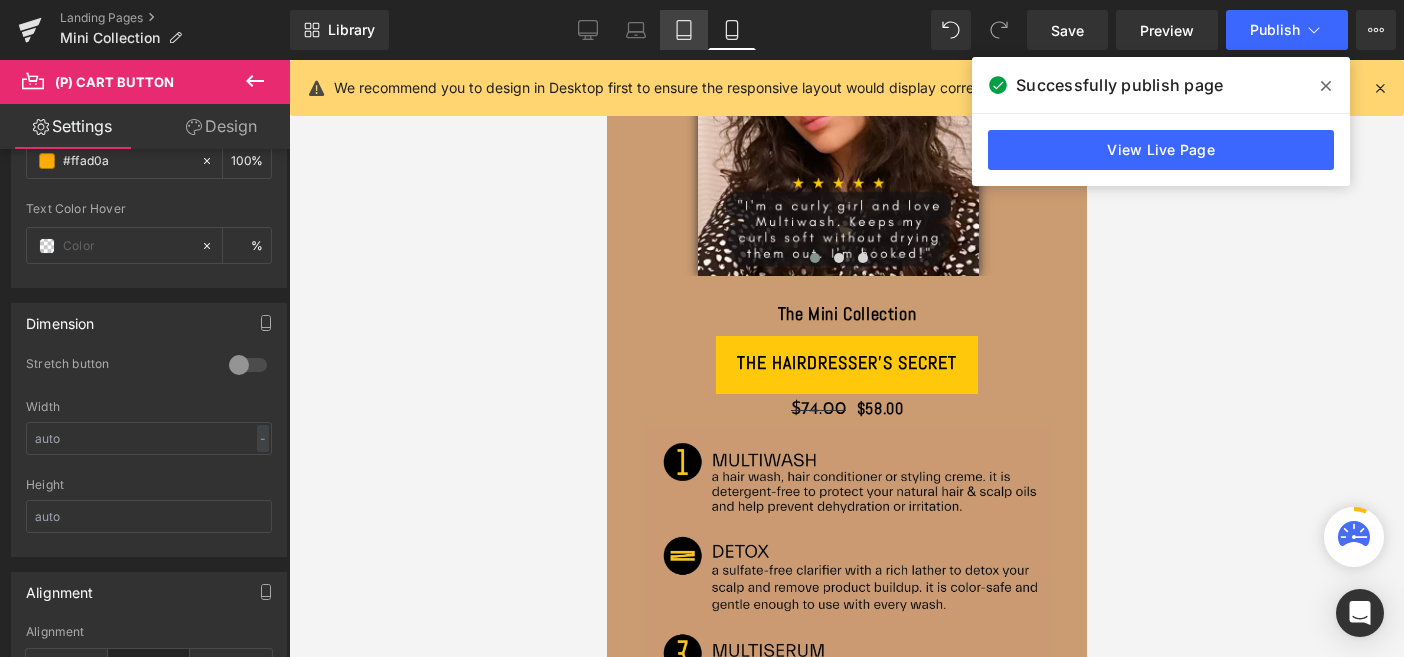 click 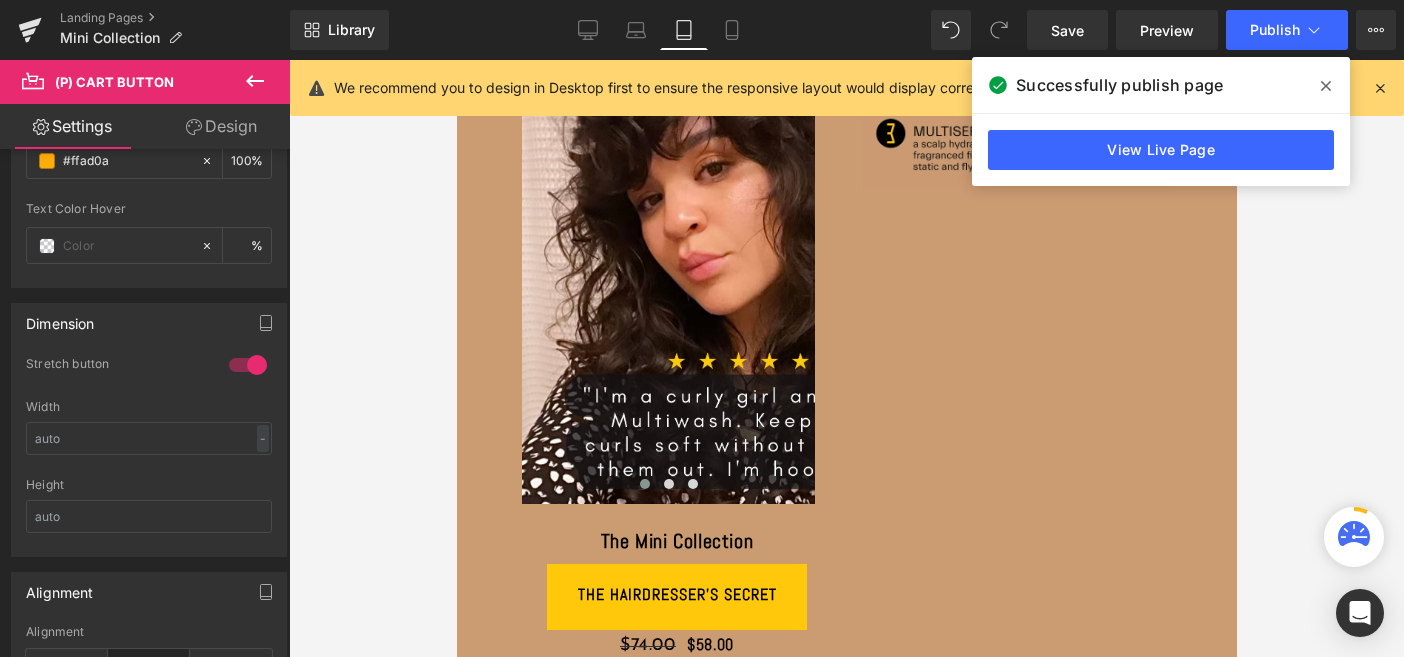 scroll, scrollTop: 634, scrollLeft: 0, axis: vertical 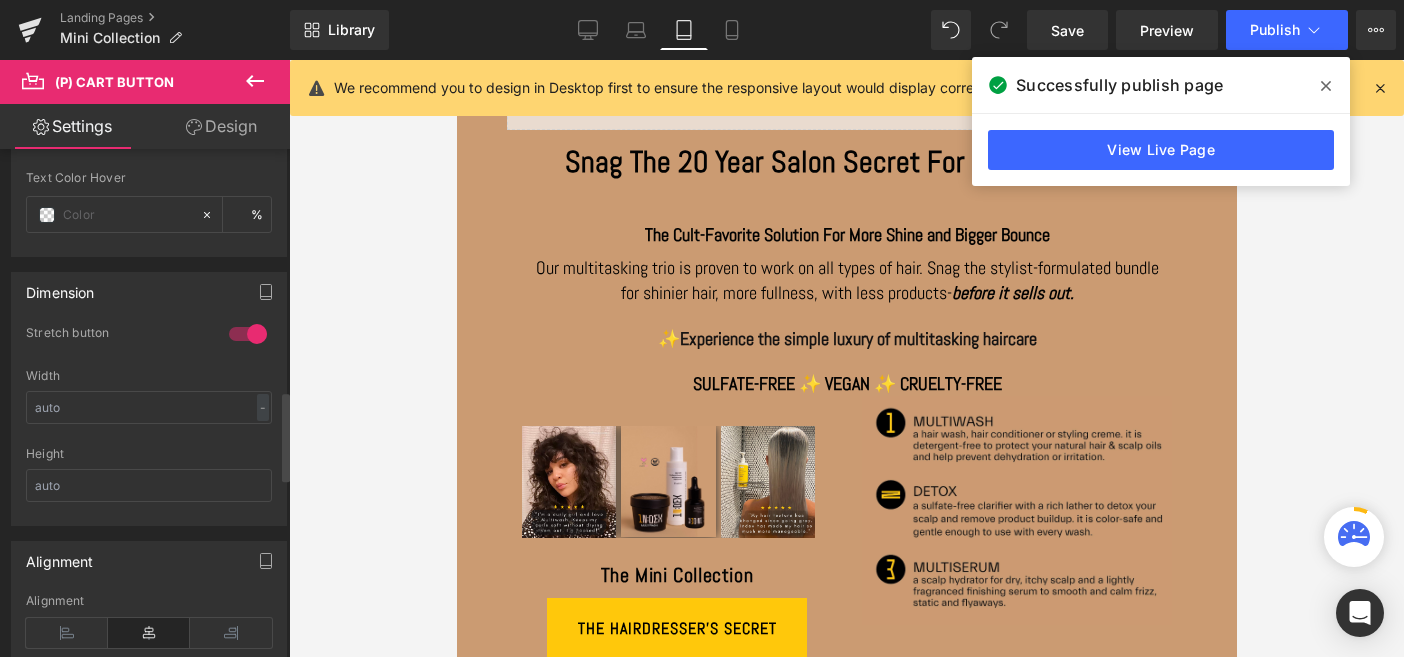 click at bounding box center [248, 334] 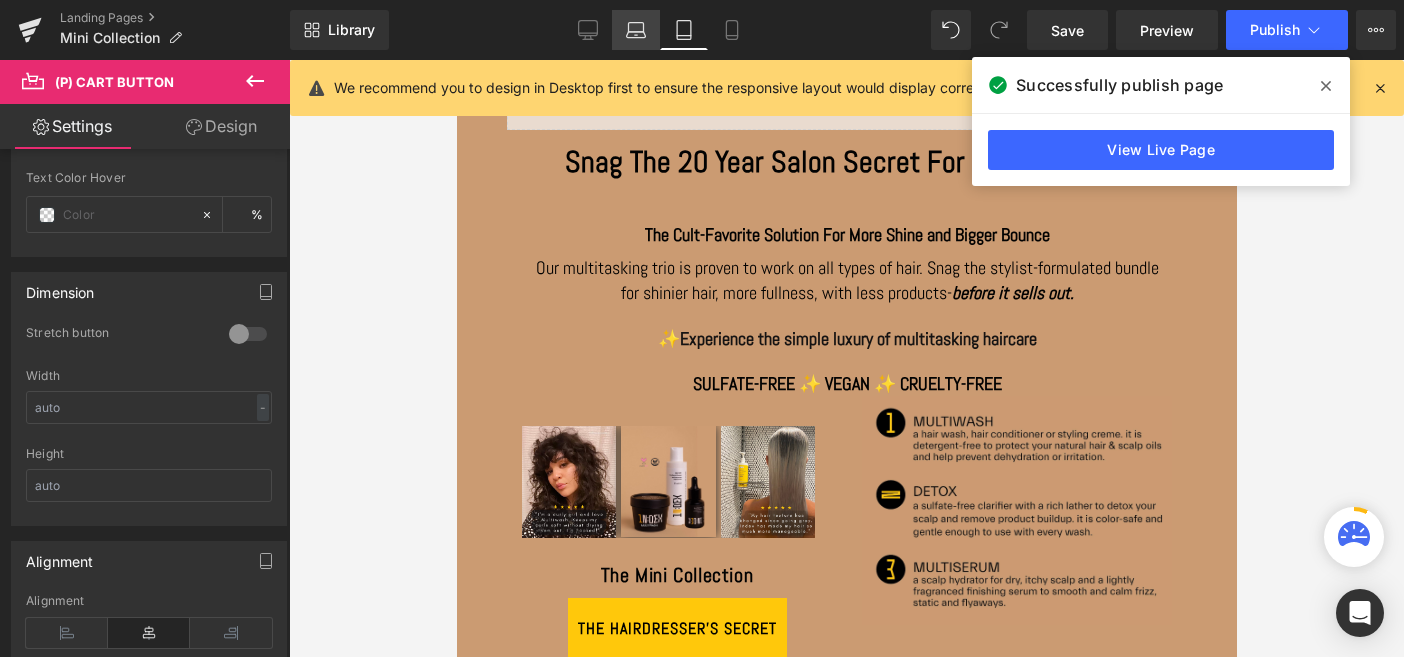 click 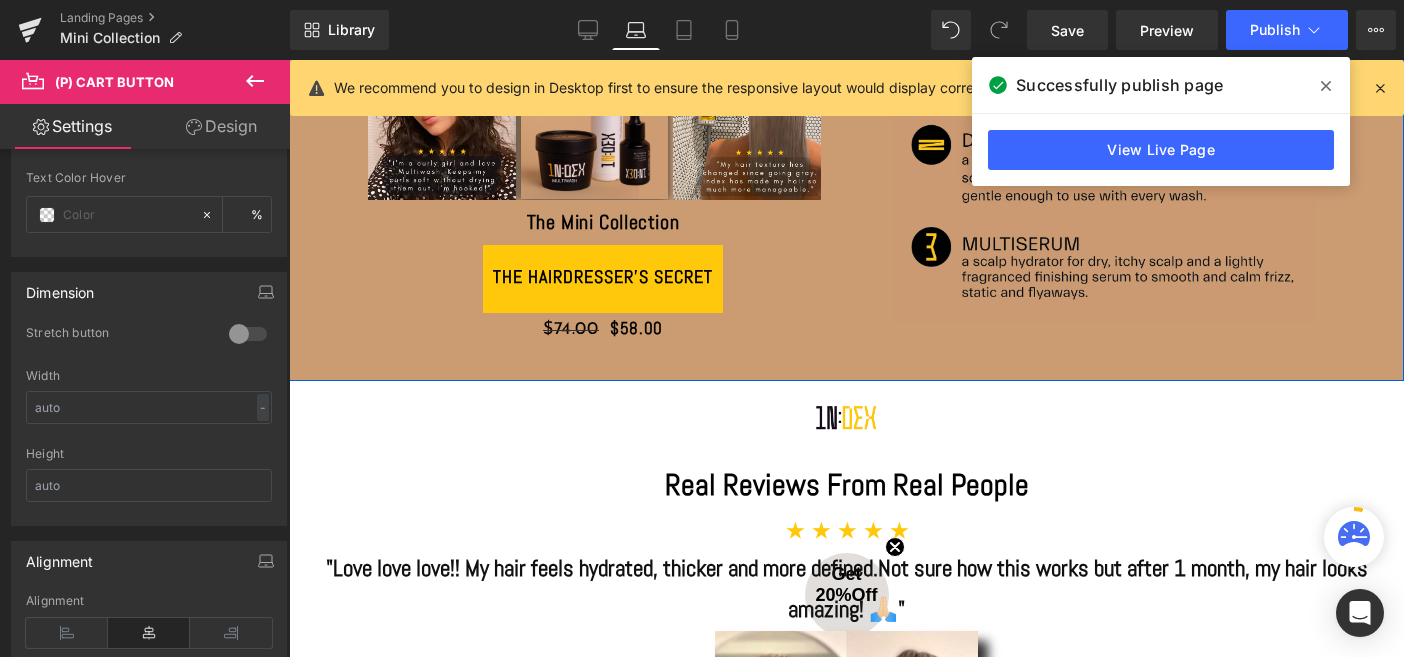 scroll, scrollTop: 413, scrollLeft: 0, axis: vertical 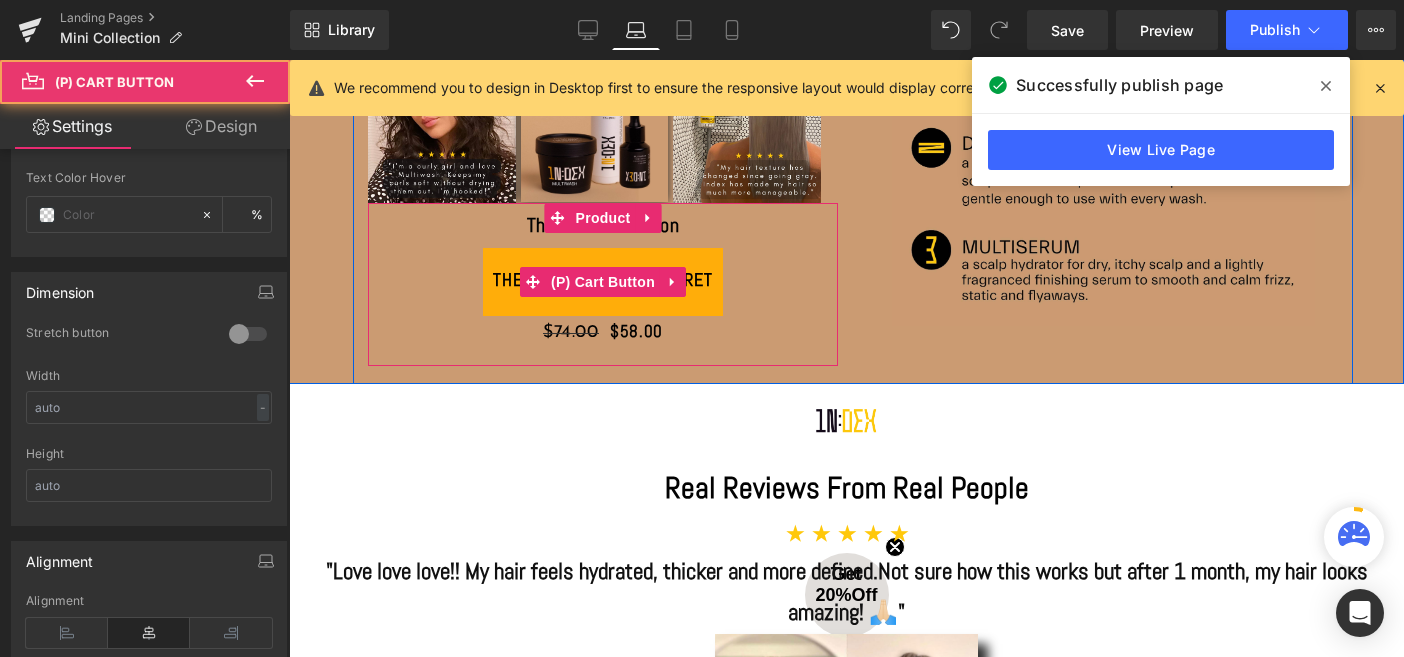 click on "The Hairdresser's secret" at bounding box center [603, 282] 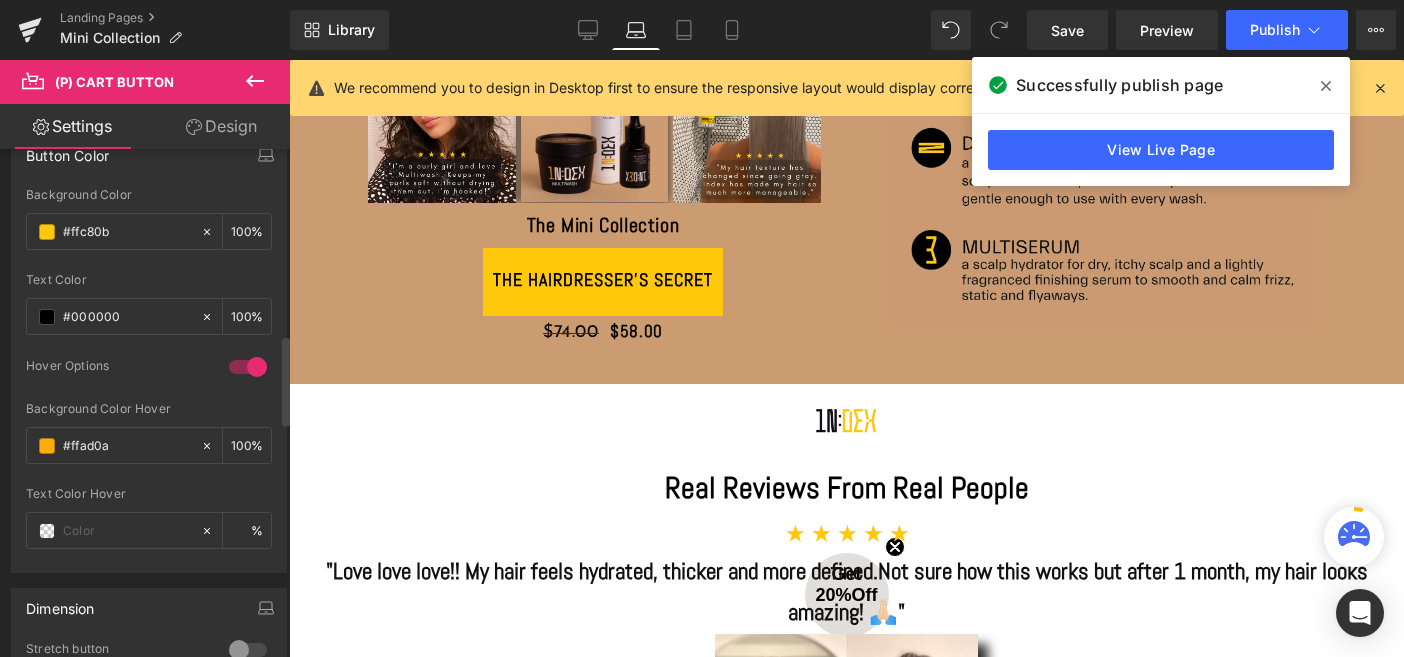 scroll, scrollTop: 1036, scrollLeft: 0, axis: vertical 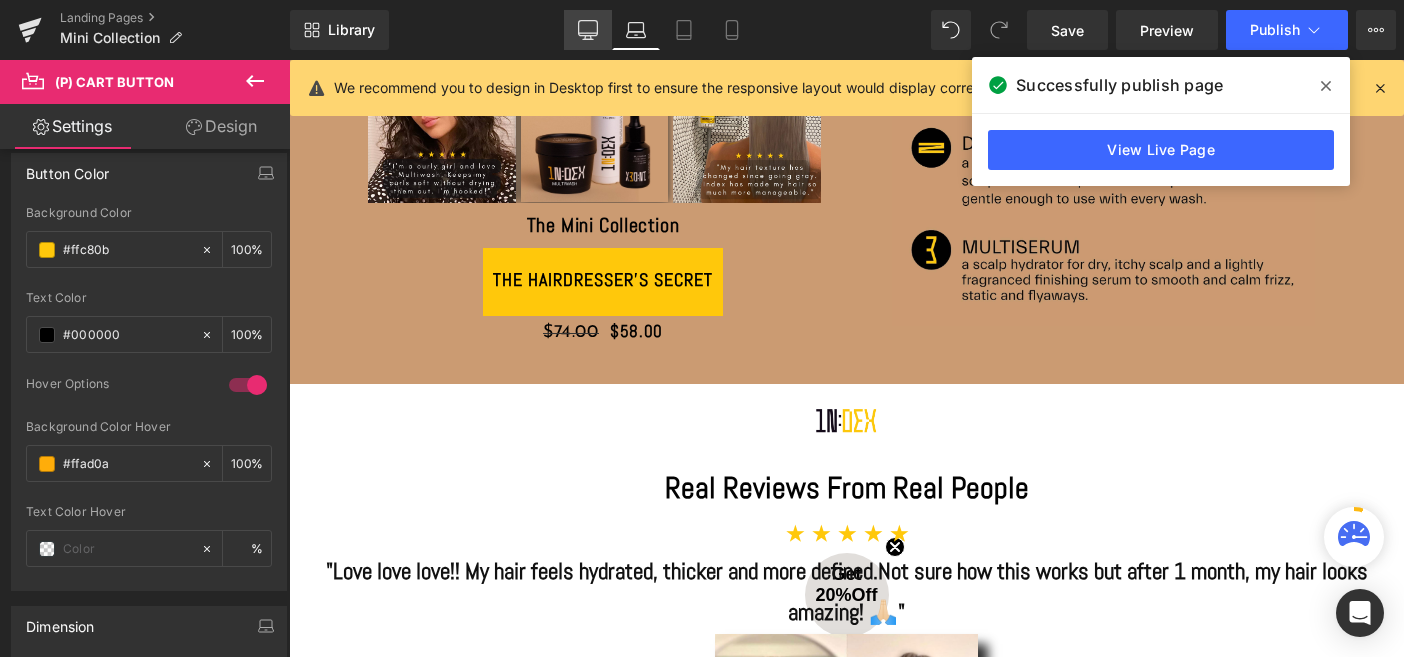 click 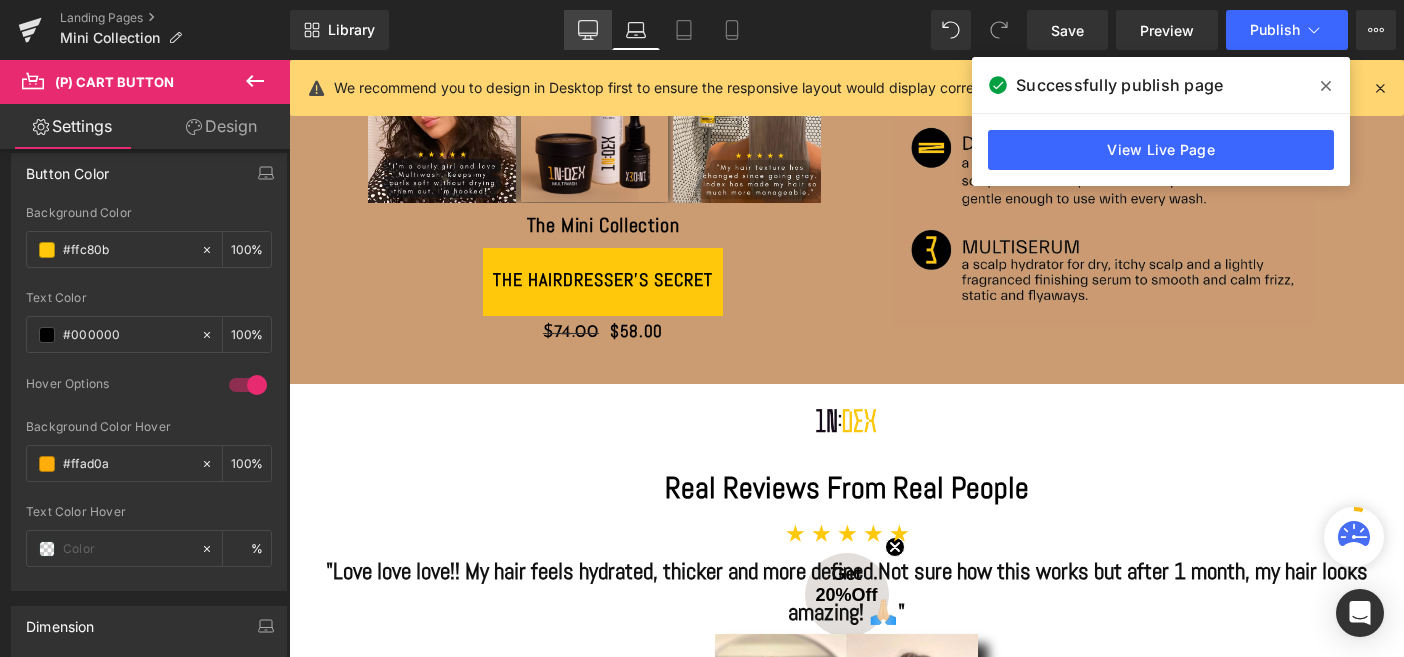 type on "20" 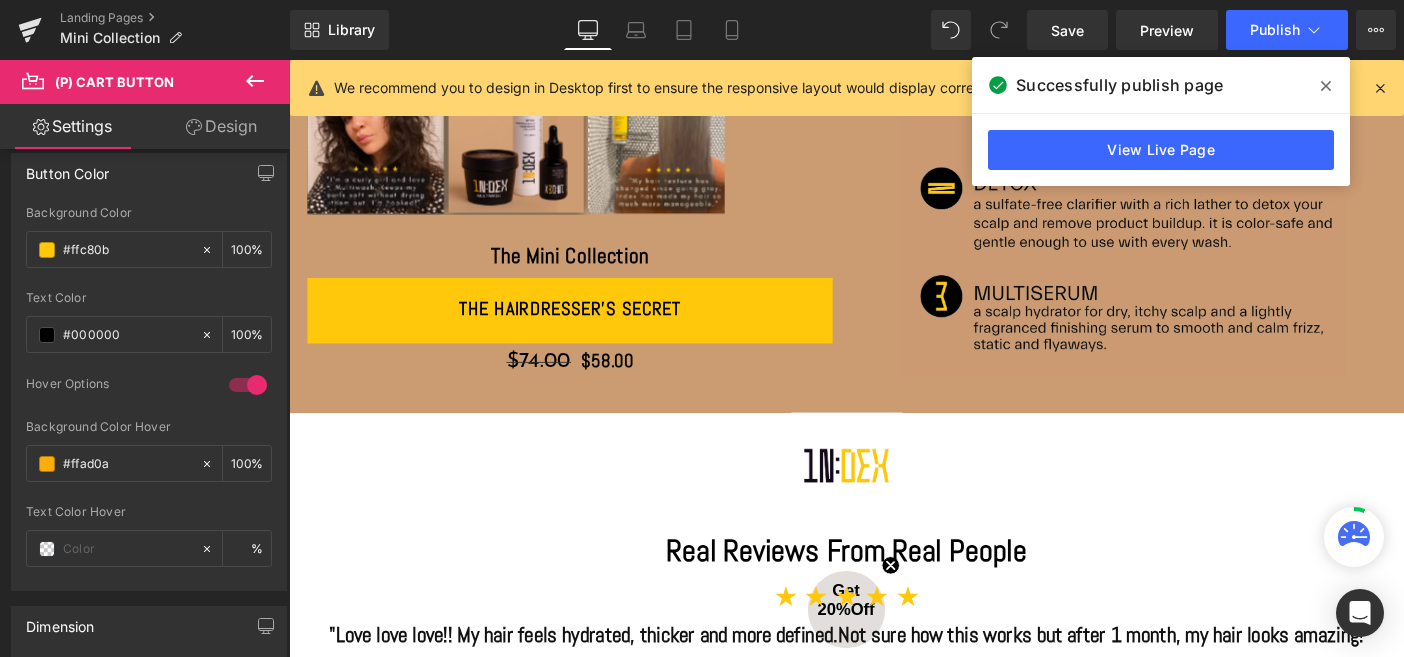 scroll, scrollTop: 460, scrollLeft: 0, axis: vertical 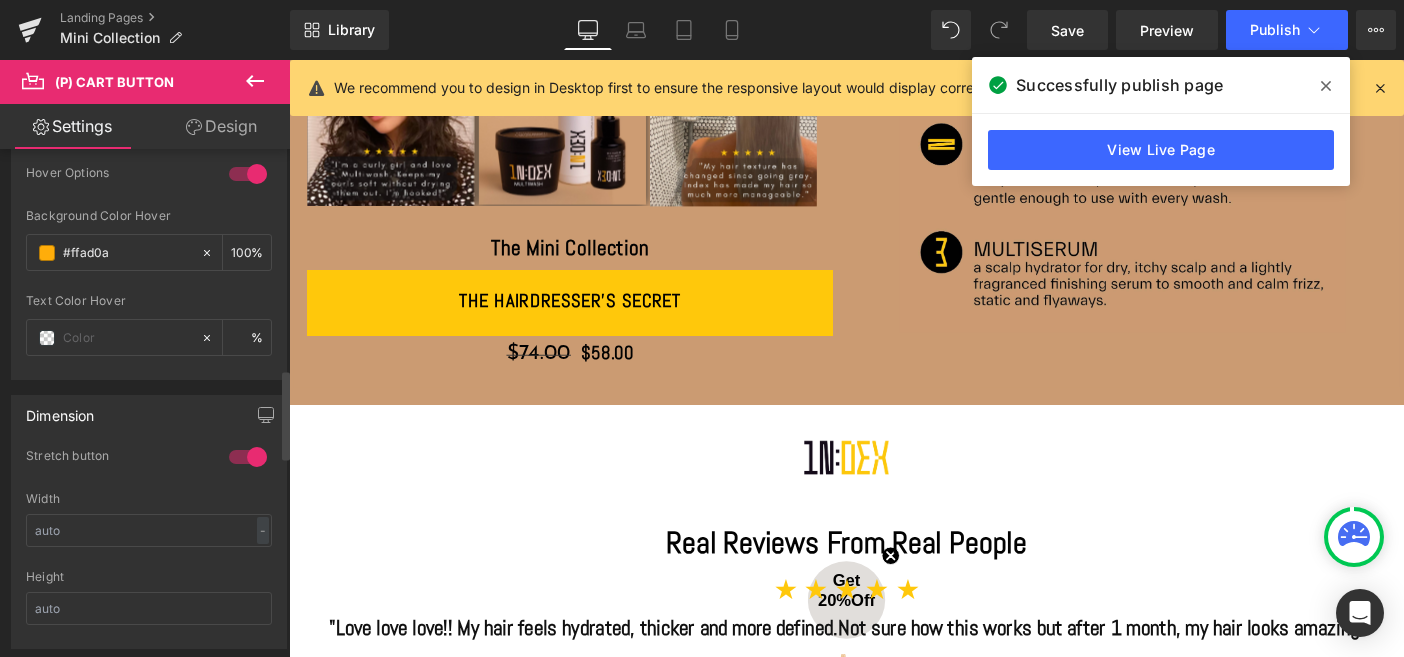 click at bounding box center [248, 457] 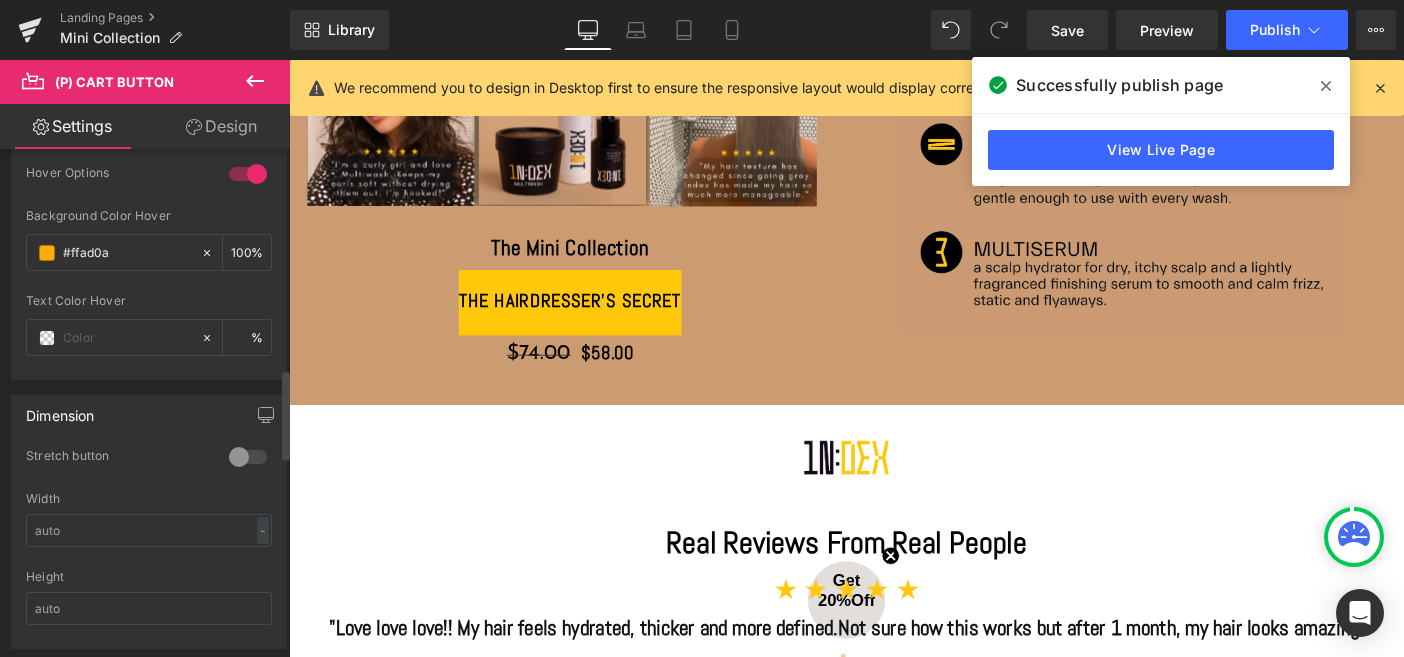 click at bounding box center (248, 457) 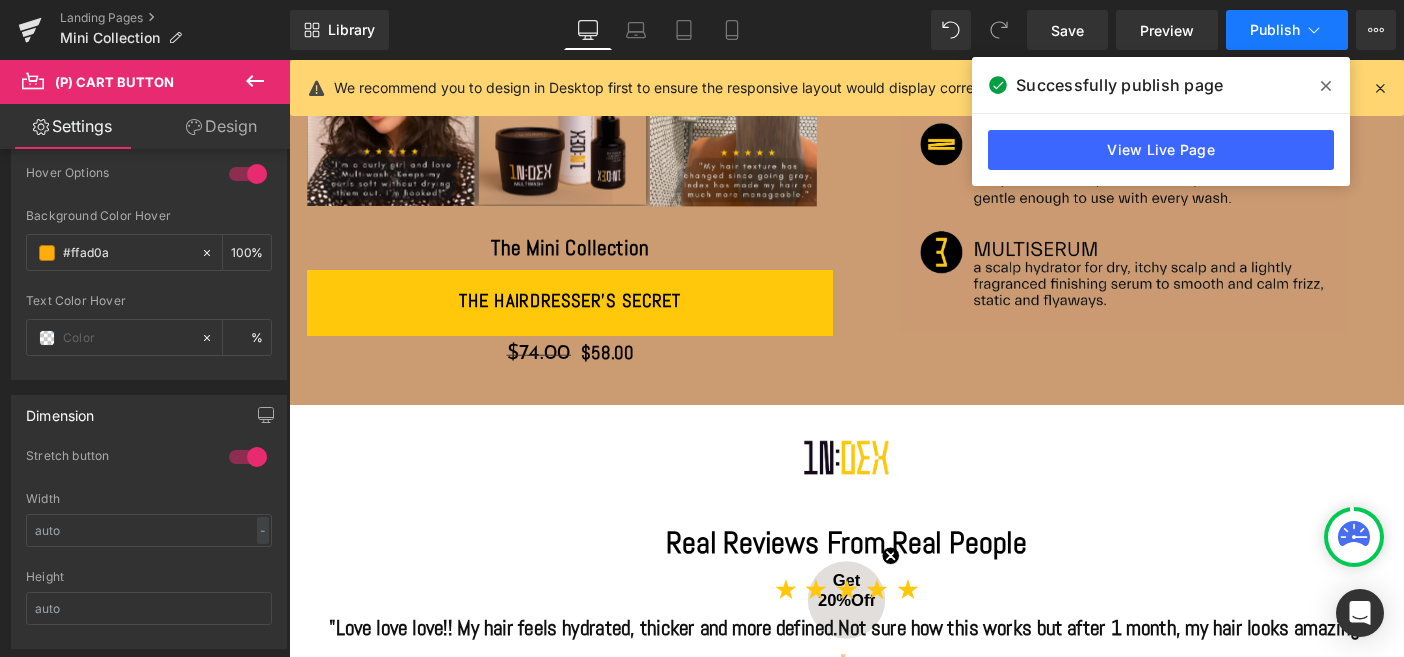 click on "Publish" at bounding box center (1275, 30) 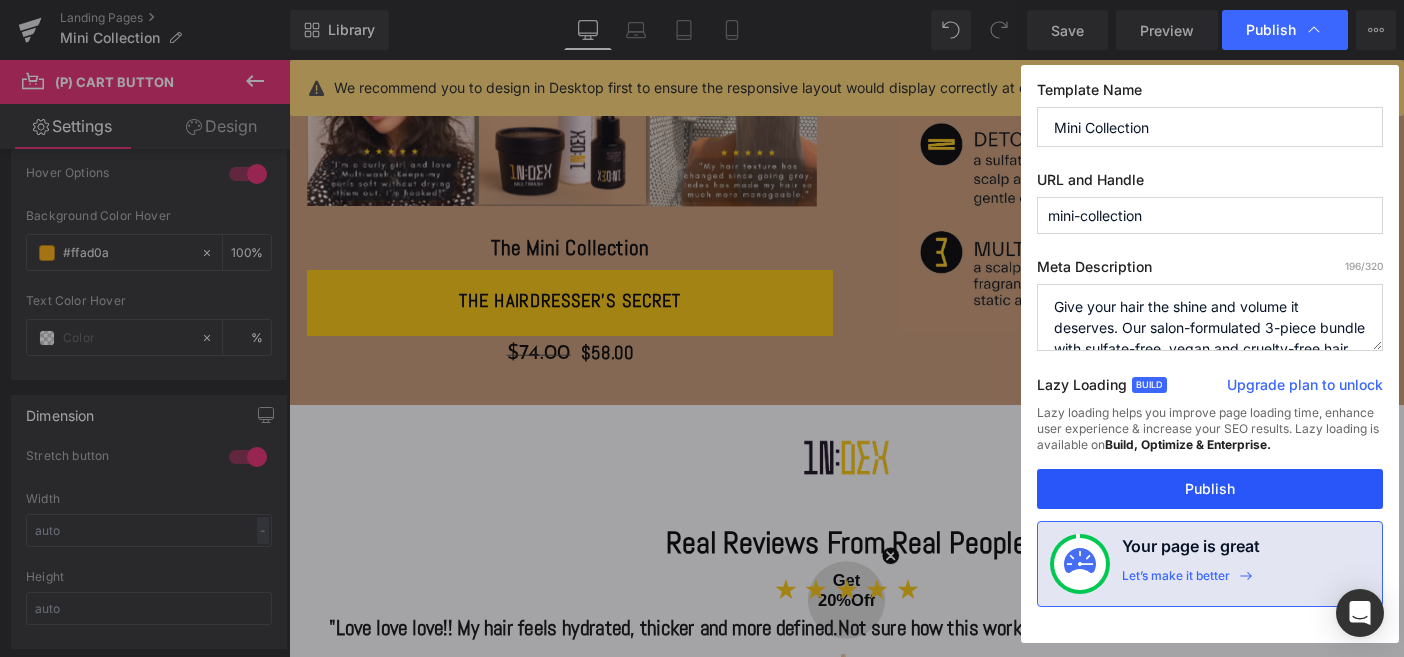 click on "Publish" at bounding box center (1210, 489) 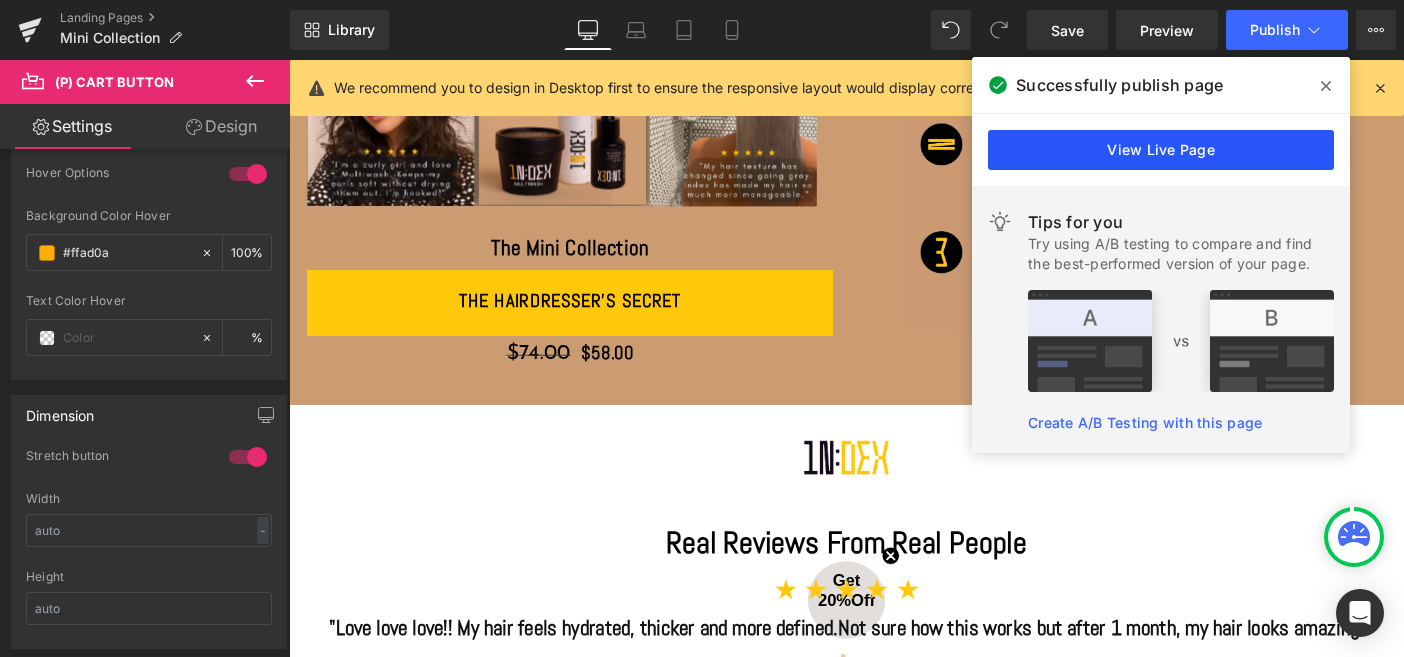 click on "View Live Page" at bounding box center (1161, 150) 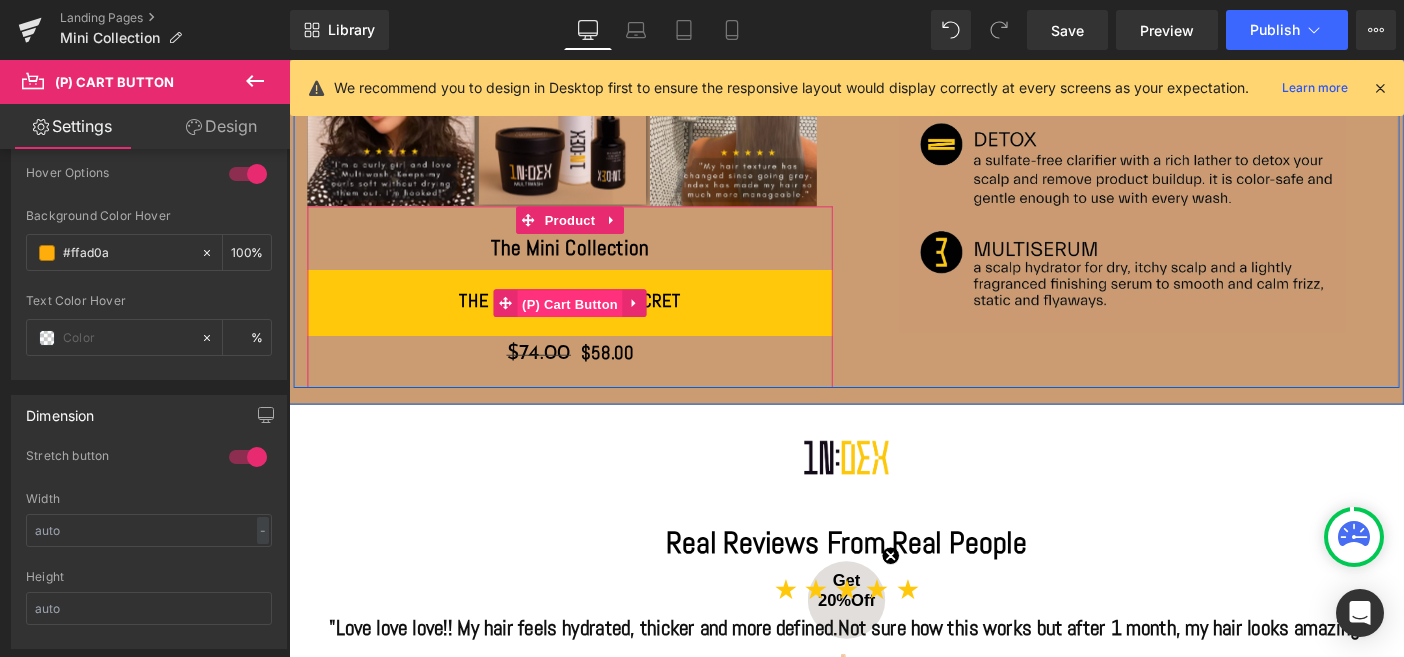 click on "(P) Cart Button" at bounding box center [594, 325] 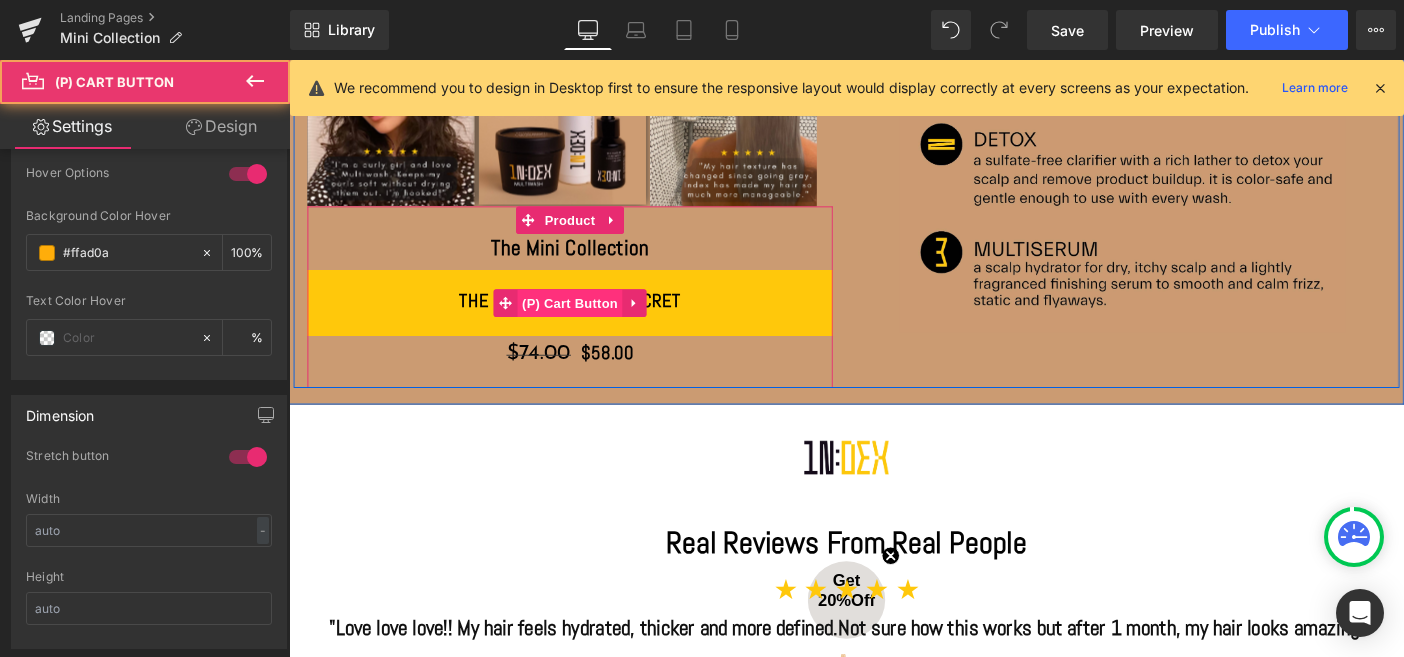 click on "(P) Cart Button" at bounding box center (594, 324) 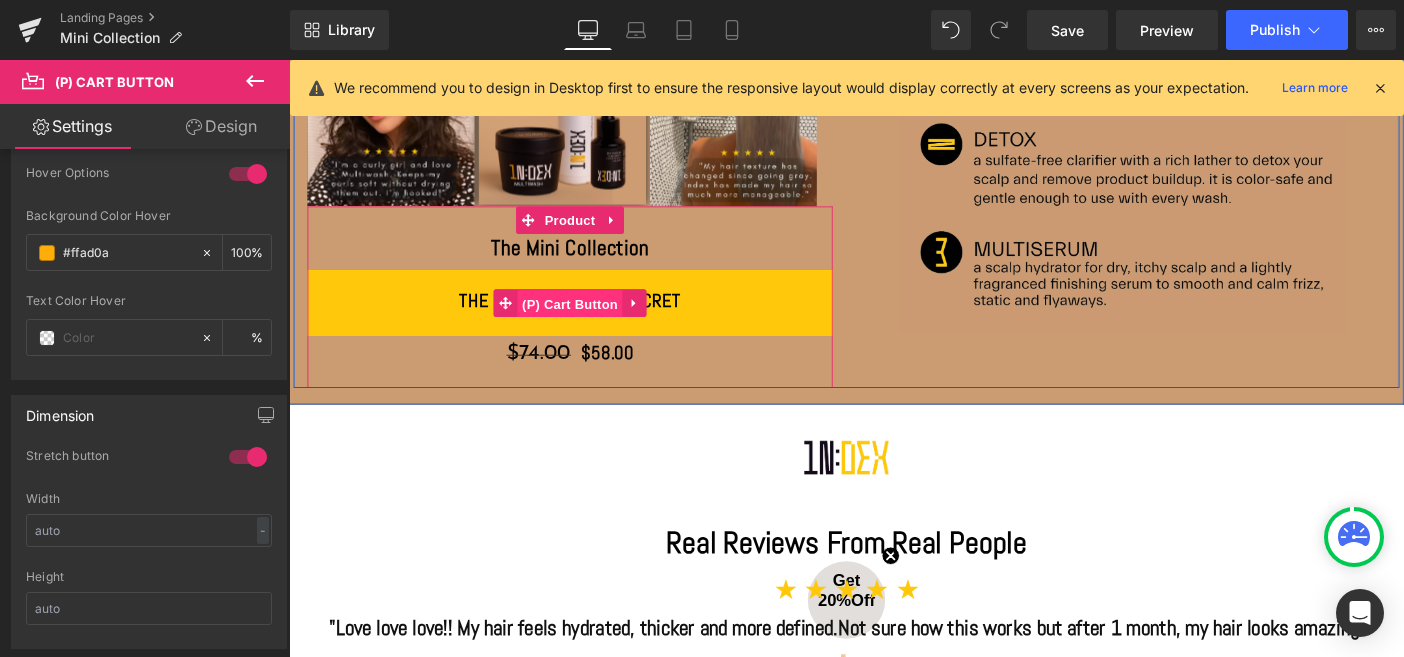 click on "(P) Cart Button" at bounding box center (594, 325) 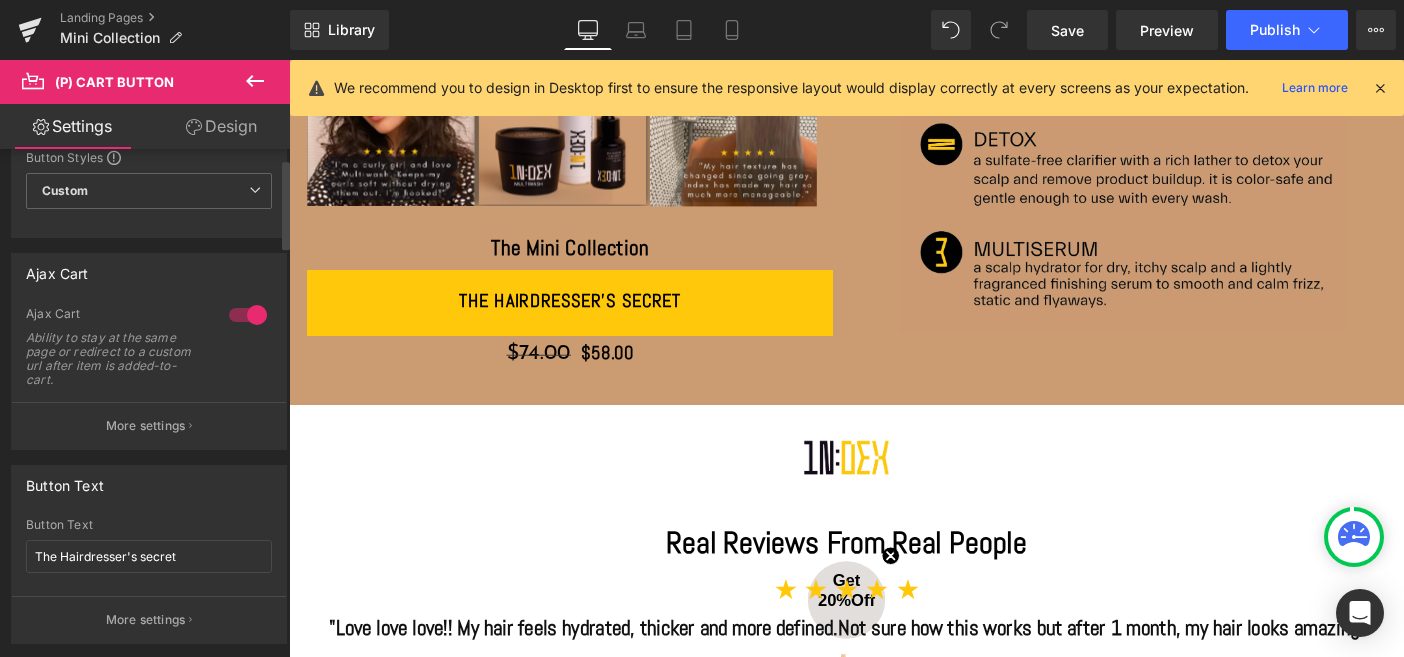 scroll, scrollTop: 94, scrollLeft: 0, axis: vertical 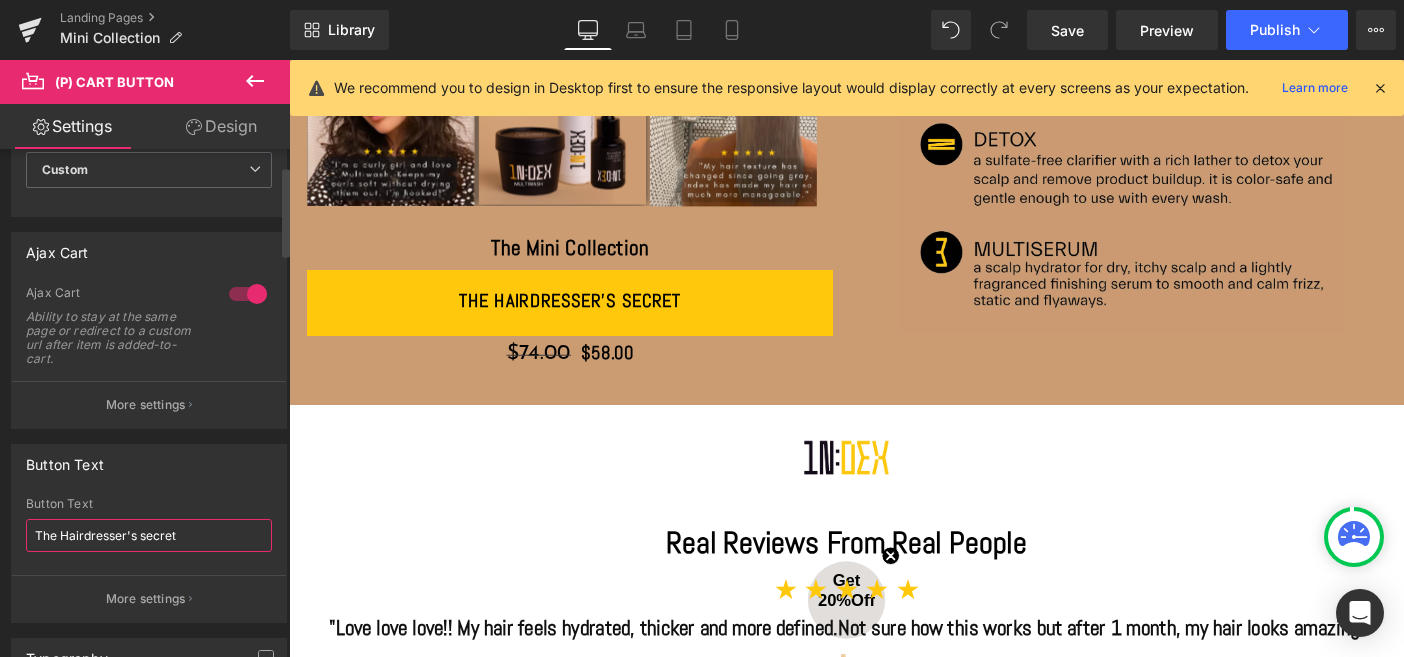 drag, startPoint x: 184, startPoint y: 541, endPoint x: 14, endPoint y: 529, distance: 170.423 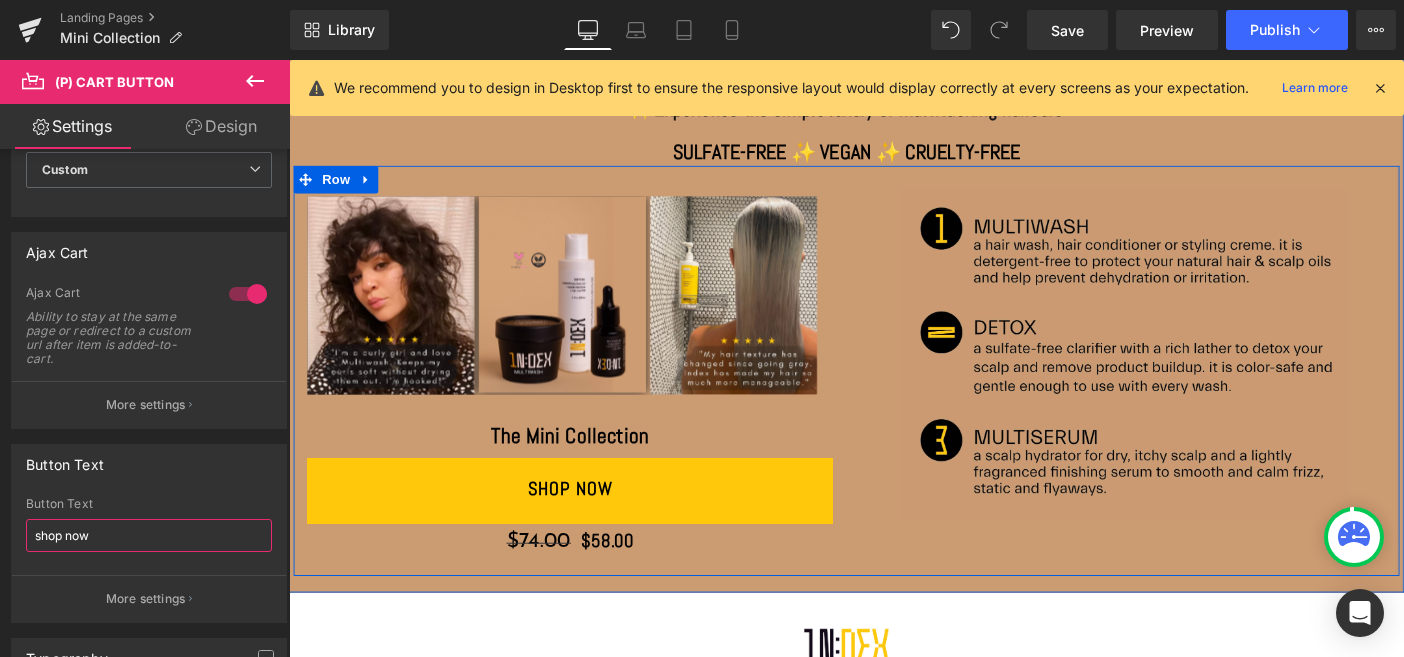 scroll, scrollTop: 260, scrollLeft: 0, axis: vertical 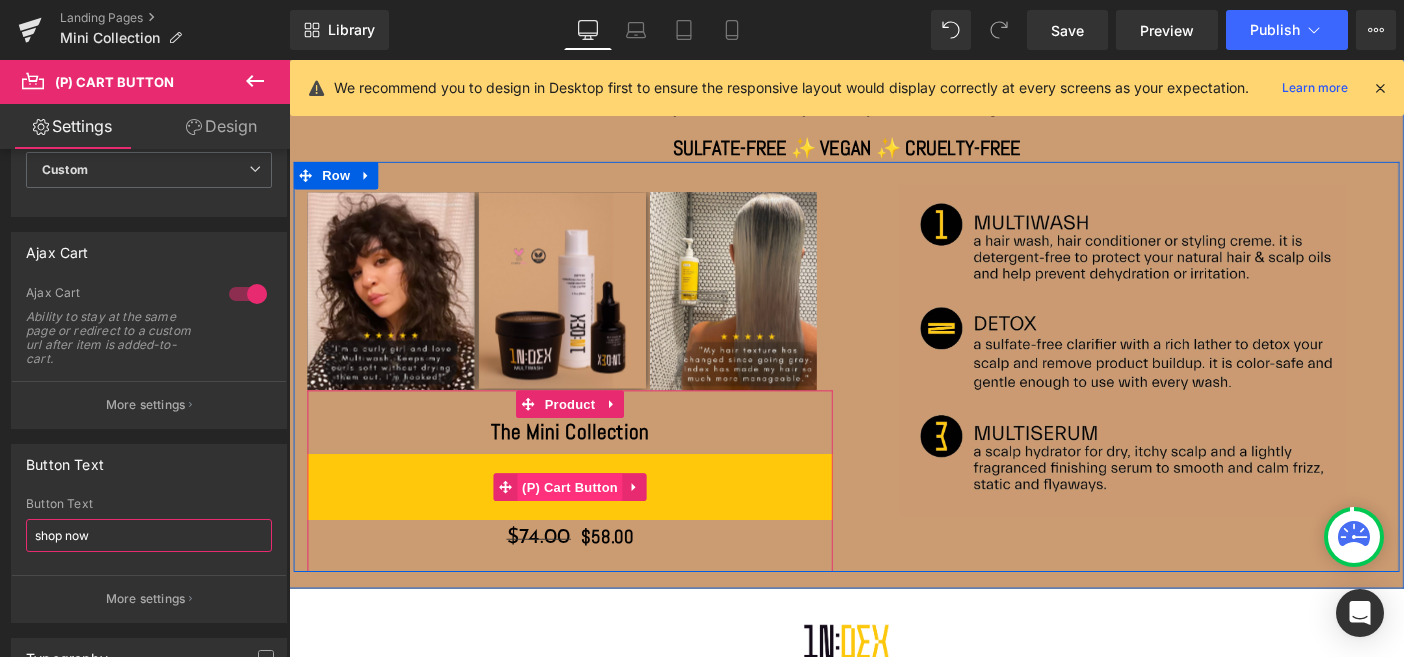 click on "(P) Cart Button" at bounding box center [594, 524] 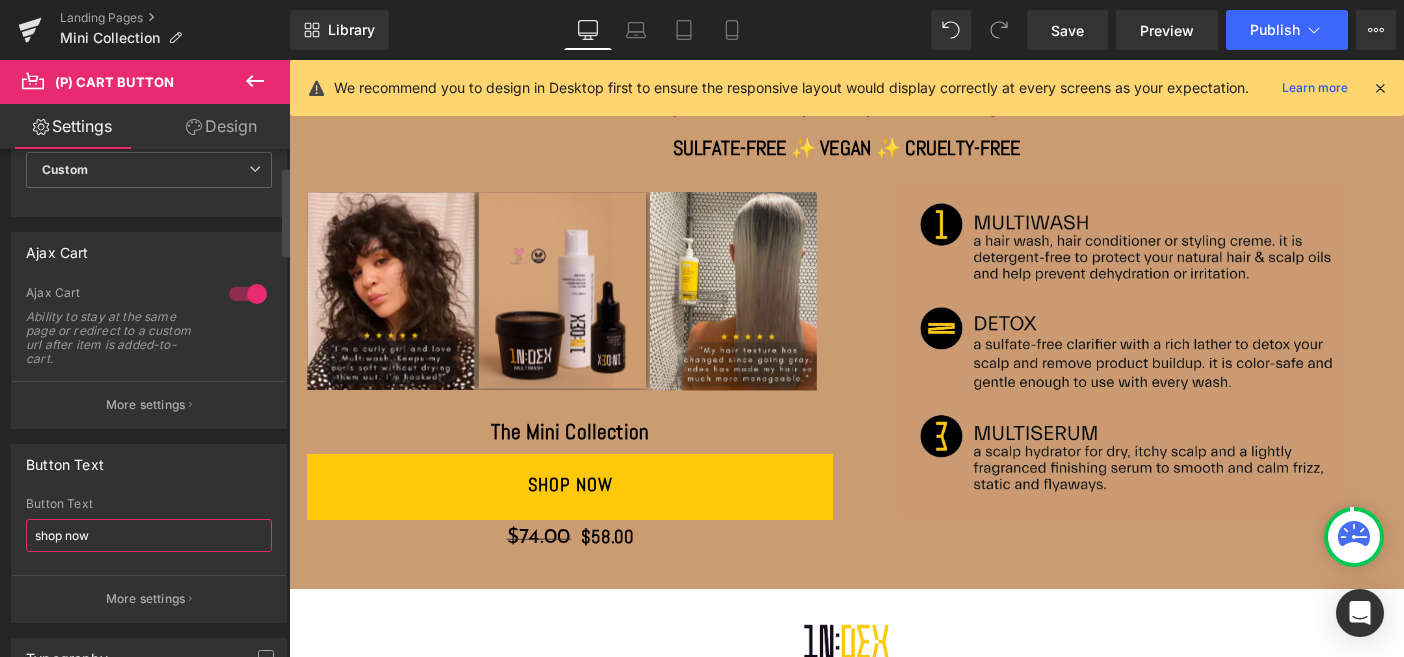 click on "shop now" at bounding box center (149, 535) 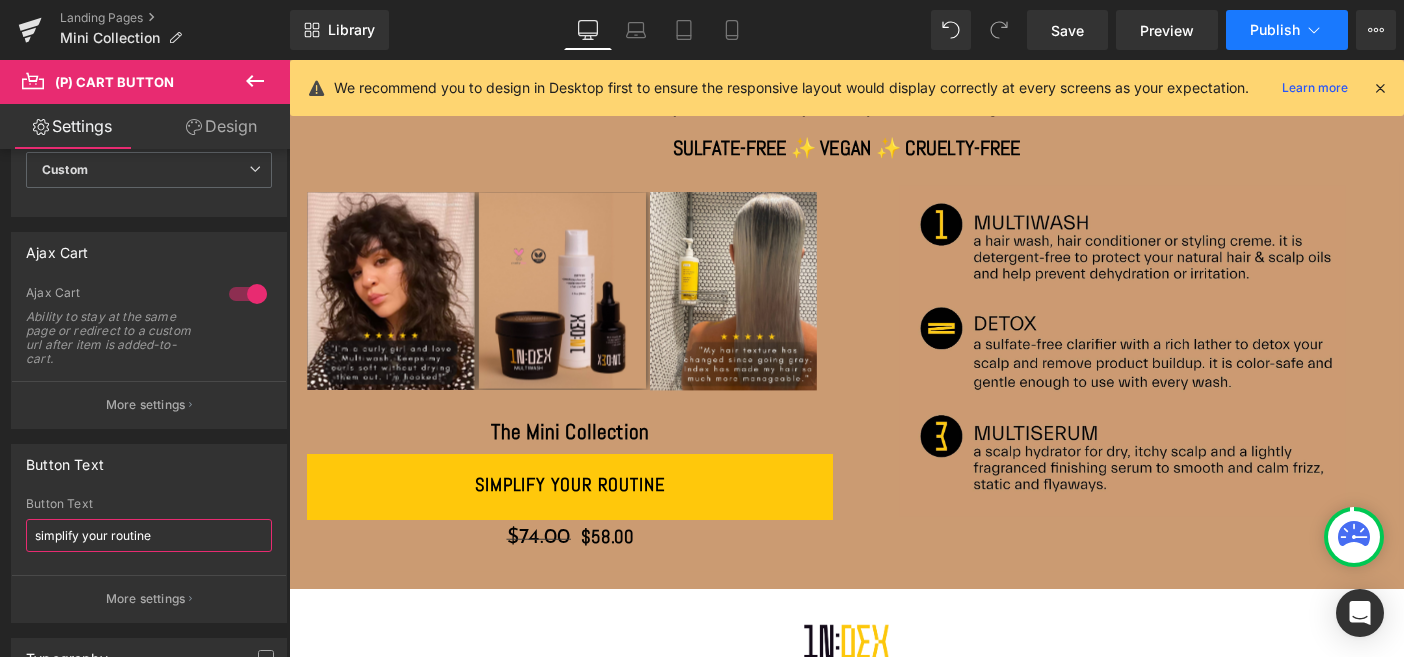 type on "simplify your routine" 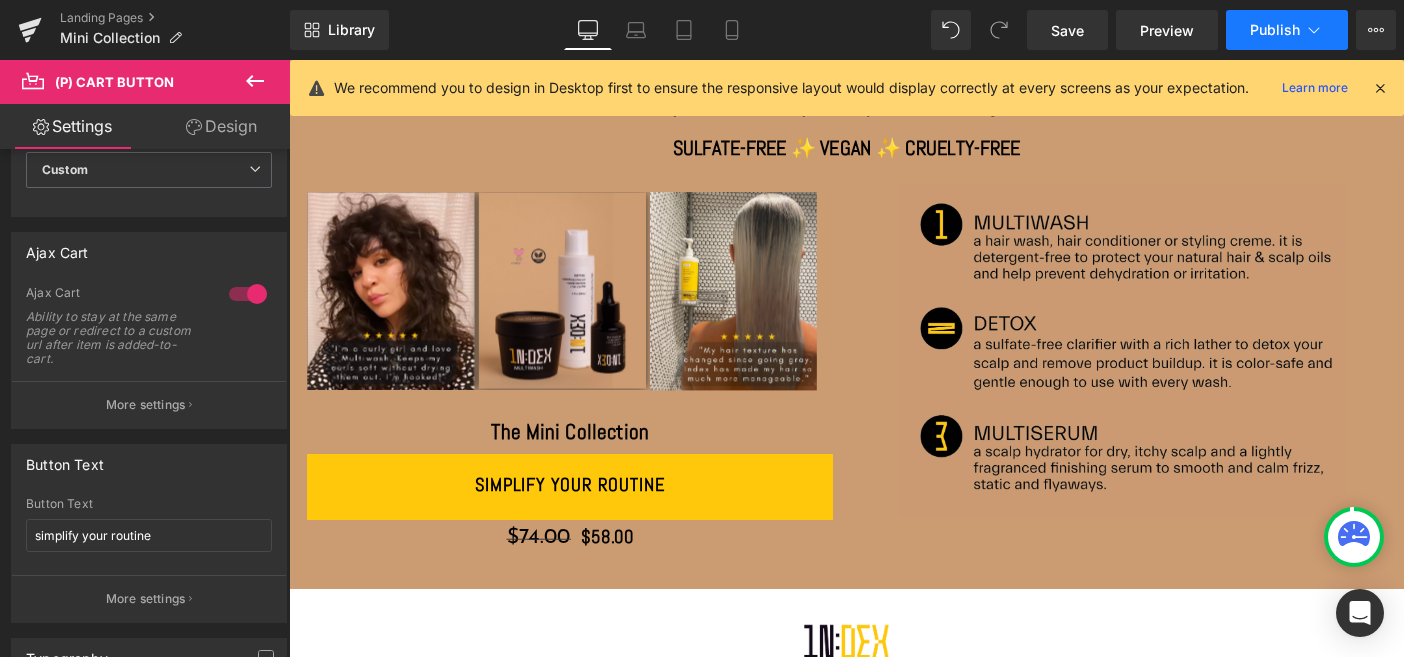 click on "Publish" at bounding box center [1275, 30] 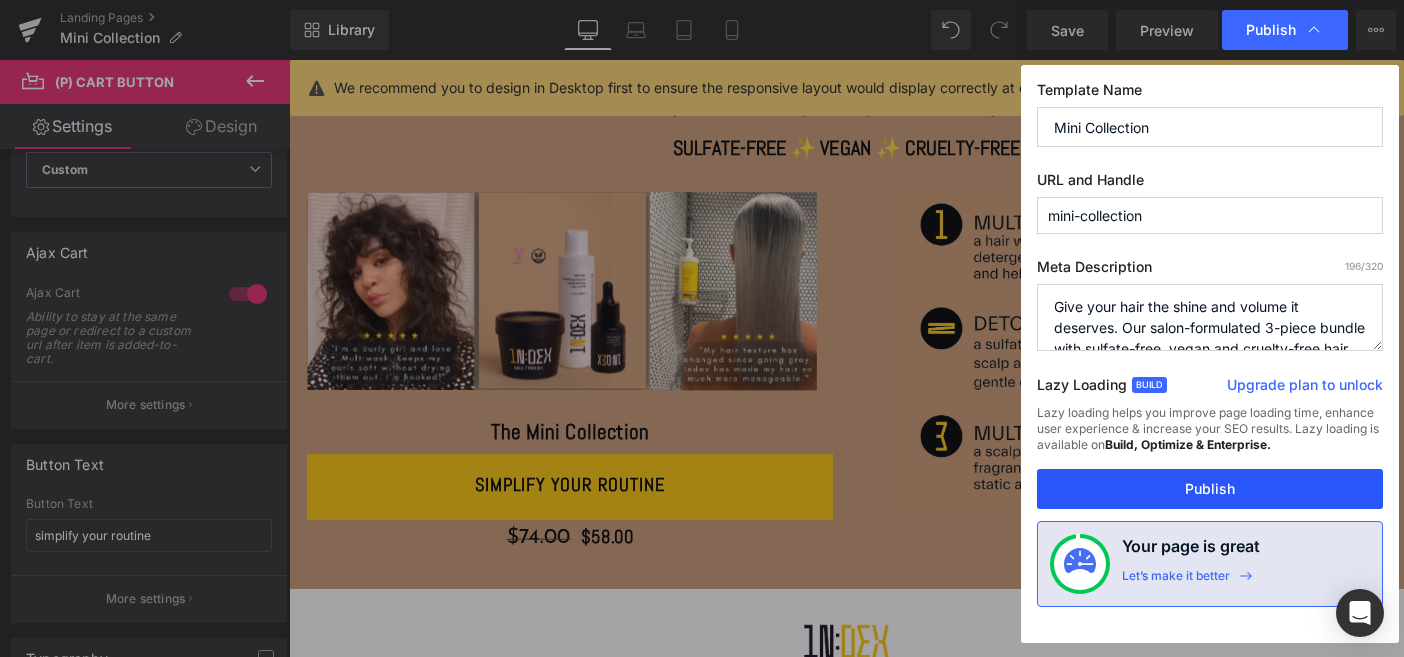 click on "Publish" at bounding box center (1210, 489) 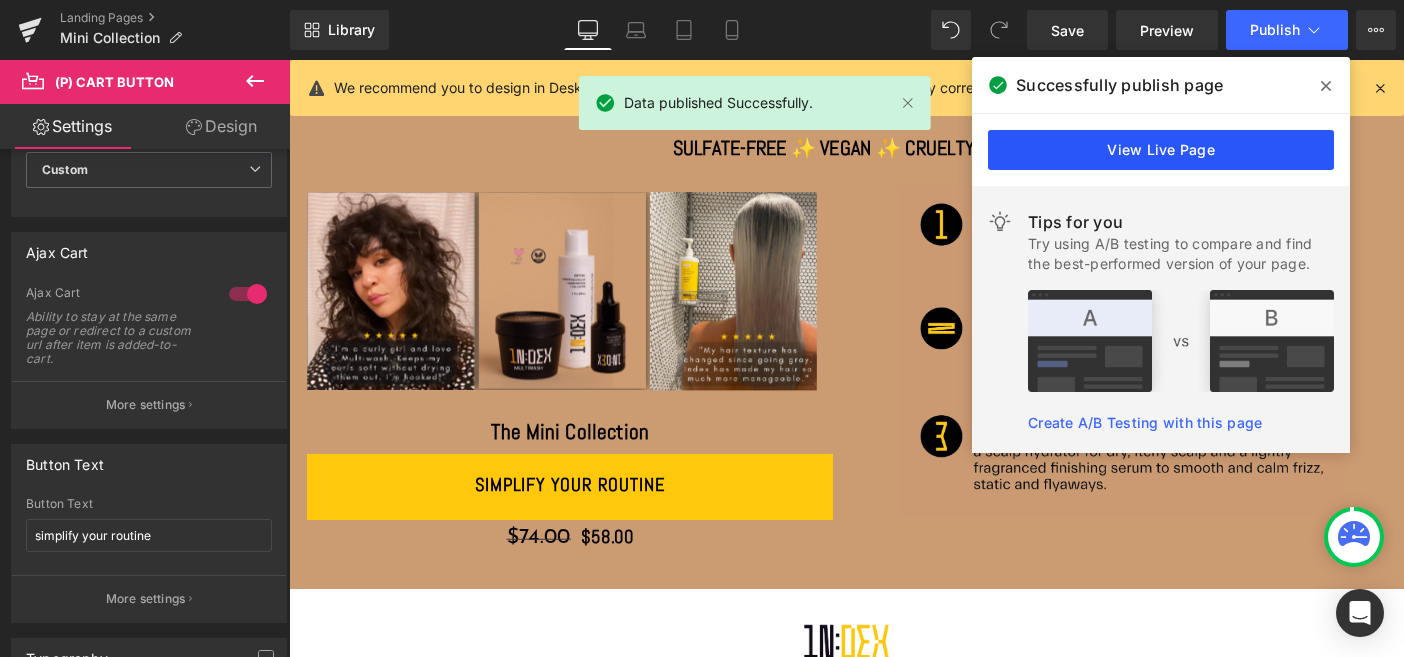 click on "View Live Page" at bounding box center (1161, 150) 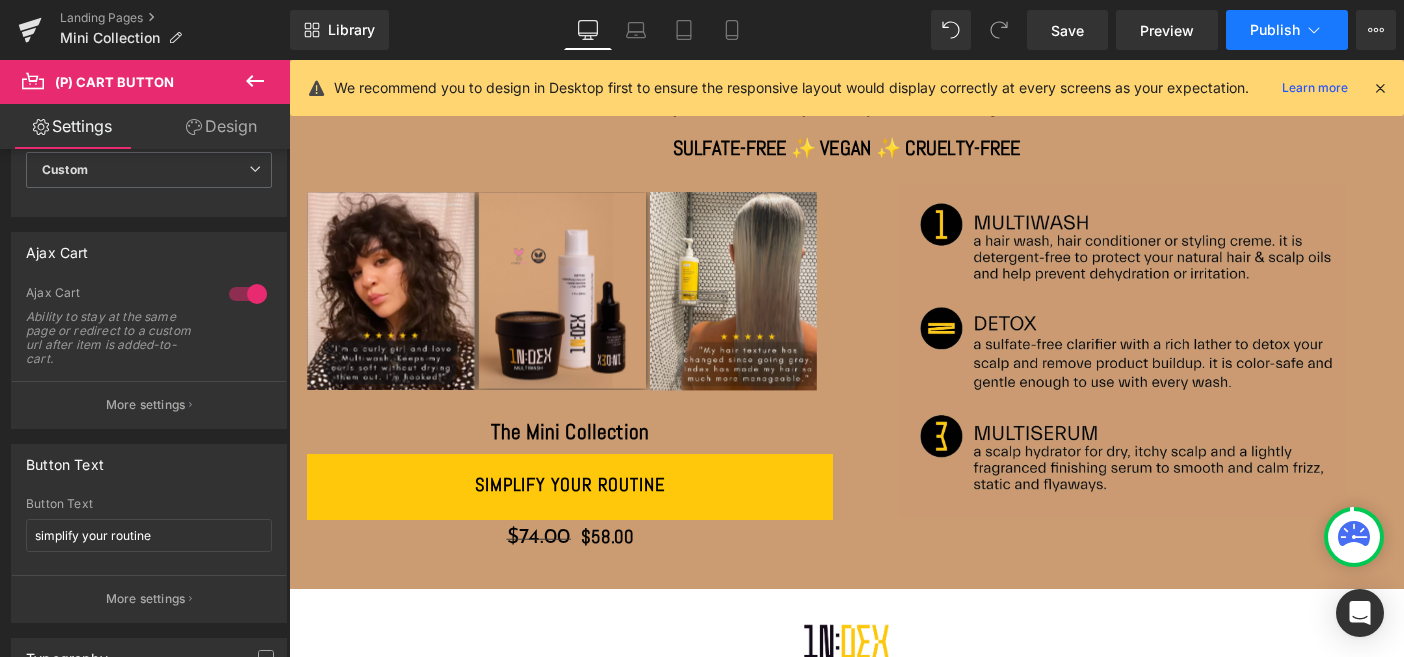 click on "Publish" at bounding box center (1275, 30) 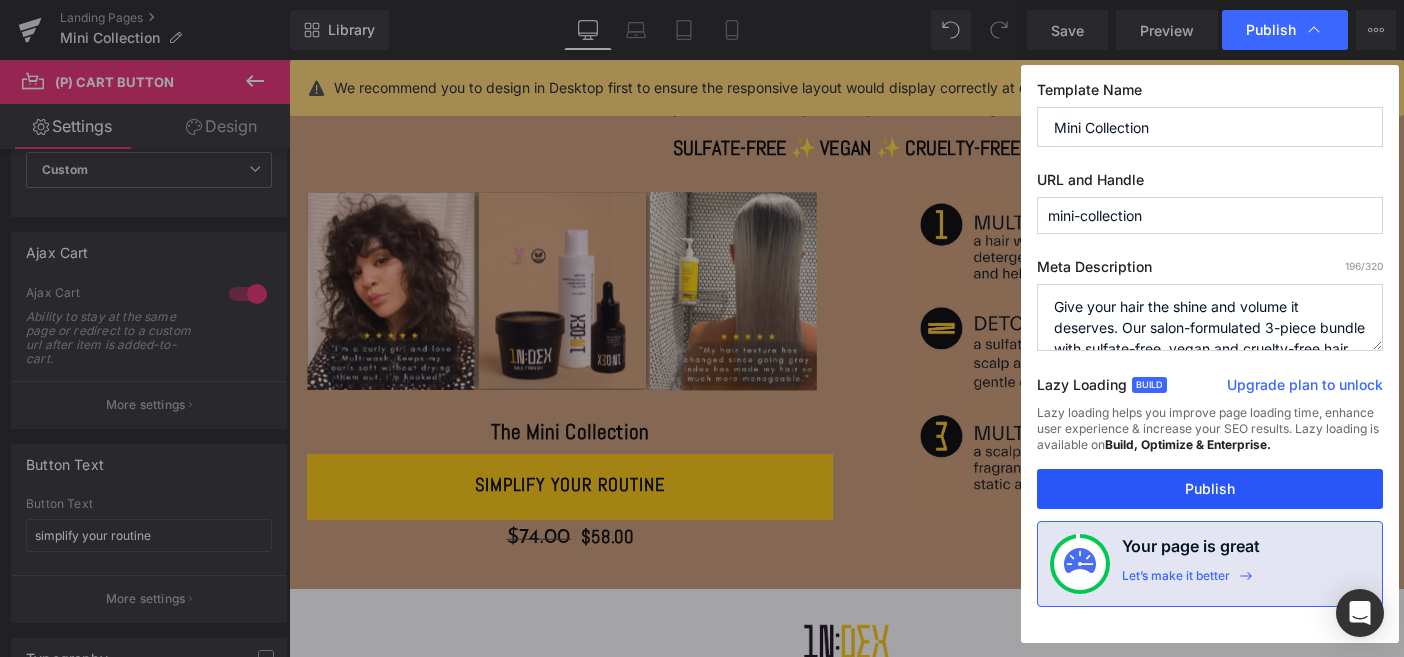 click on "Publish" at bounding box center [1210, 489] 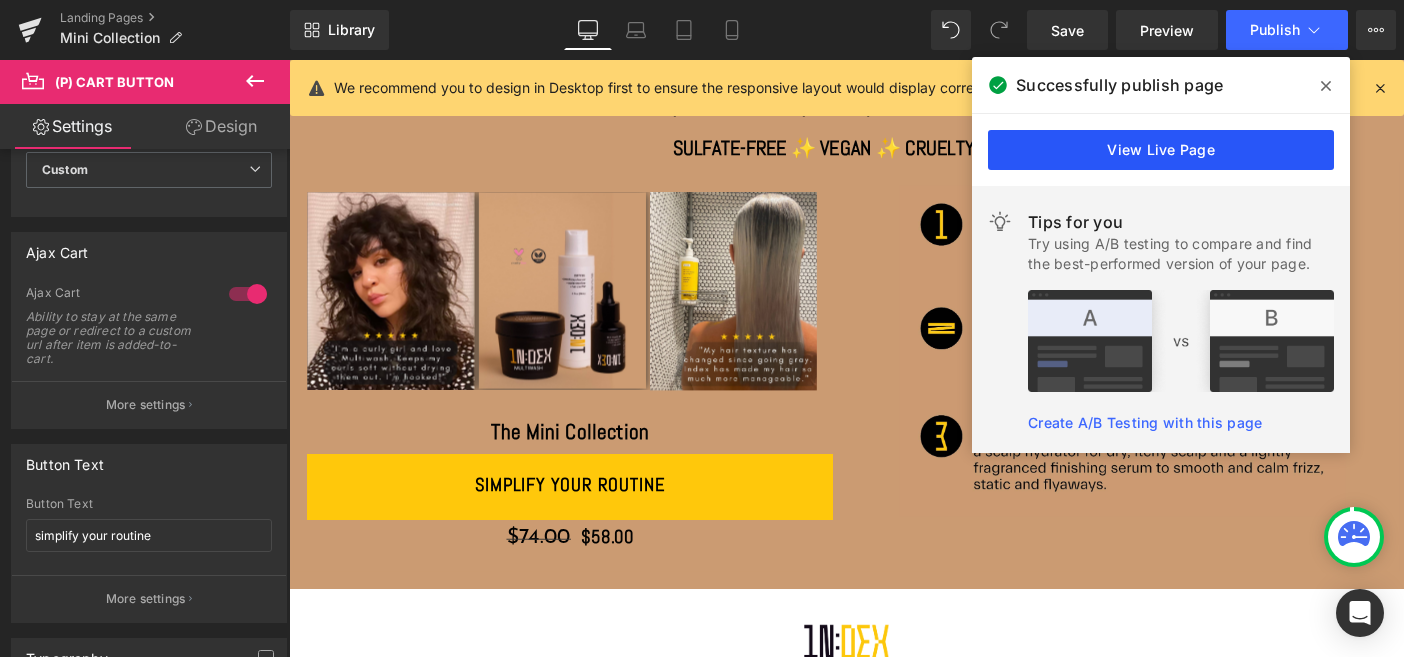 click on "View Live Page" at bounding box center (1161, 150) 